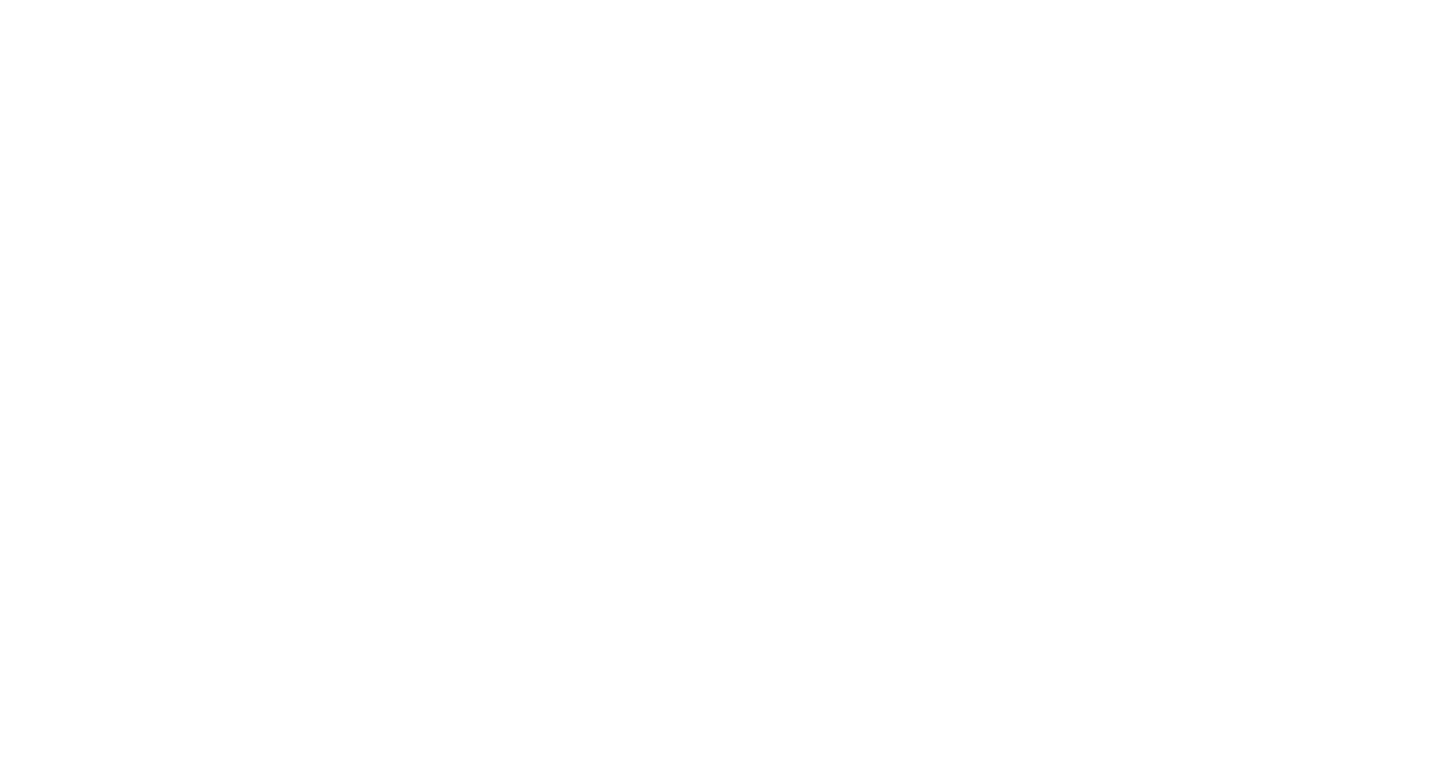 scroll, scrollTop: 0, scrollLeft: 0, axis: both 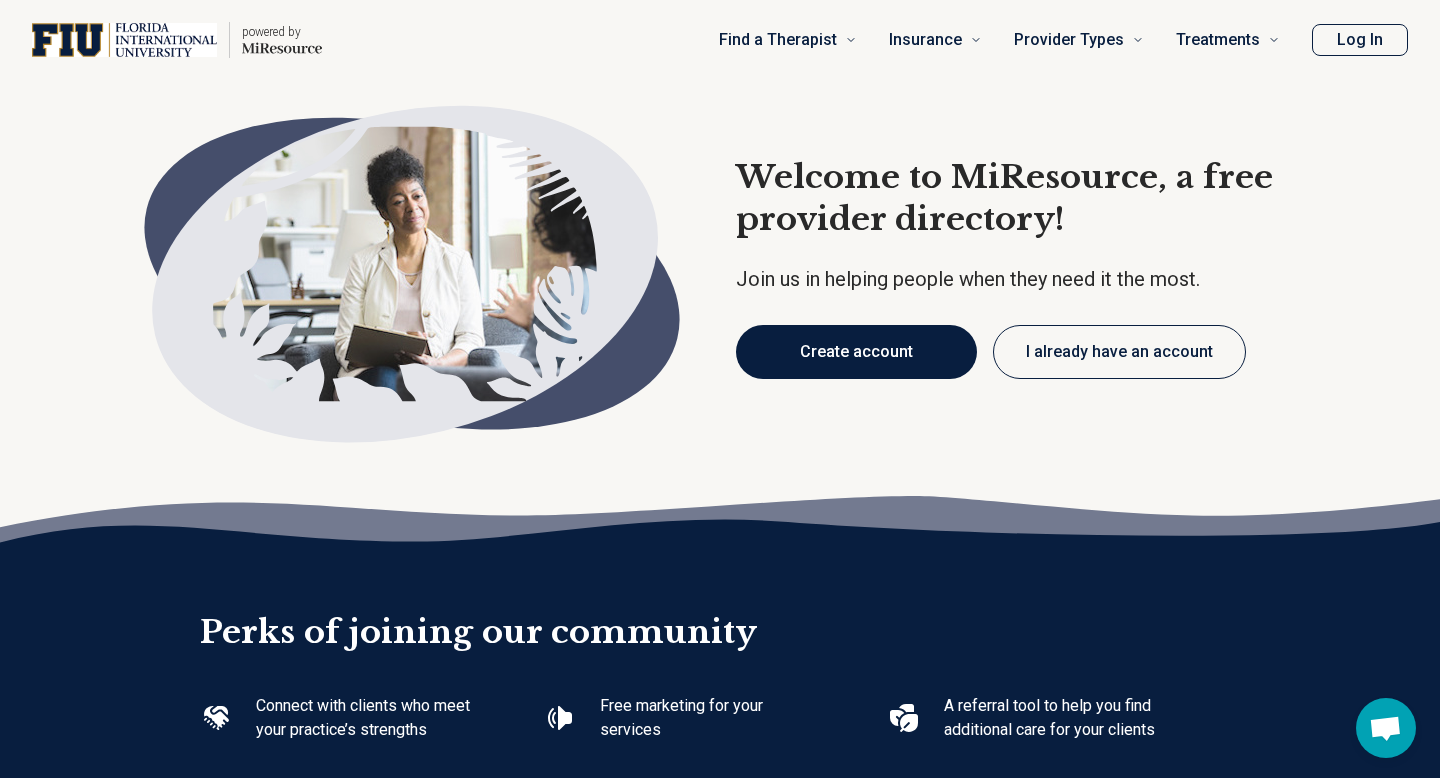 click on "Create account" at bounding box center [856, 352] 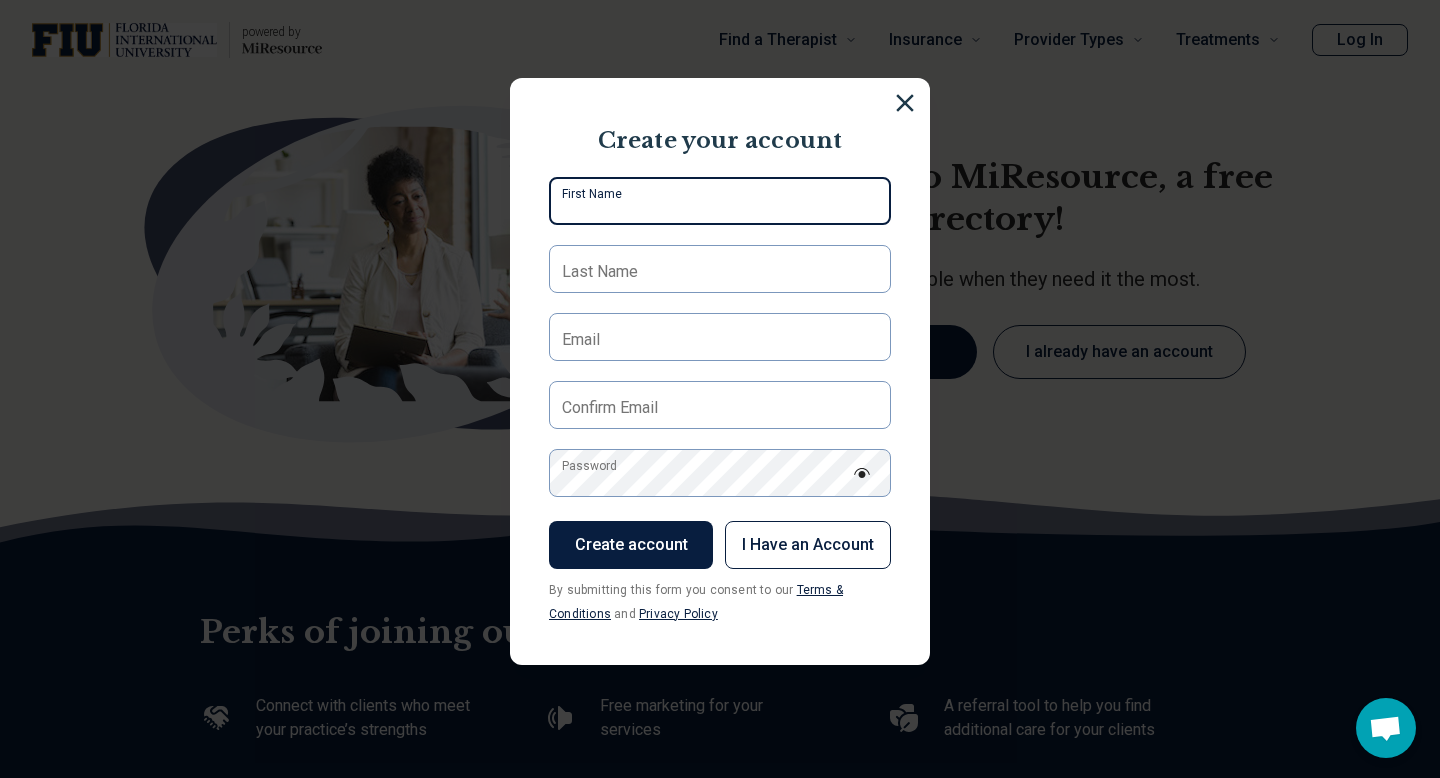 click on "First Name" at bounding box center (720, 201) 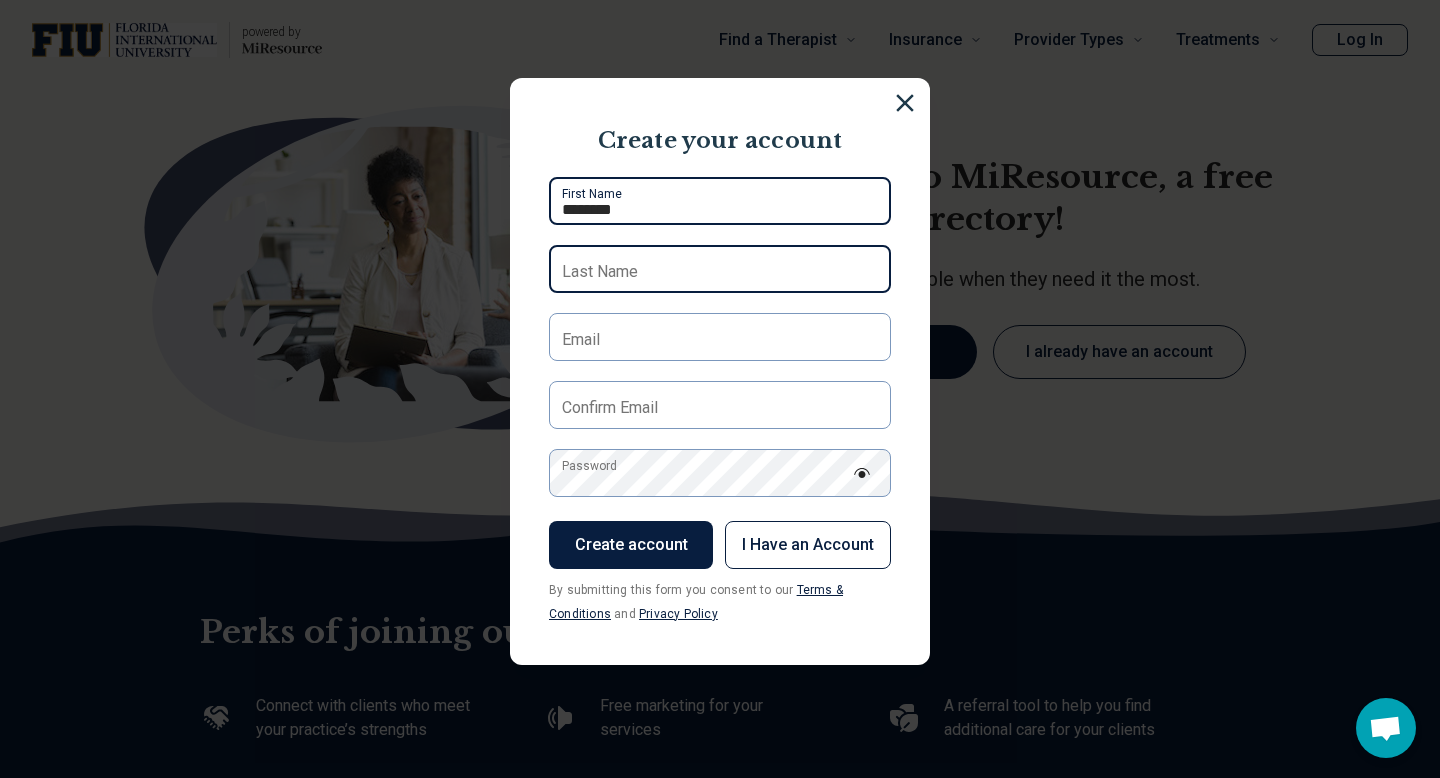 type on "********" 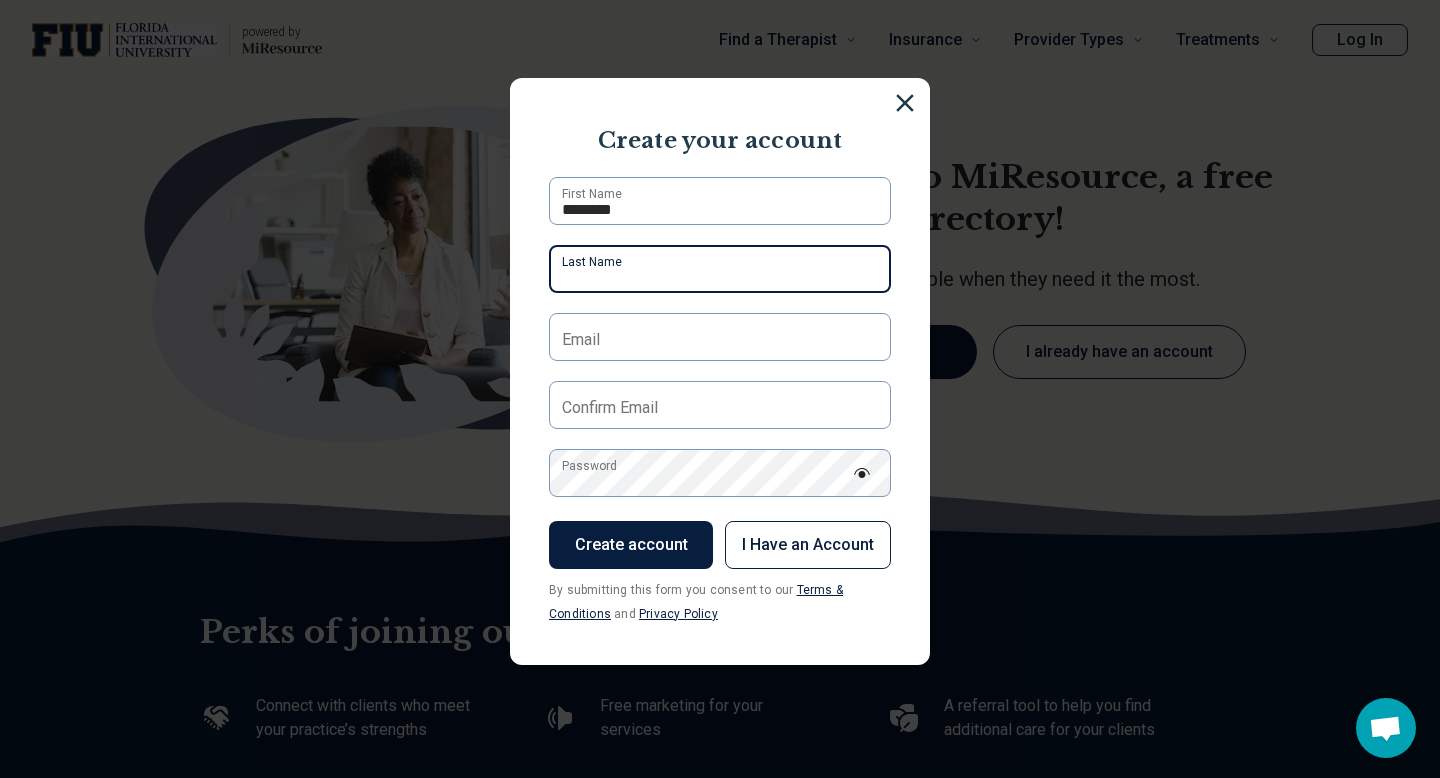 click on "Last Name" at bounding box center (720, 269) 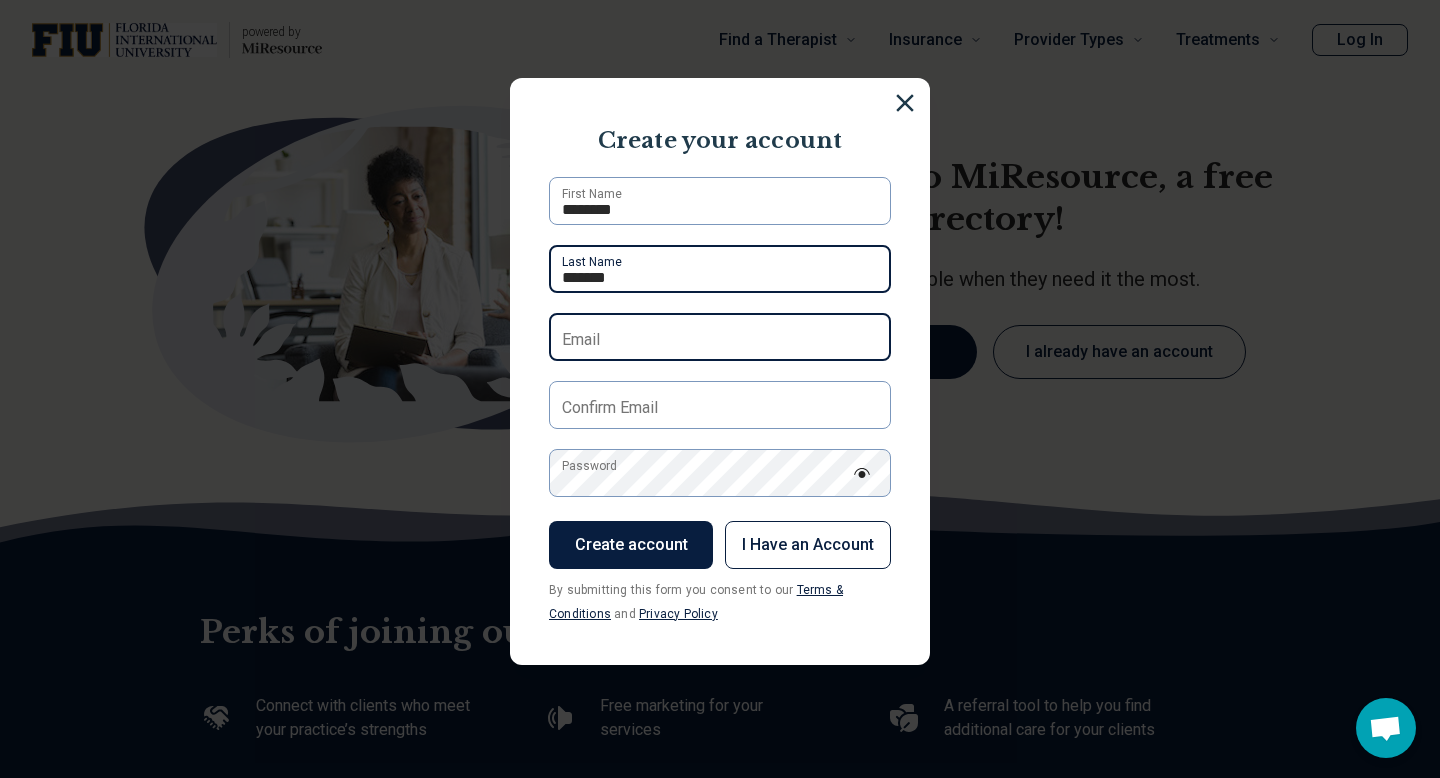type on "*******" 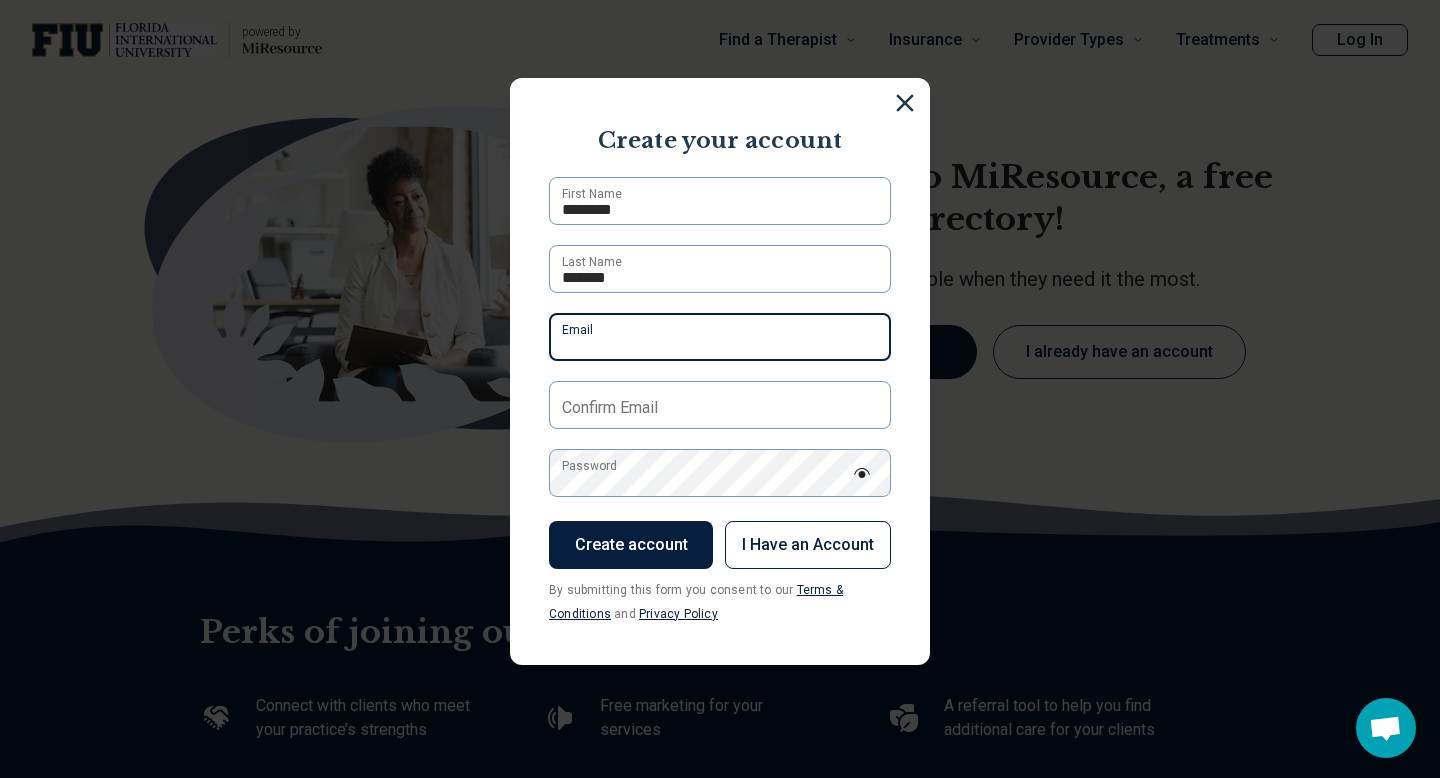 click on "Email" at bounding box center (720, 337) 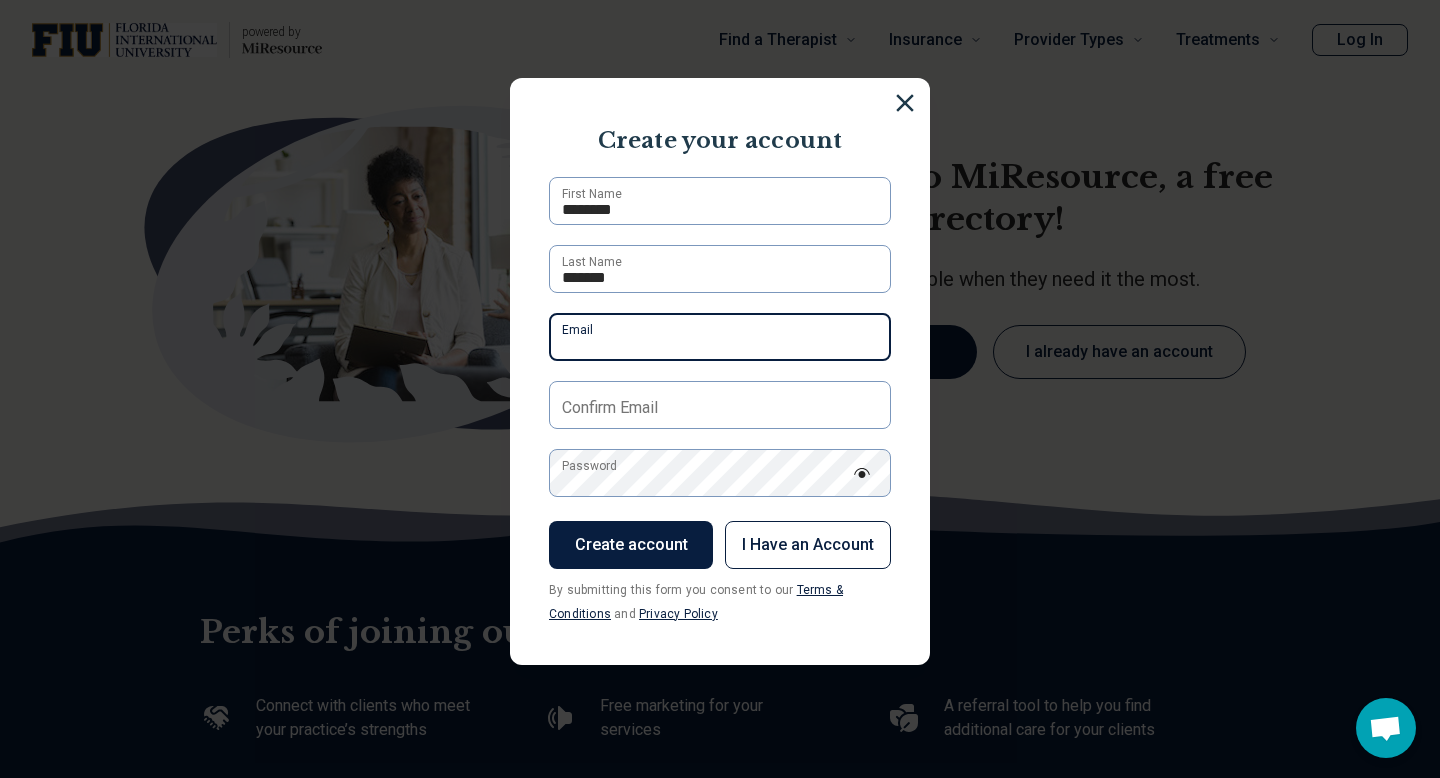 click on "Email" at bounding box center (720, 337) 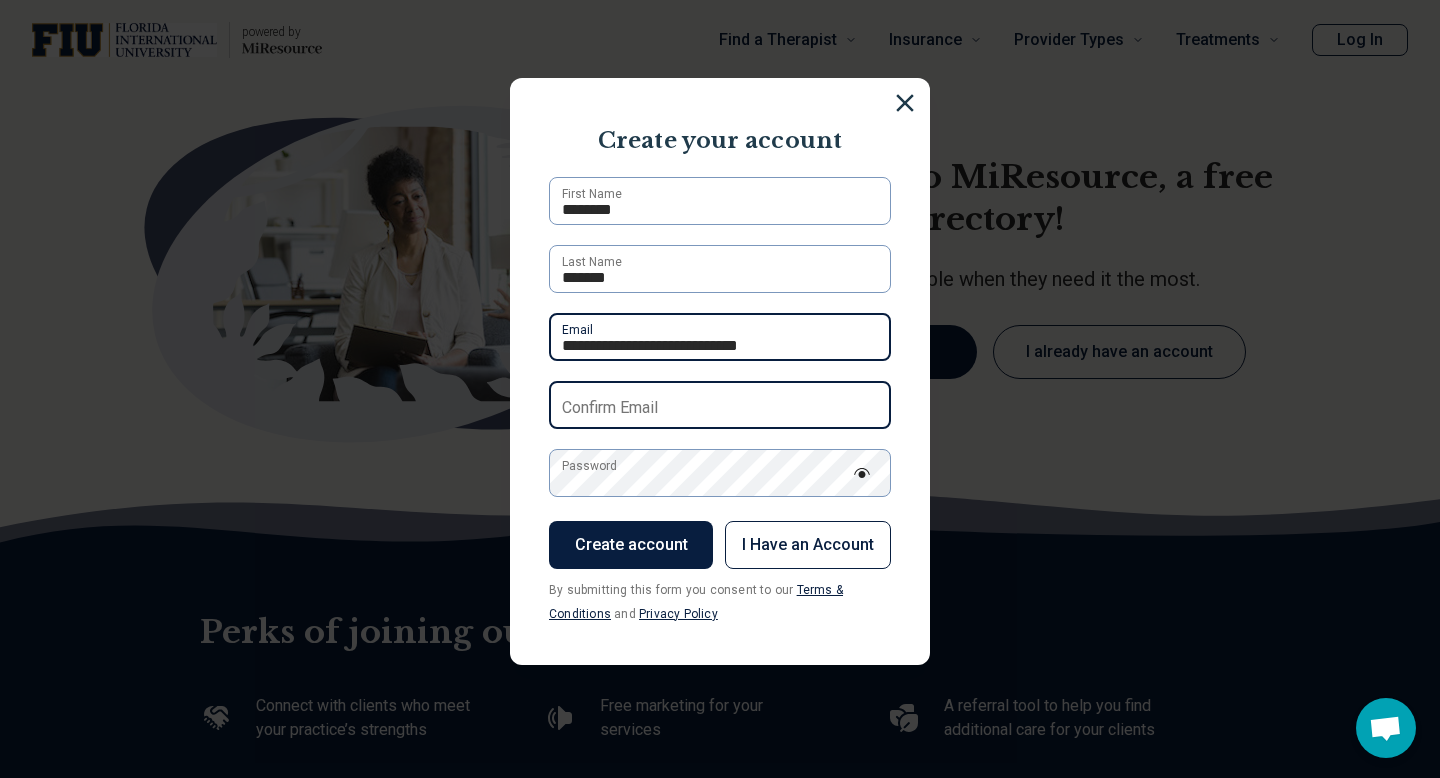 type on "**********" 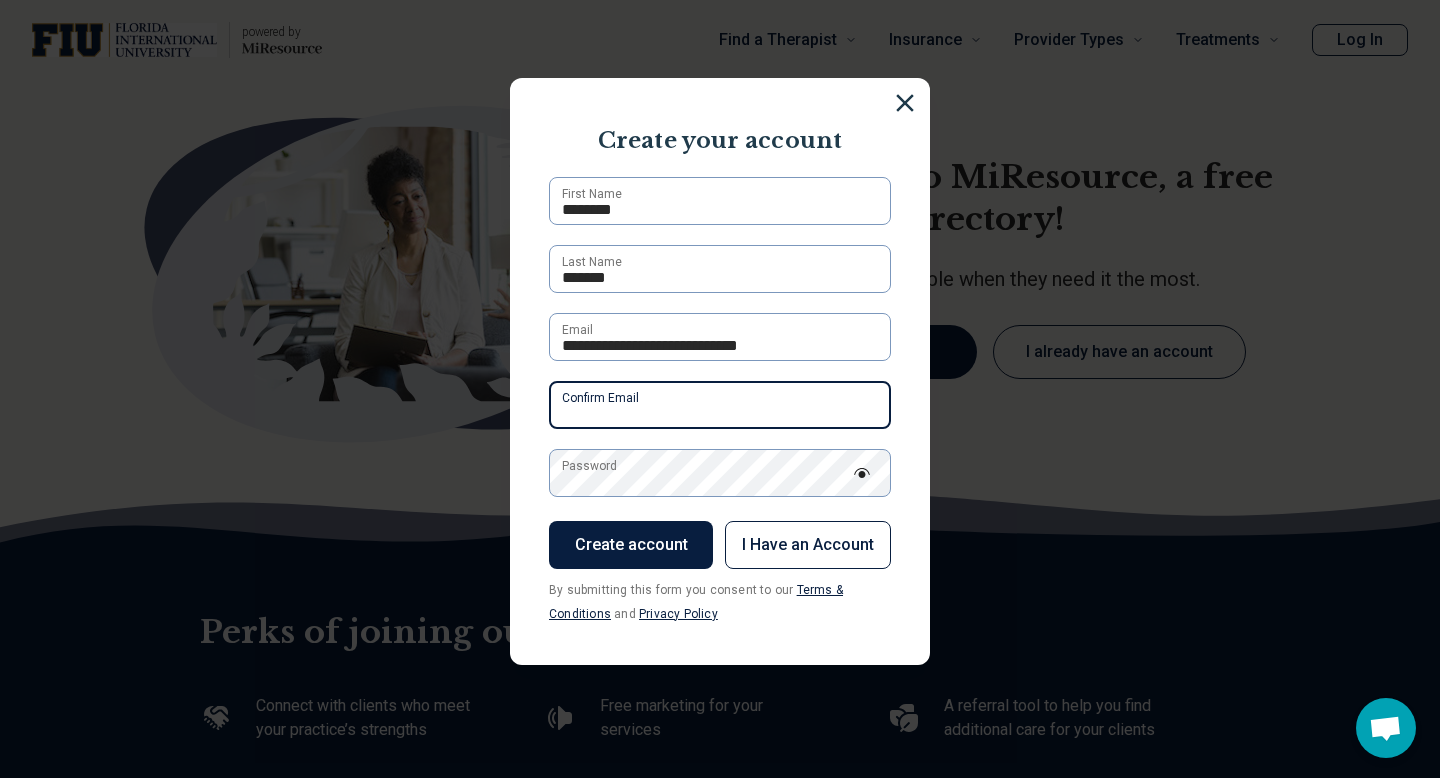 click on "Confirm Email" at bounding box center (720, 405) 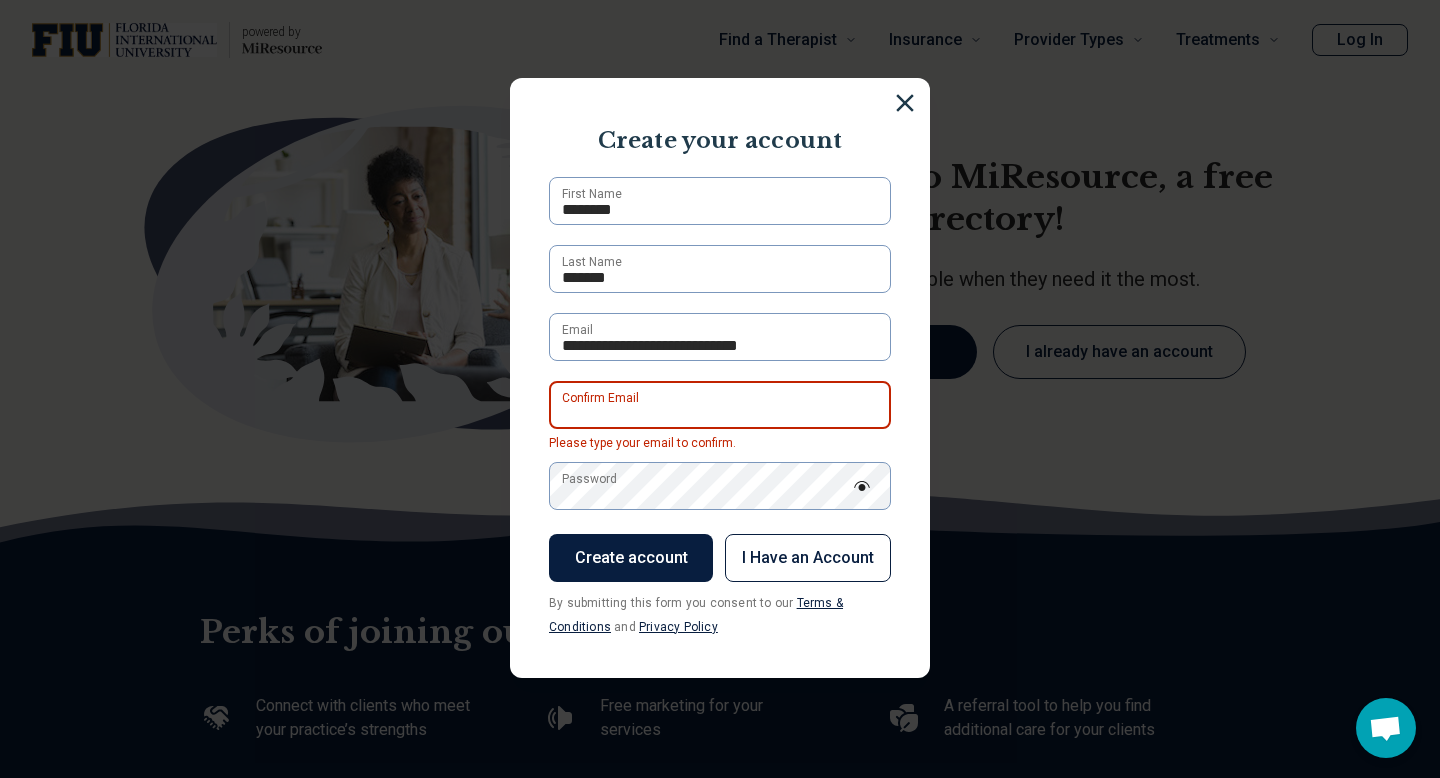 click on "Confirm Email" at bounding box center (720, 405) 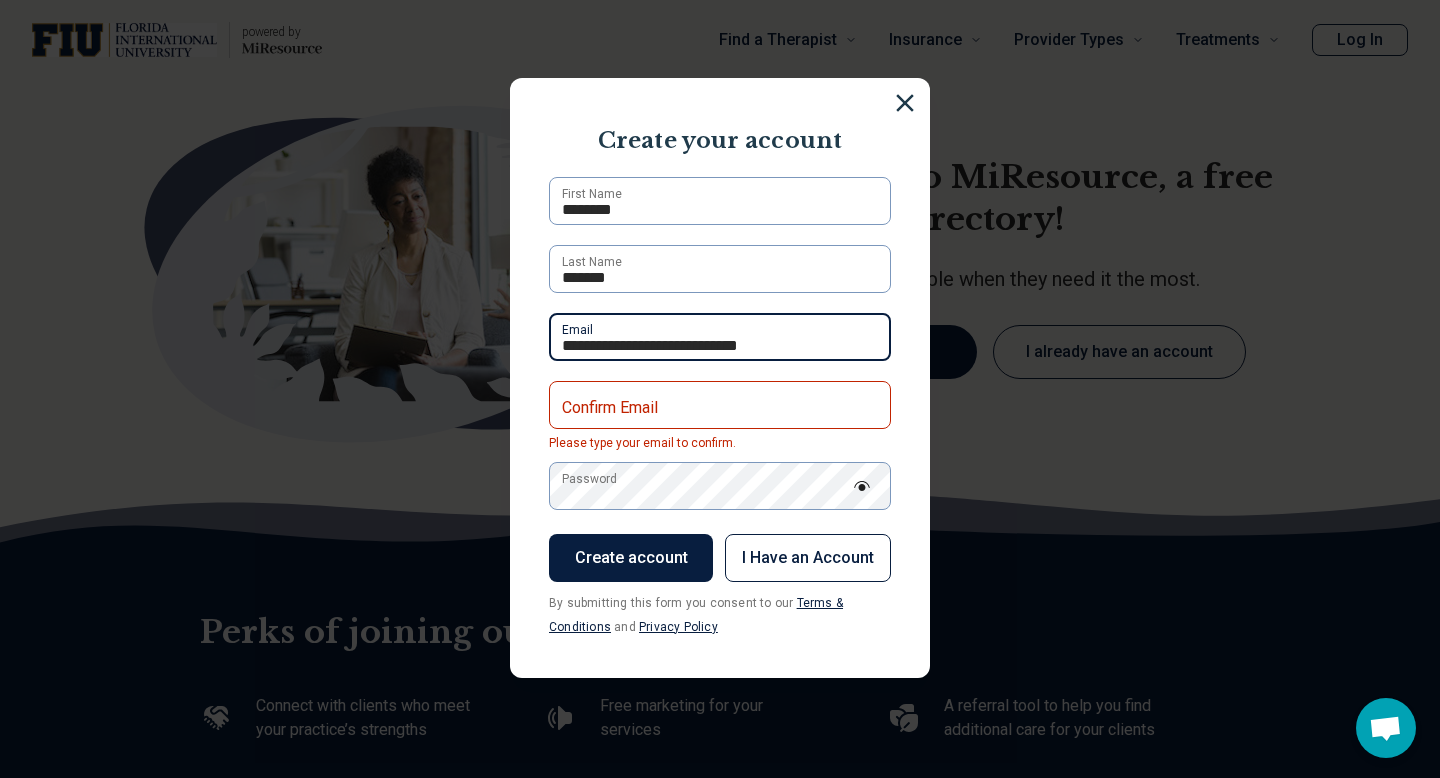 click on "**********" at bounding box center (720, 337) 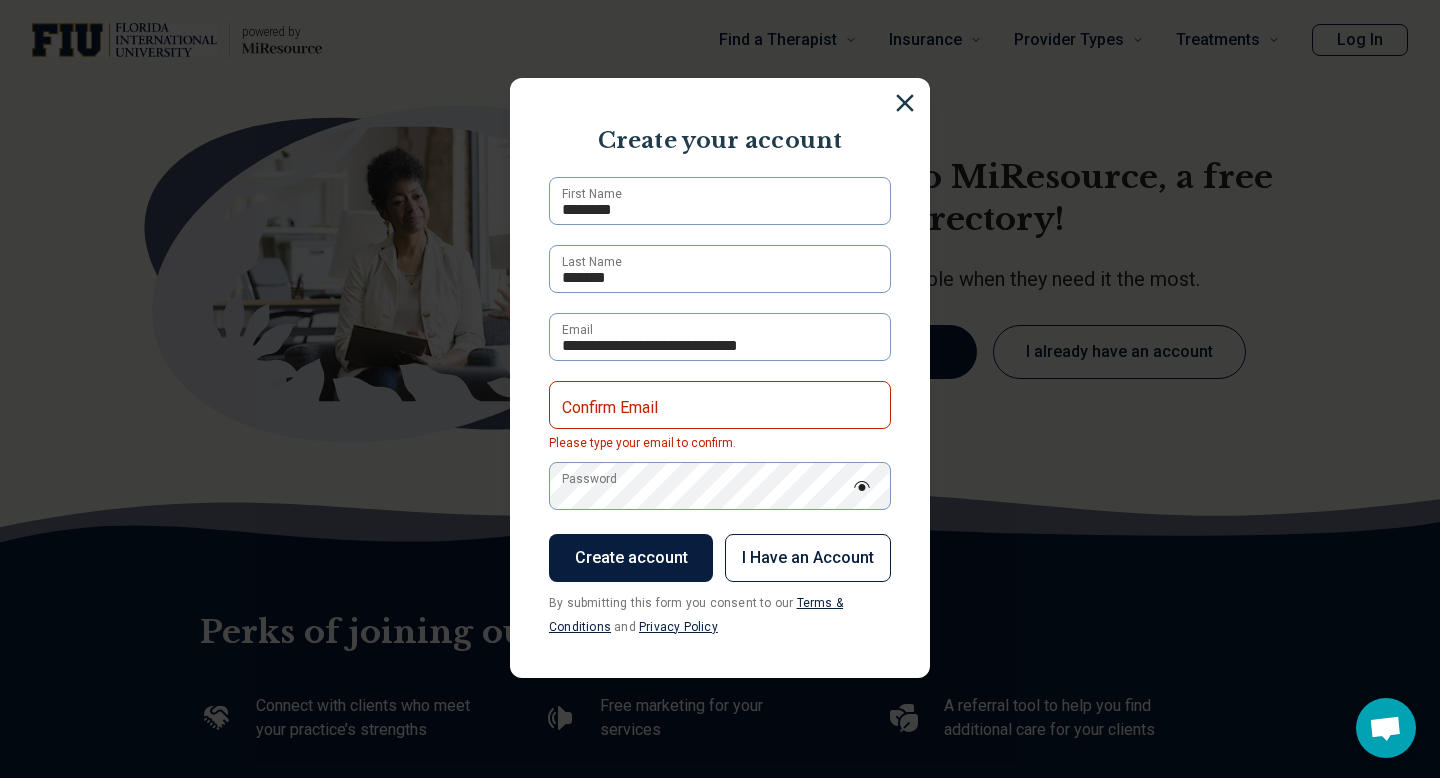 click on "Confirm Email" at bounding box center [610, 408] 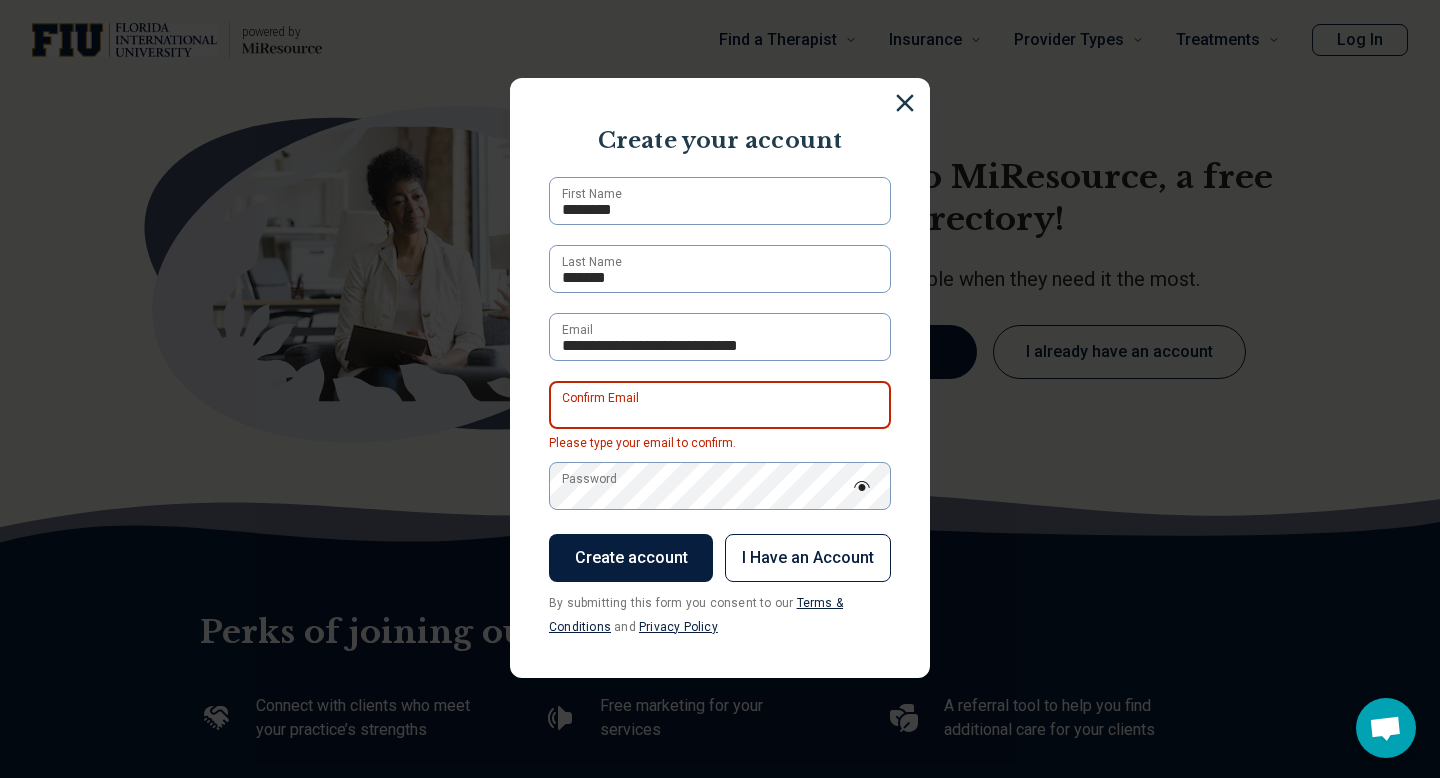 click on "Confirm Email" at bounding box center [720, 405] 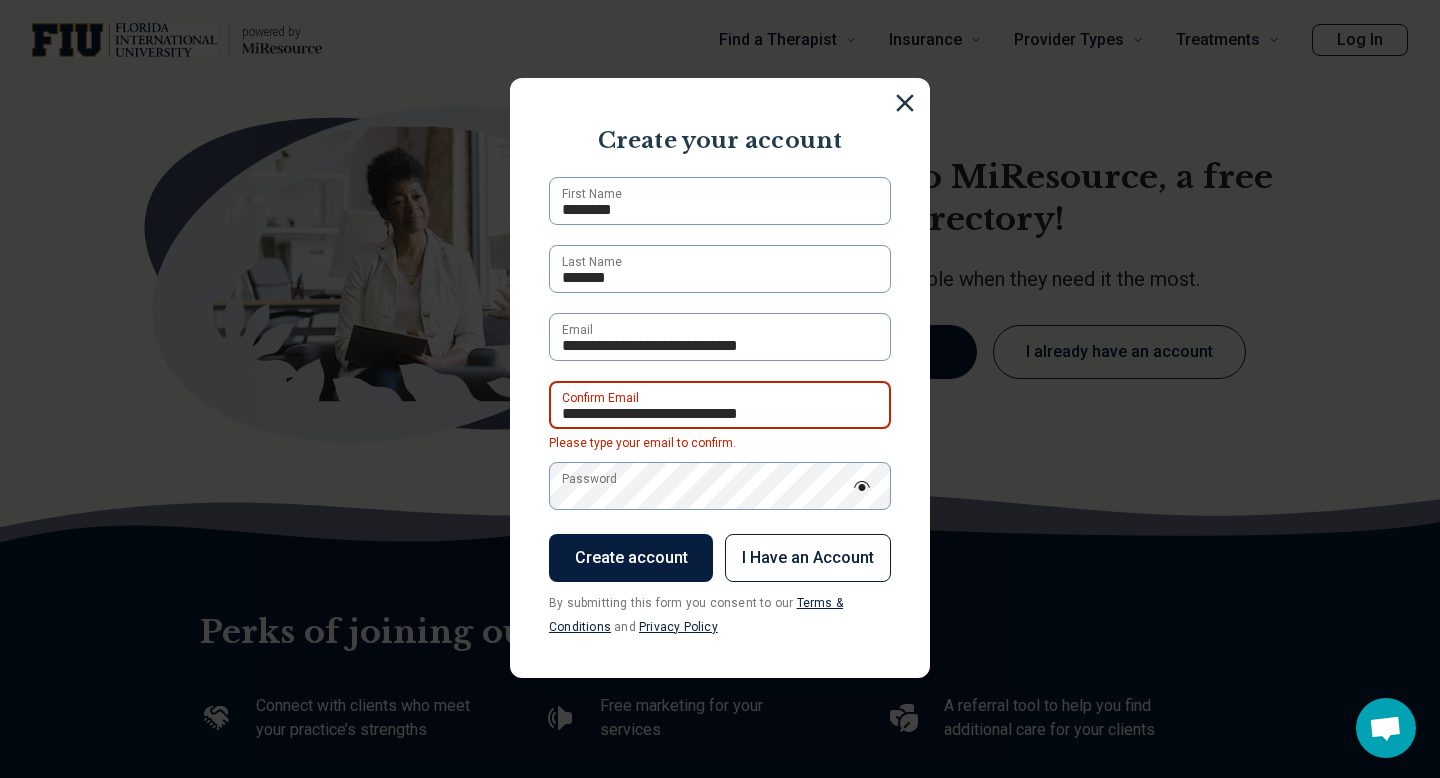type on "**********" 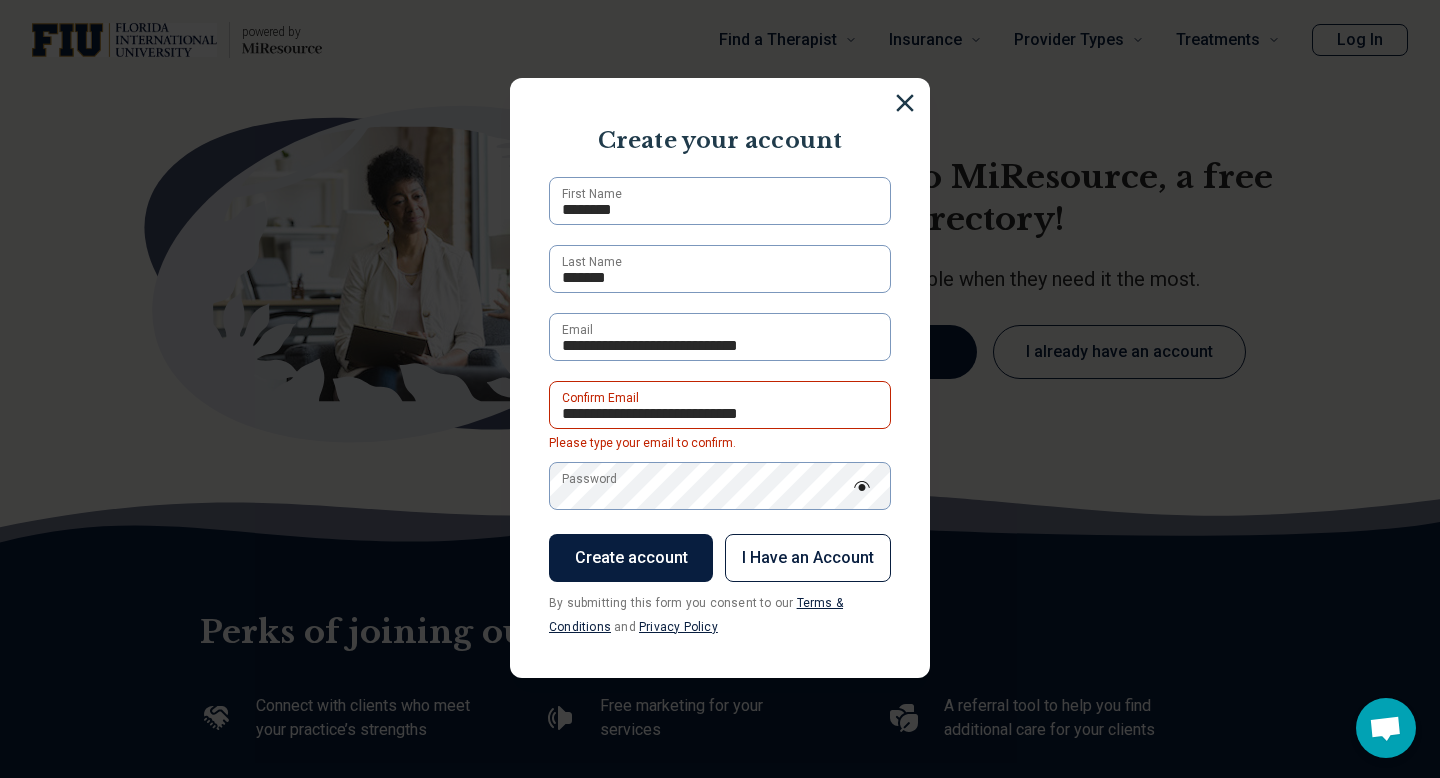 click on "Password" at bounding box center (589, 479) 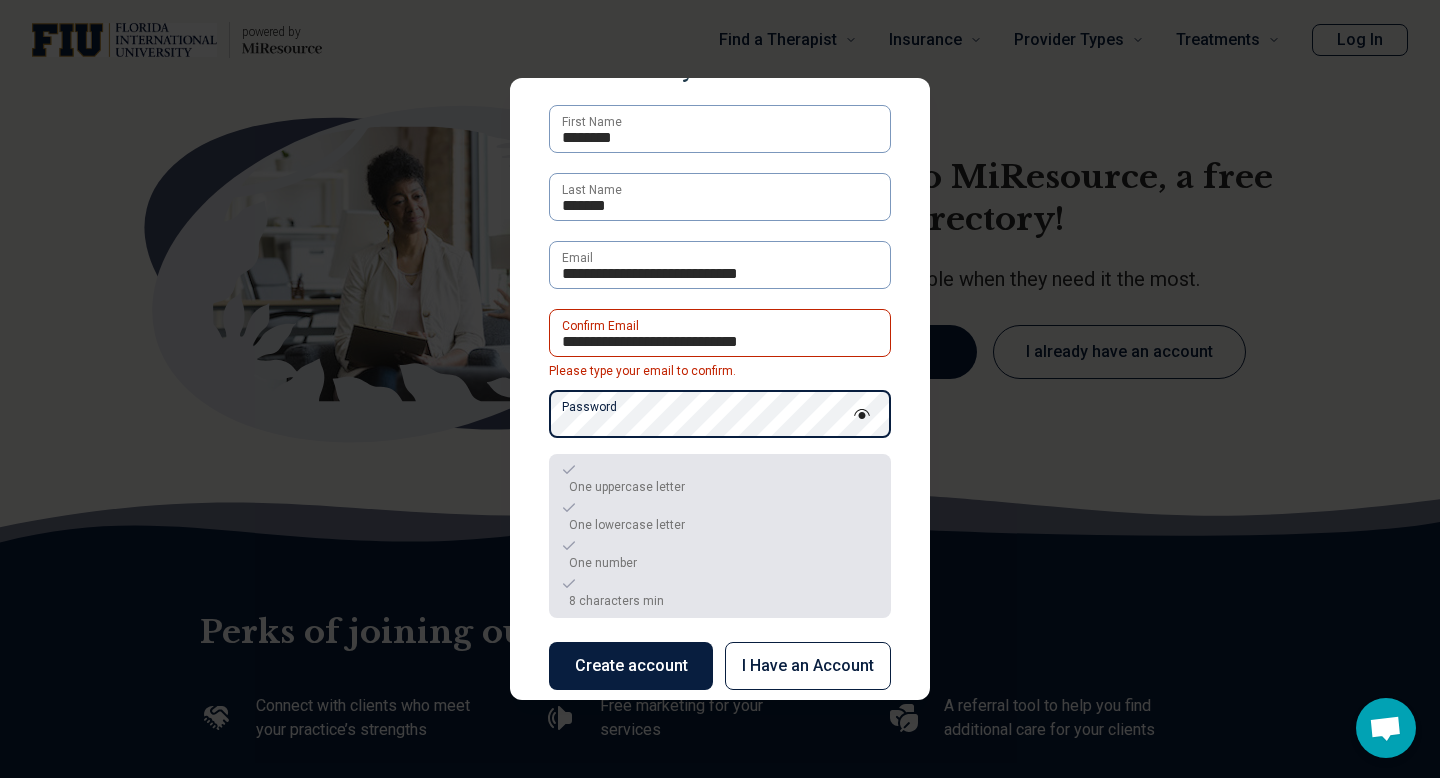 scroll, scrollTop: 157, scrollLeft: 0, axis: vertical 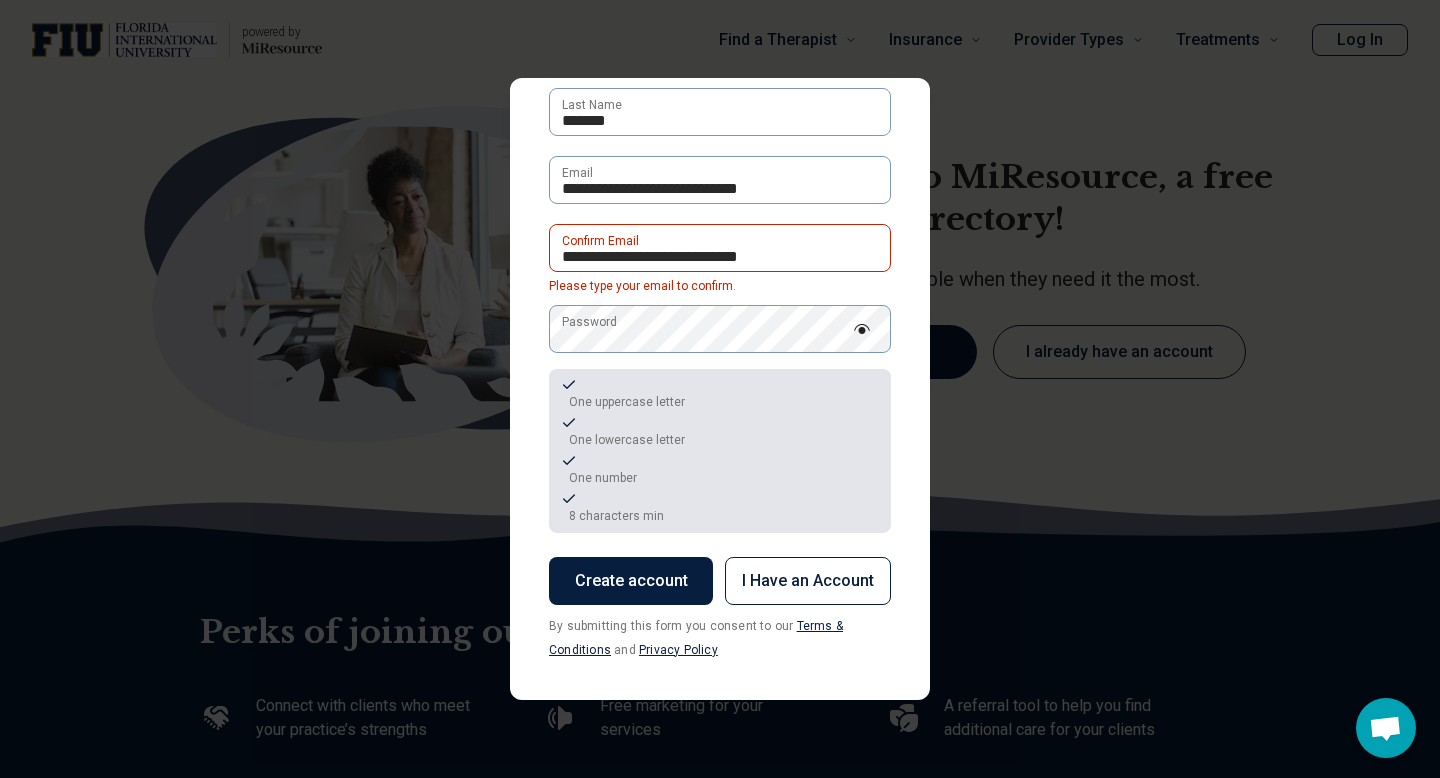 click at bounding box center (862, 329) 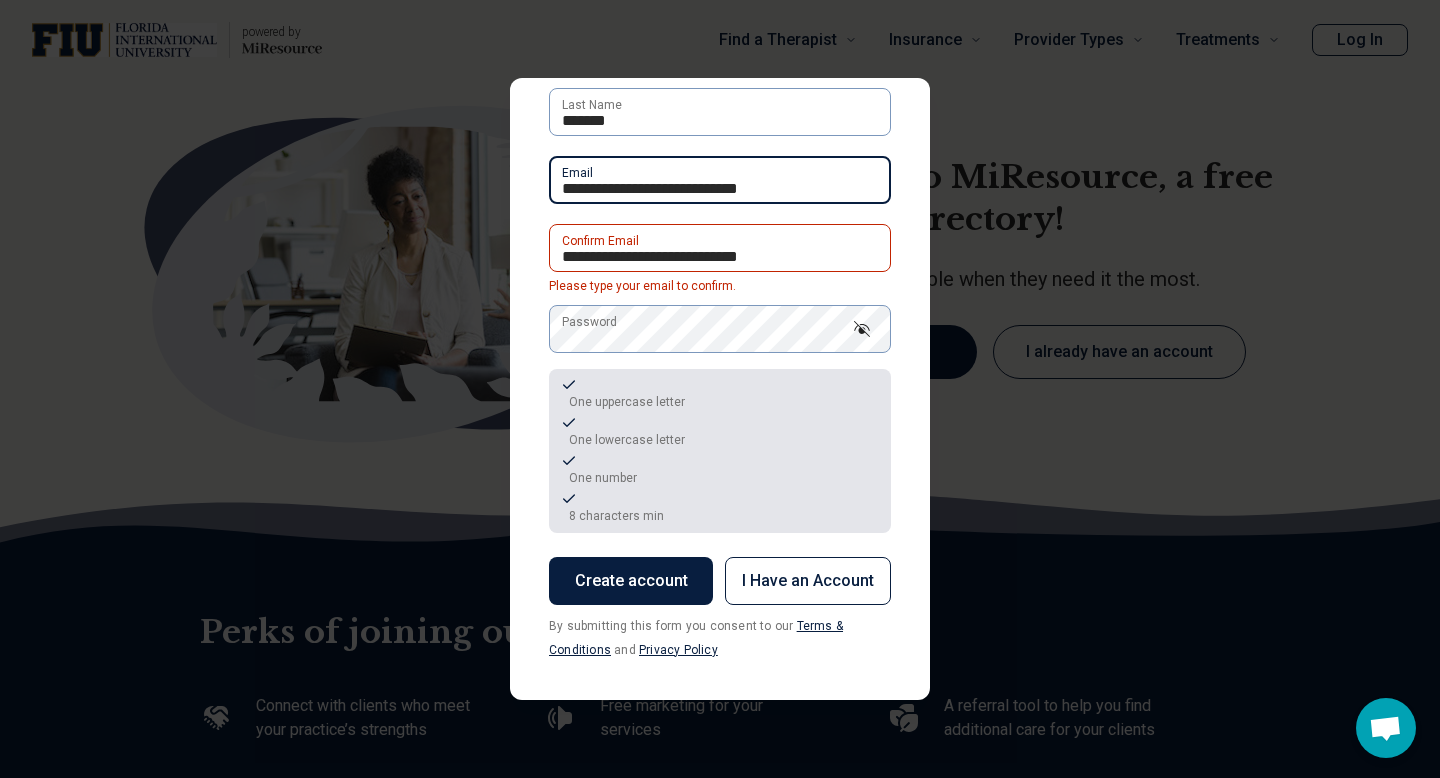 click on "**********" at bounding box center (720, 180) 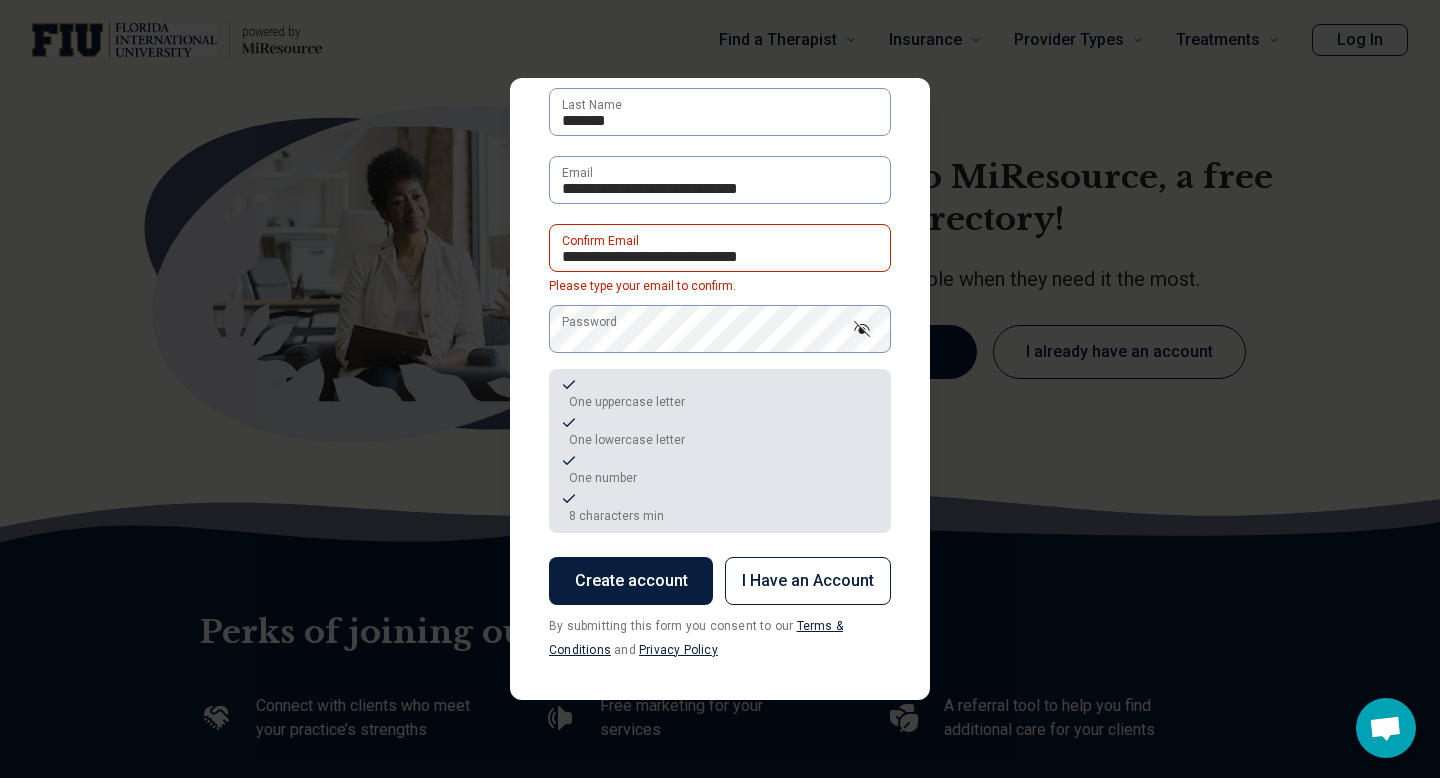 click on "Create account" at bounding box center (631, 581) 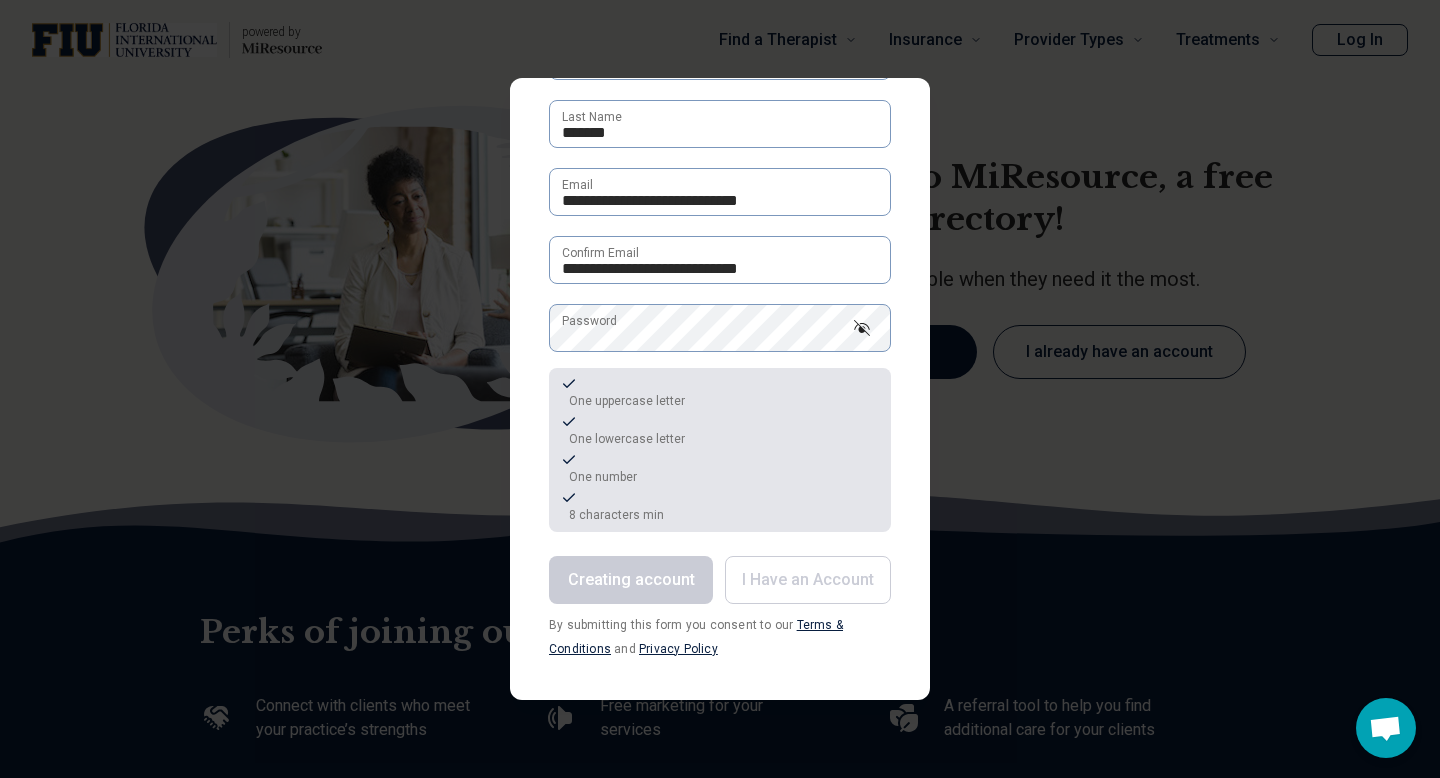 scroll, scrollTop: 144, scrollLeft: 0, axis: vertical 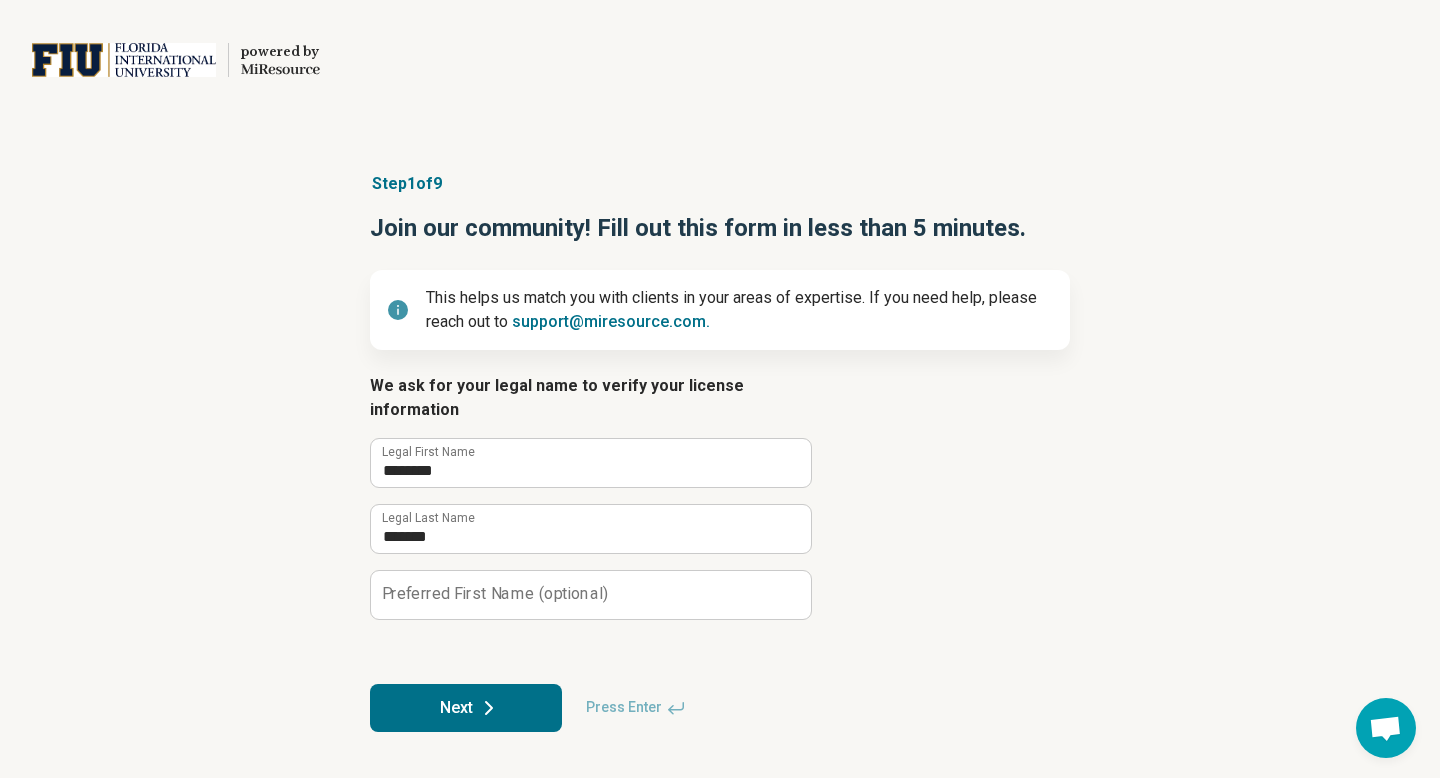 click on "Step 1 of 9 Join our community! Fill out this form in less than 5 minutes. This helps us match you with clients in your areas of expertise. If you need help, please reach out to support@[EMAIL]. We ask for your legal name to verify your license information ******** Legal [FIRST] Name ******* Legal [LAST] Name [PREFERRED] [FIRST] Name (optional) Next Press Enter" at bounding box center (720, 452) 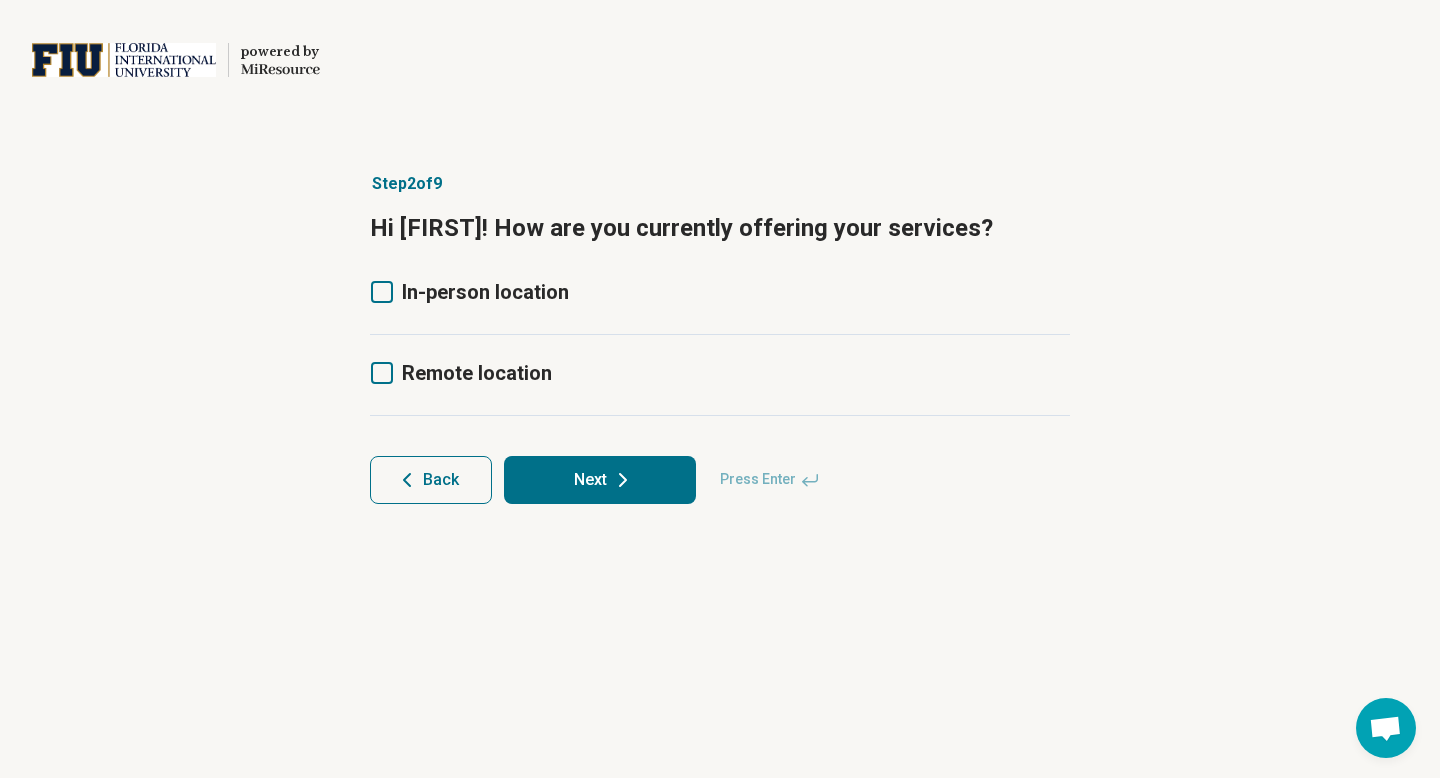 click on "Remote location" at bounding box center [477, 373] 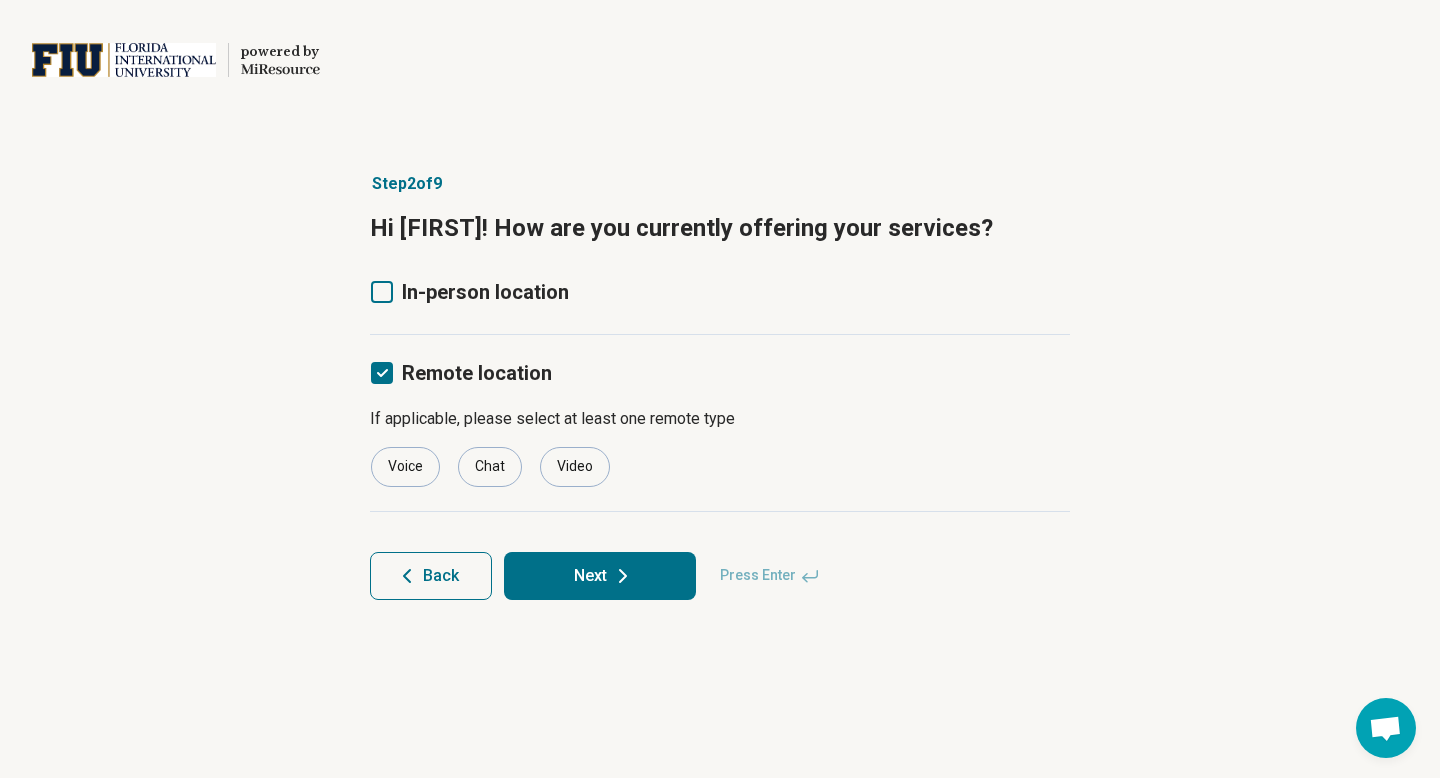 scroll, scrollTop: 10, scrollLeft: 0, axis: vertical 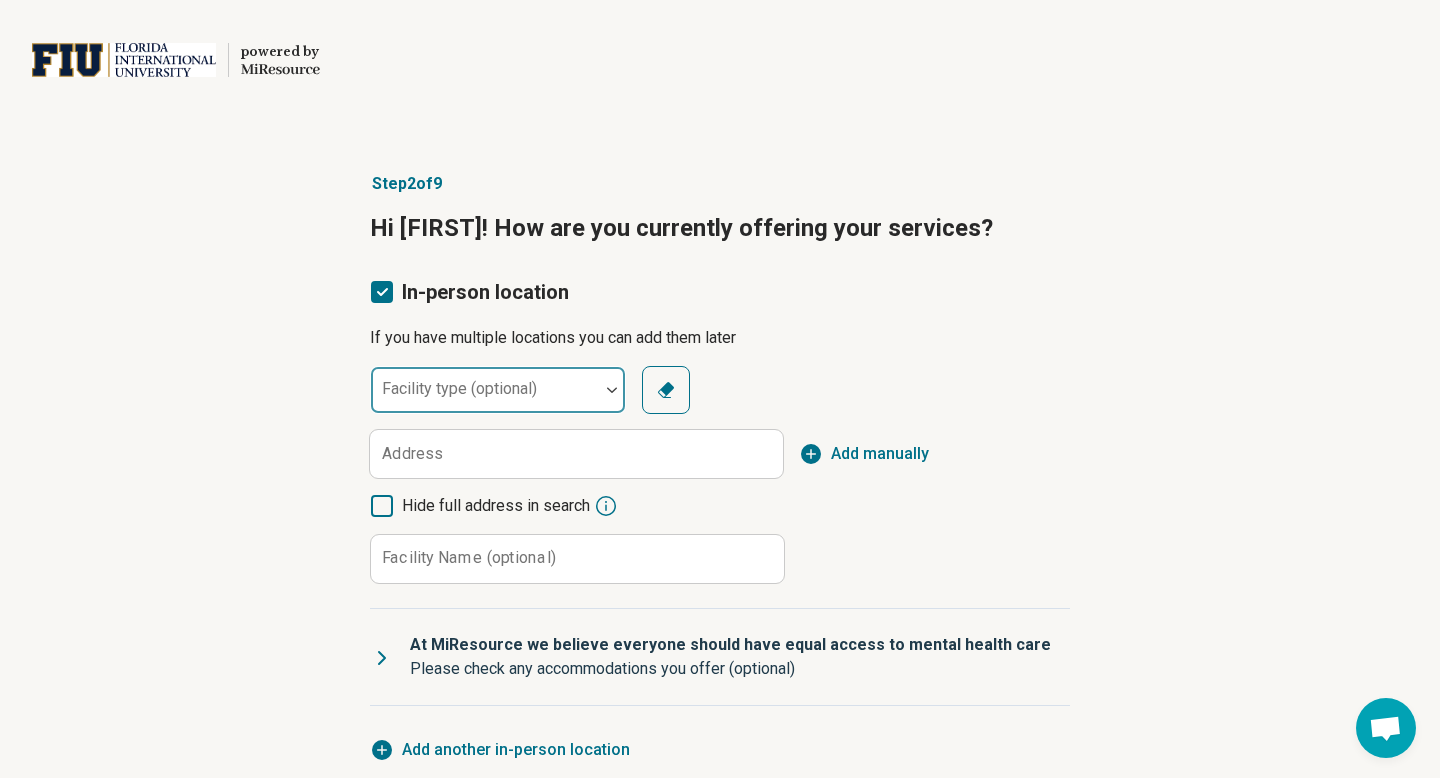 click on "Facility type (optional)" at bounding box center [498, 390] 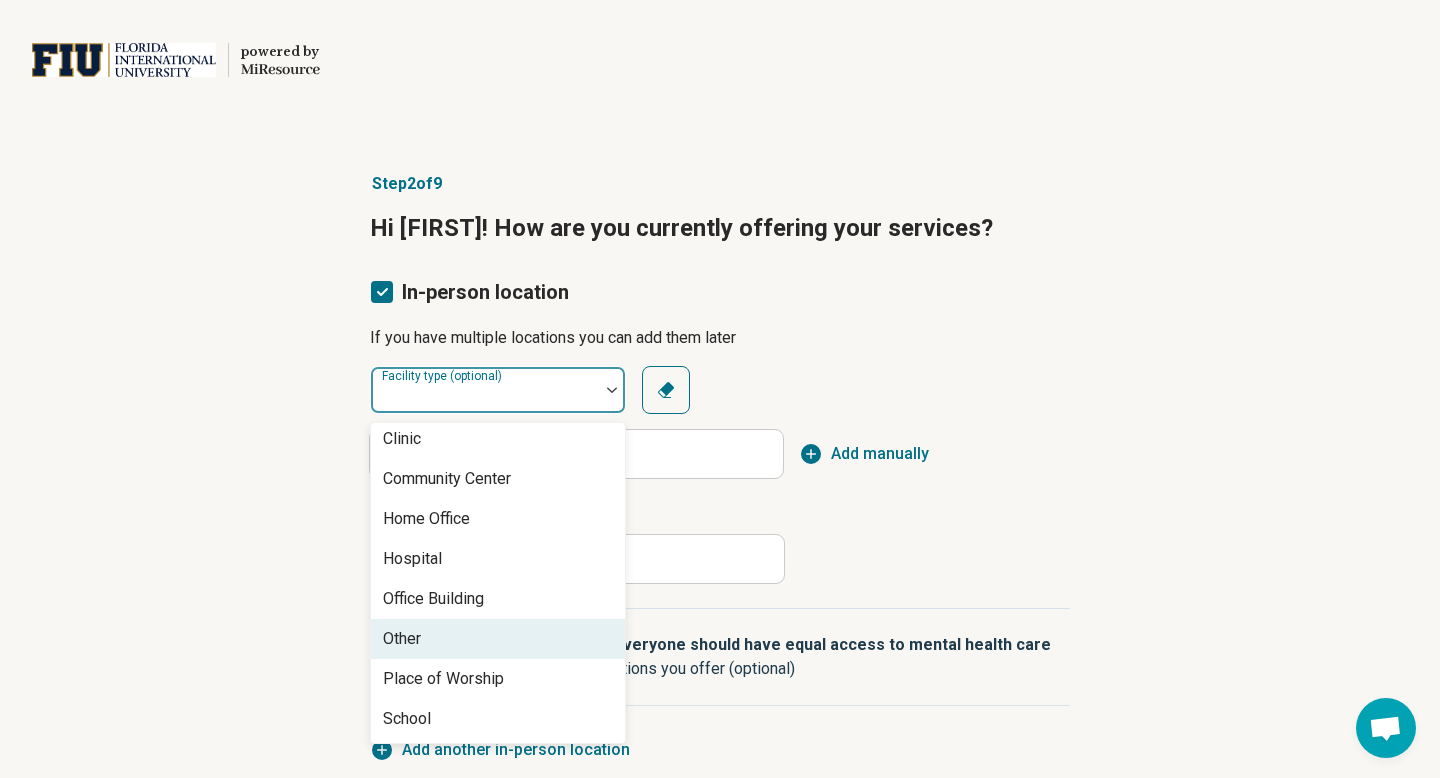 scroll, scrollTop: 0, scrollLeft: 0, axis: both 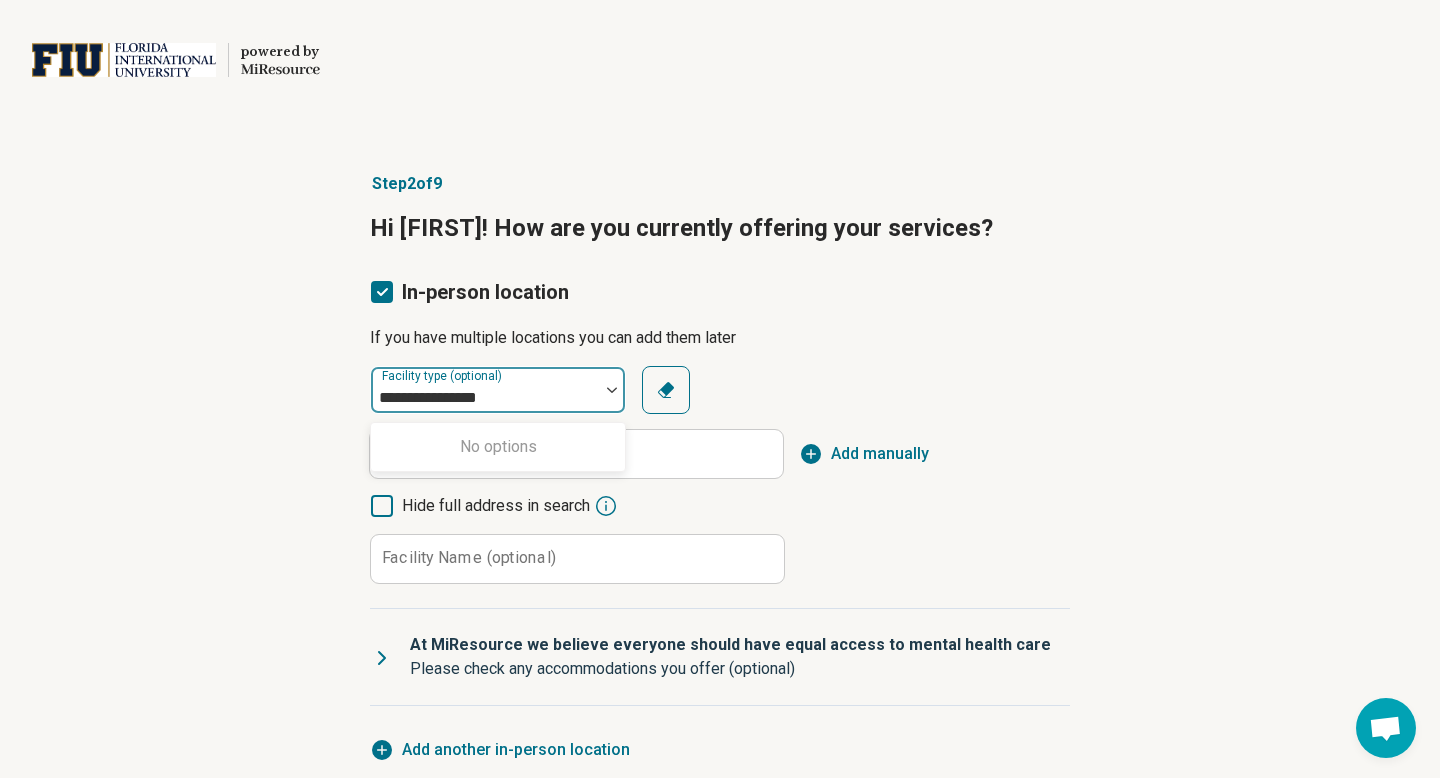 type on "**********" 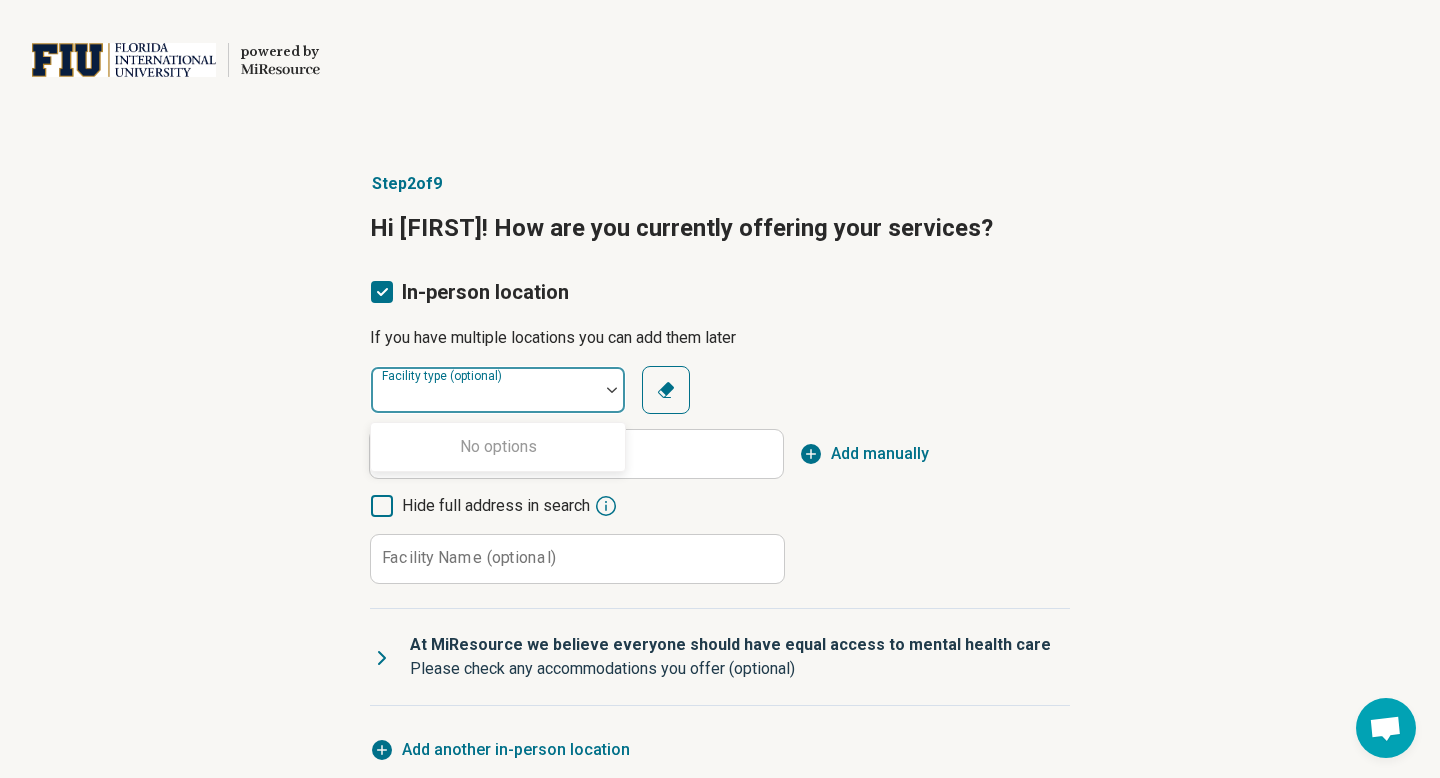 click on "Step 2 of 9 Hi [NAME]! How are you currently offering your services? In-person location If you have multiple locations you can add them later 0 results available for search term Private Practice. Use Up and Down to choose options, press Enter to select the currently focused option, press Escape to exit the menu, press Tab to select the option and exit the menu. Facility type (optional) No options Clear Address Add manually Hide full address in search Facility Name (optional) Clear At MiResource we believe everyone should have equal access to mental health care Please check any accommodations you offer (optional) Entering the practice Door can be opened easily Flat path to the front door Well-lit path to entrance Disabled parking spot (8ft / 2.4m) Service animals allowed Step-free entry Wide doorway Emotional support animals allowed Getting around Braille signage on doors Elevators Wide hallways (36” or 90cm) Settling in Storage for mobility aids (e.g. wheelchair, scooter) Wide entry to clinician space" at bounding box center [720, 616] 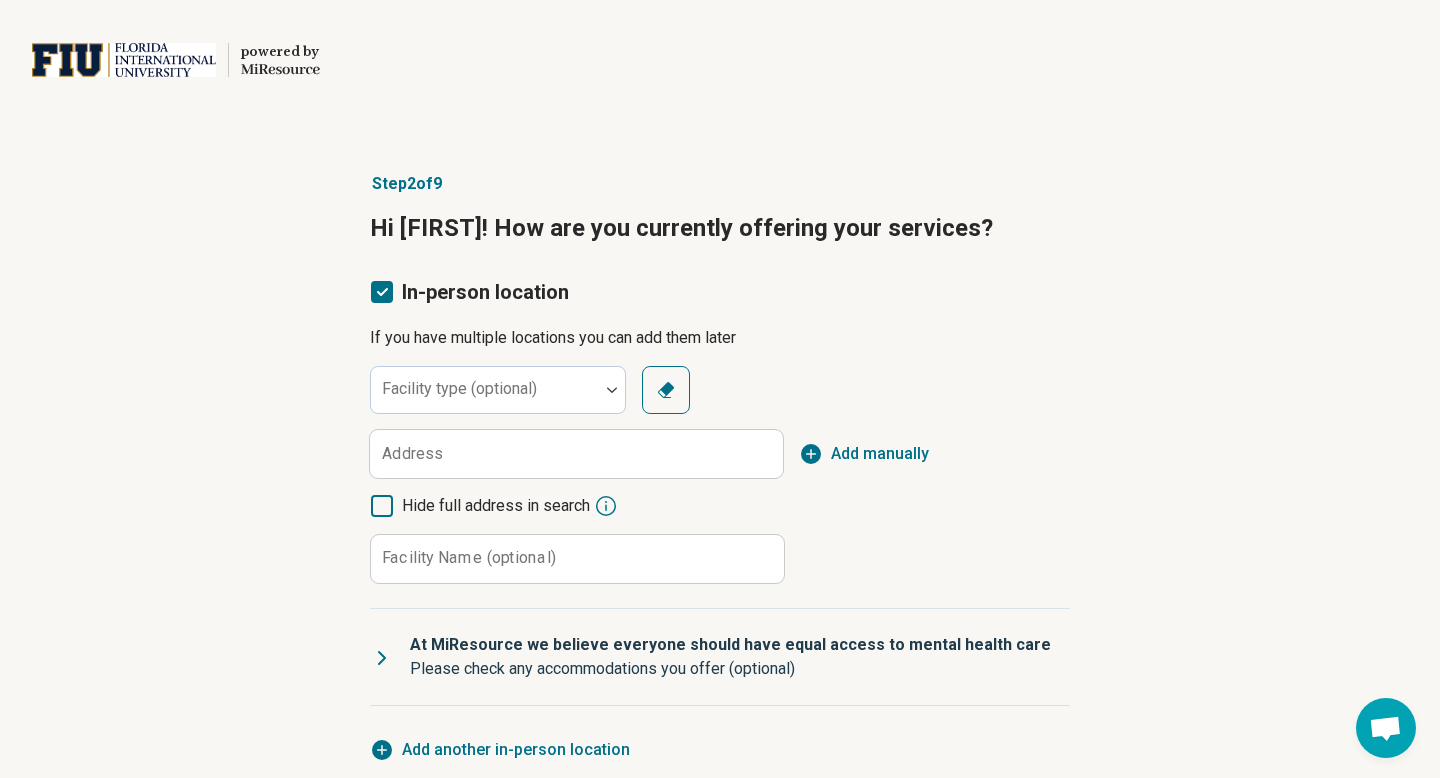 click on "Facility type (optional) Clear Address Add manually Hide full address in search Facility Name (optional) Clear" at bounding box center (720, 475) 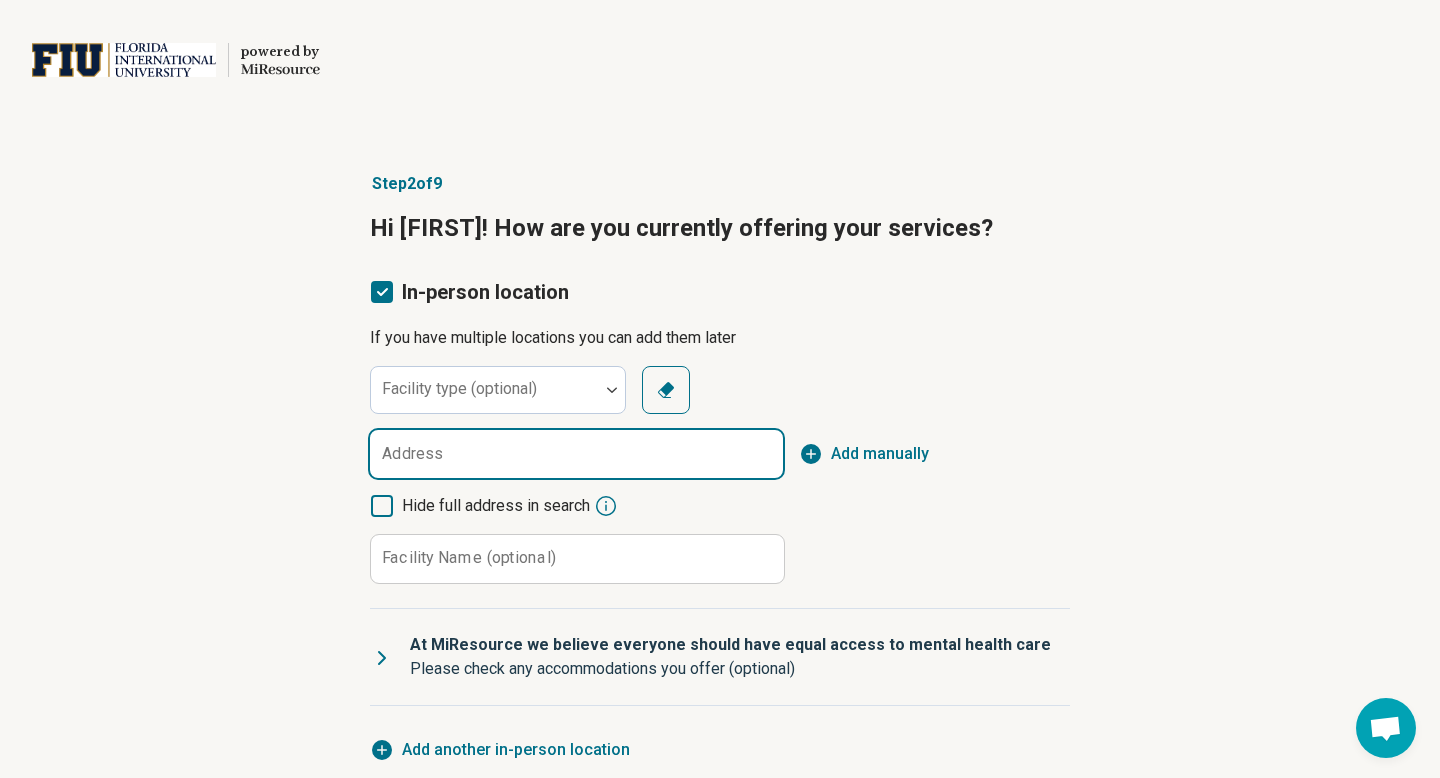 click on "Address" at bounding box center (576, 454) 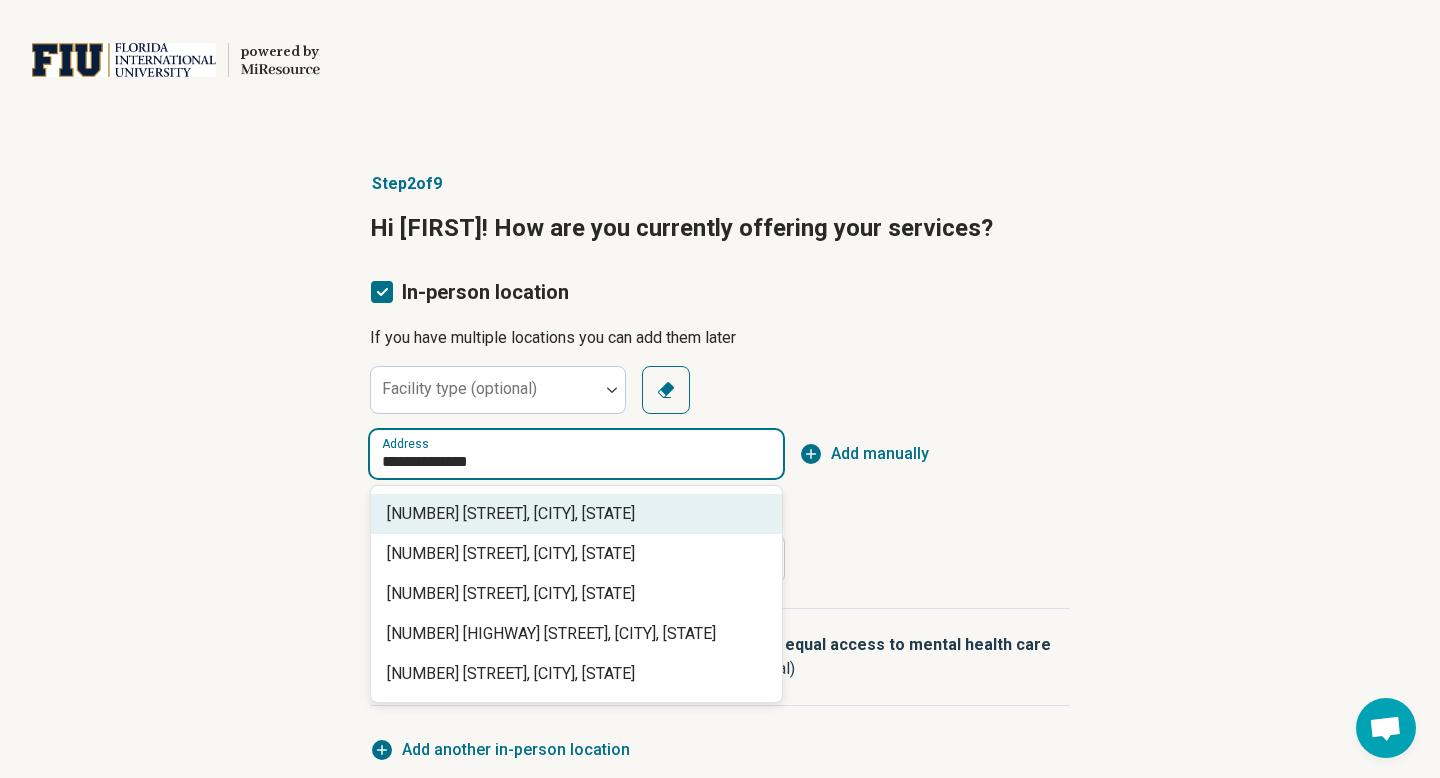 click on "[NUMBER] [STREET], [CITY], [STATE]" at bounding box center (580, 514) 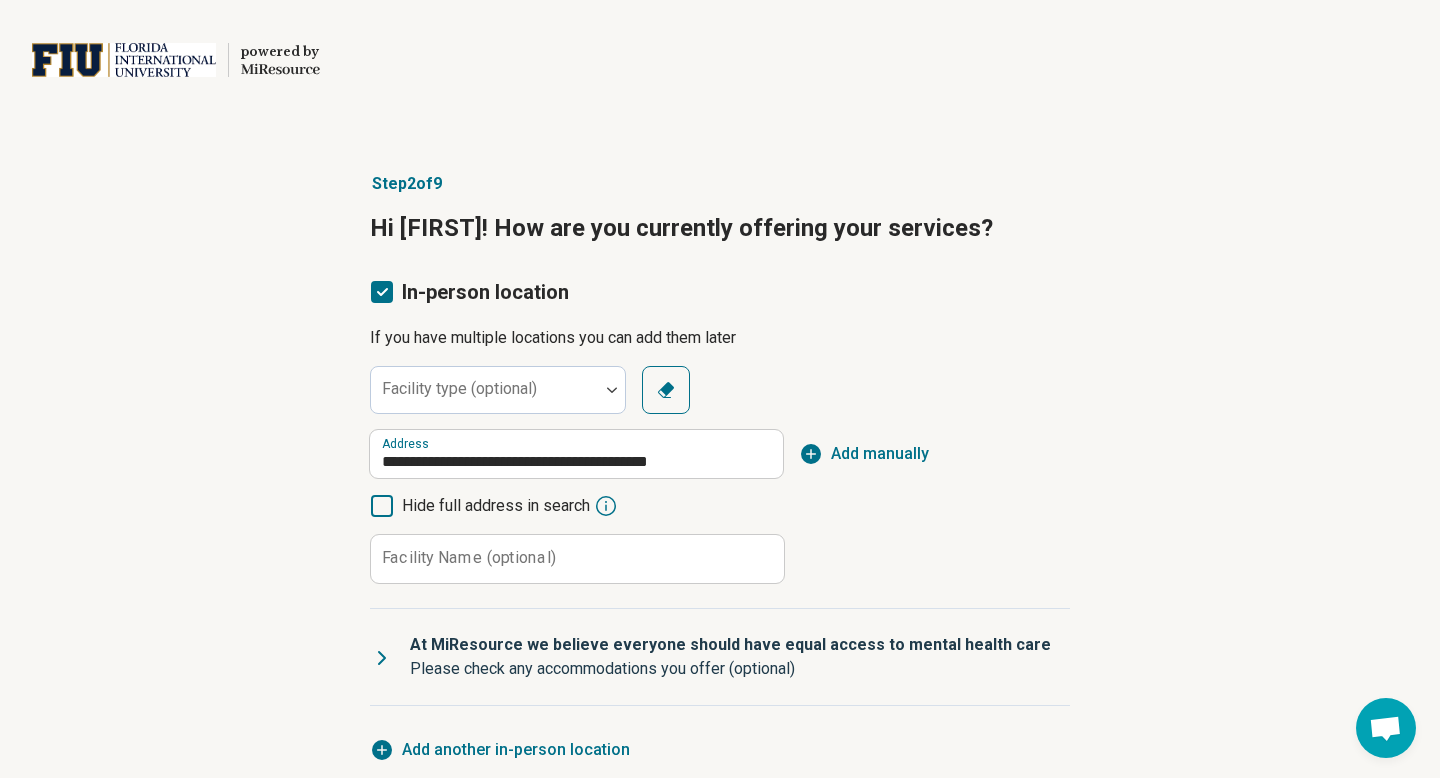 type on "**********" 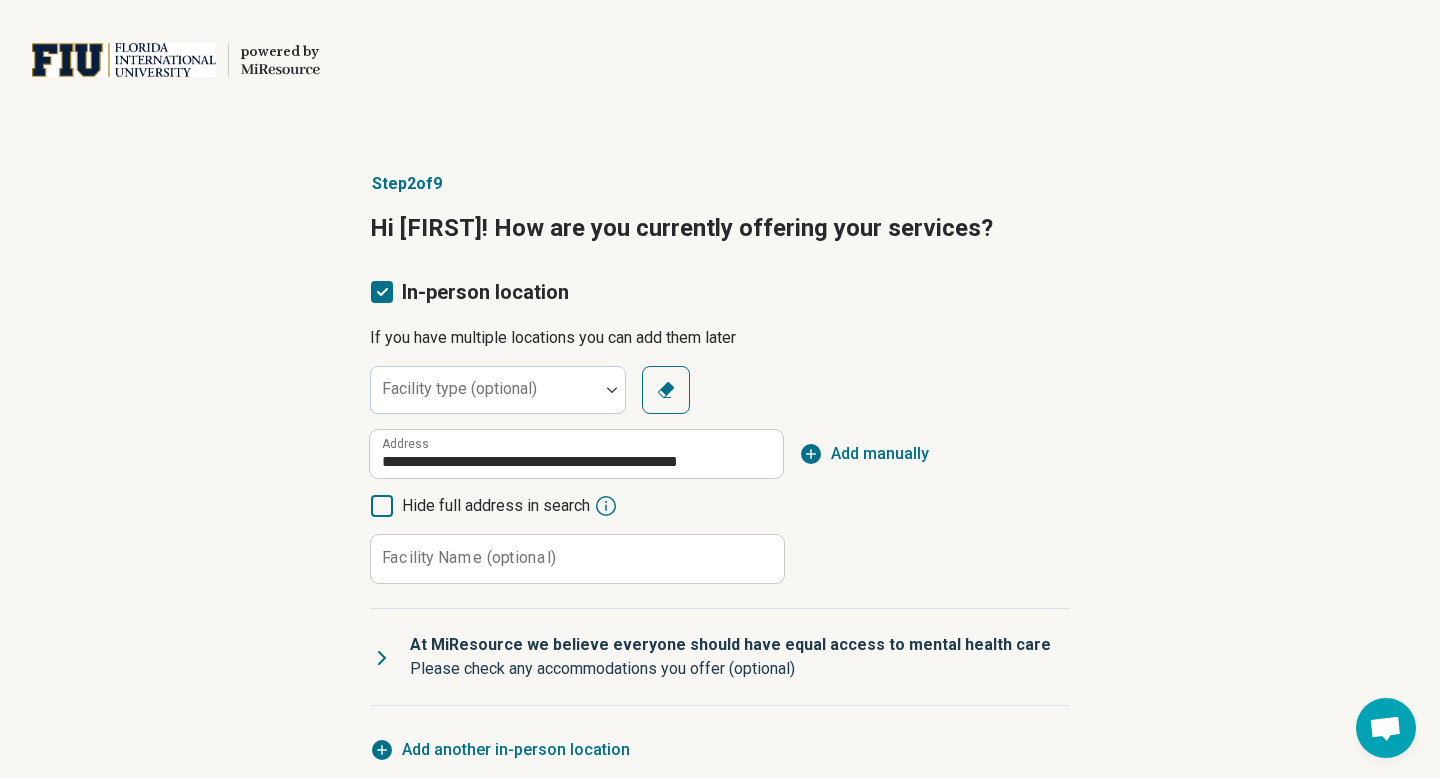 click on "**********" at bounding box center [720, 616] 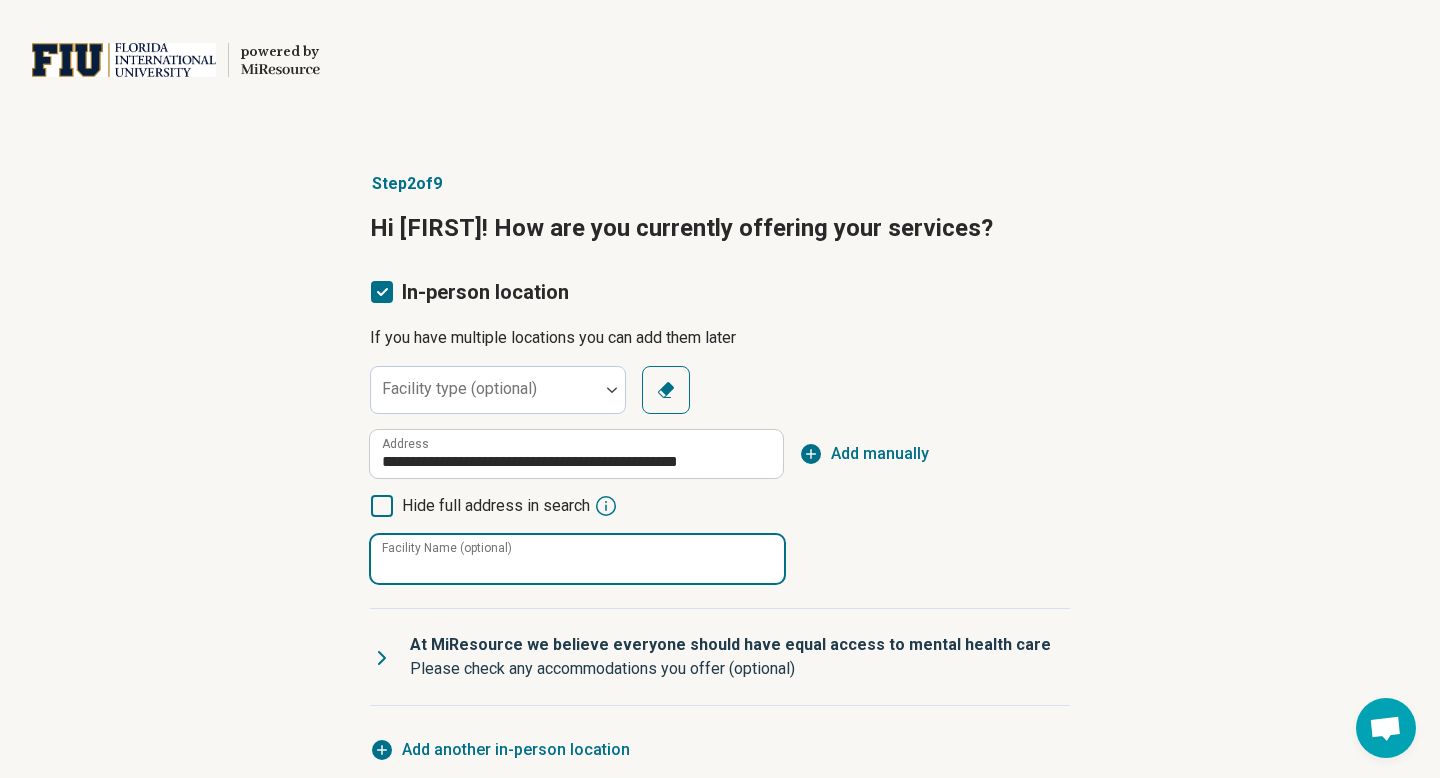 click on "Facility Name (optional)" at bounding box center [577, 559] 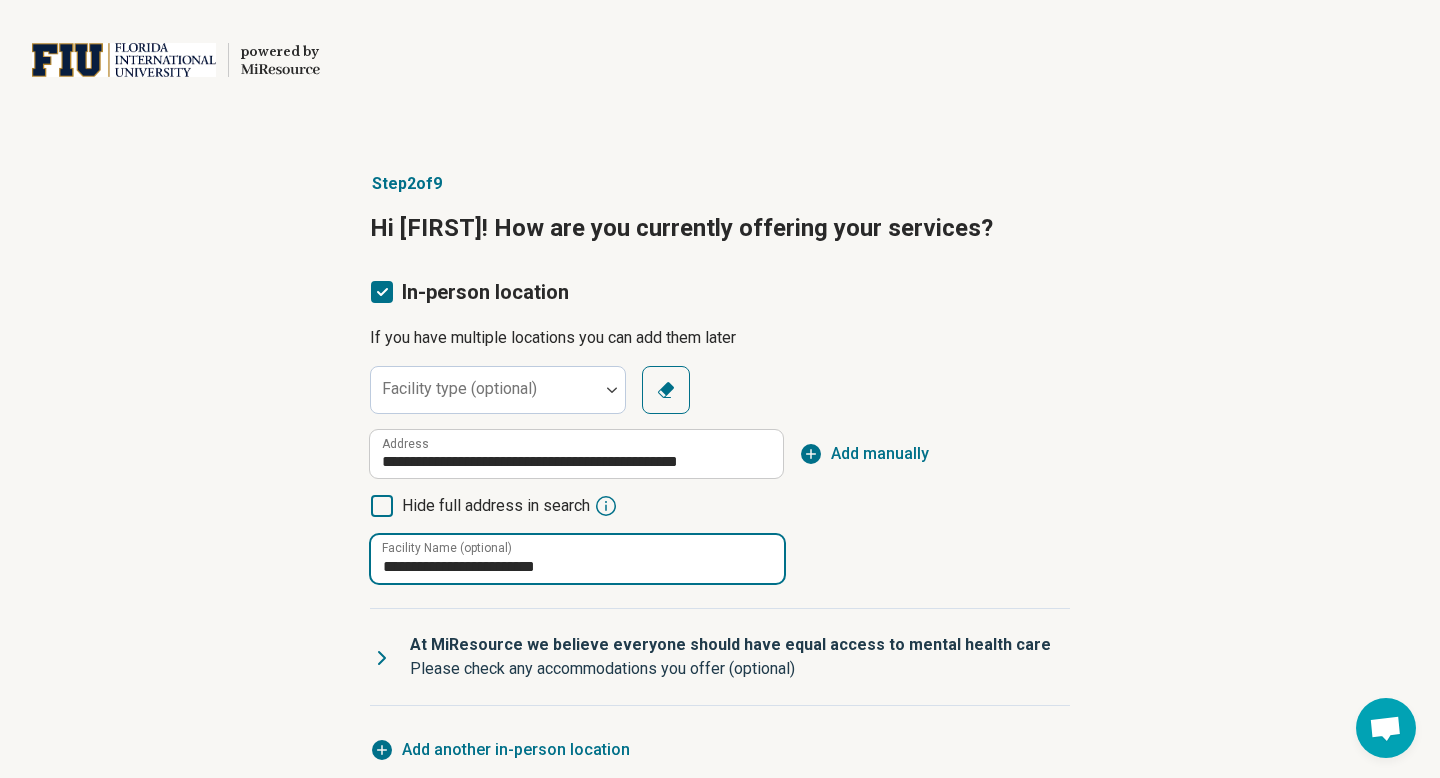 type on "**********" 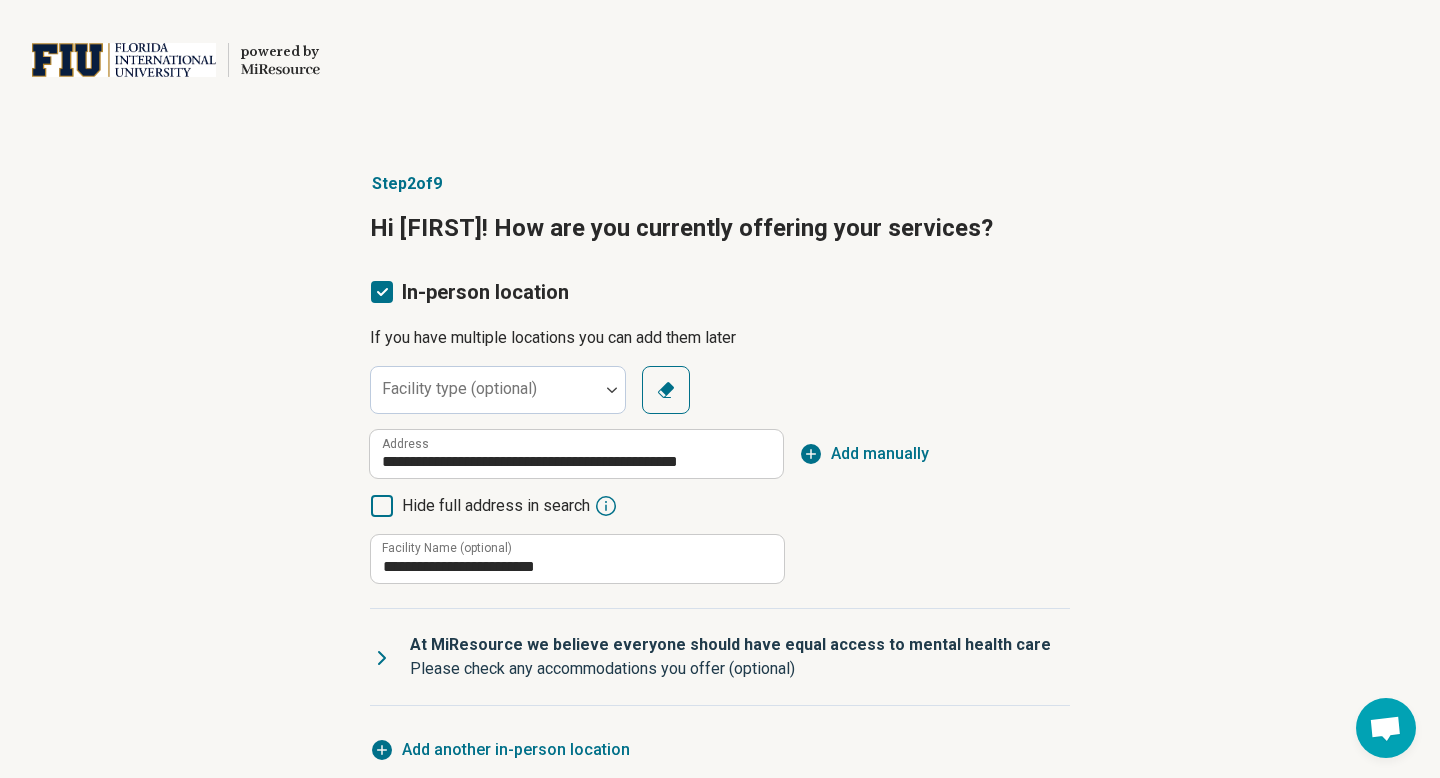 click on "**********" at bounding box center (720, 616) 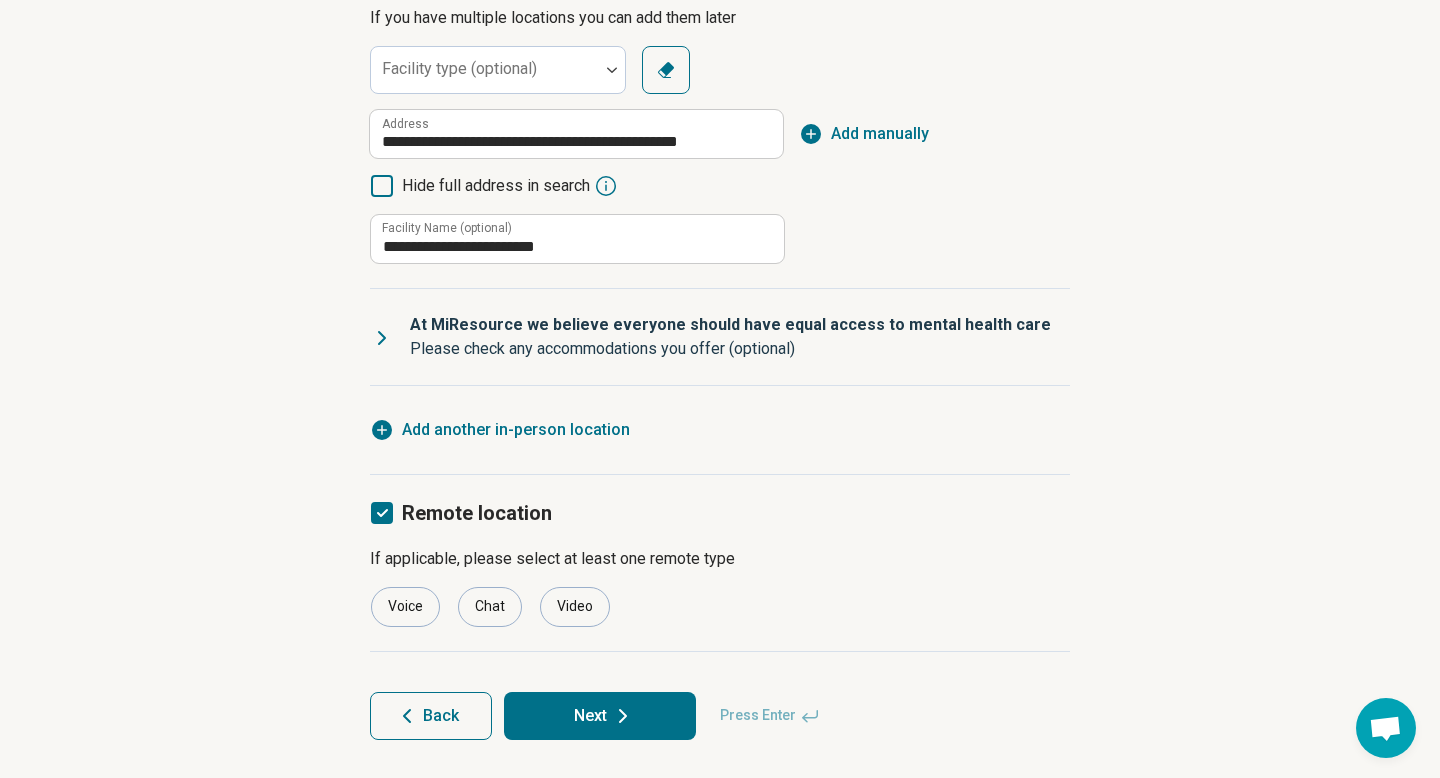 scroll, scrollTop: 320, scrollLeft: 0, axis: vertical 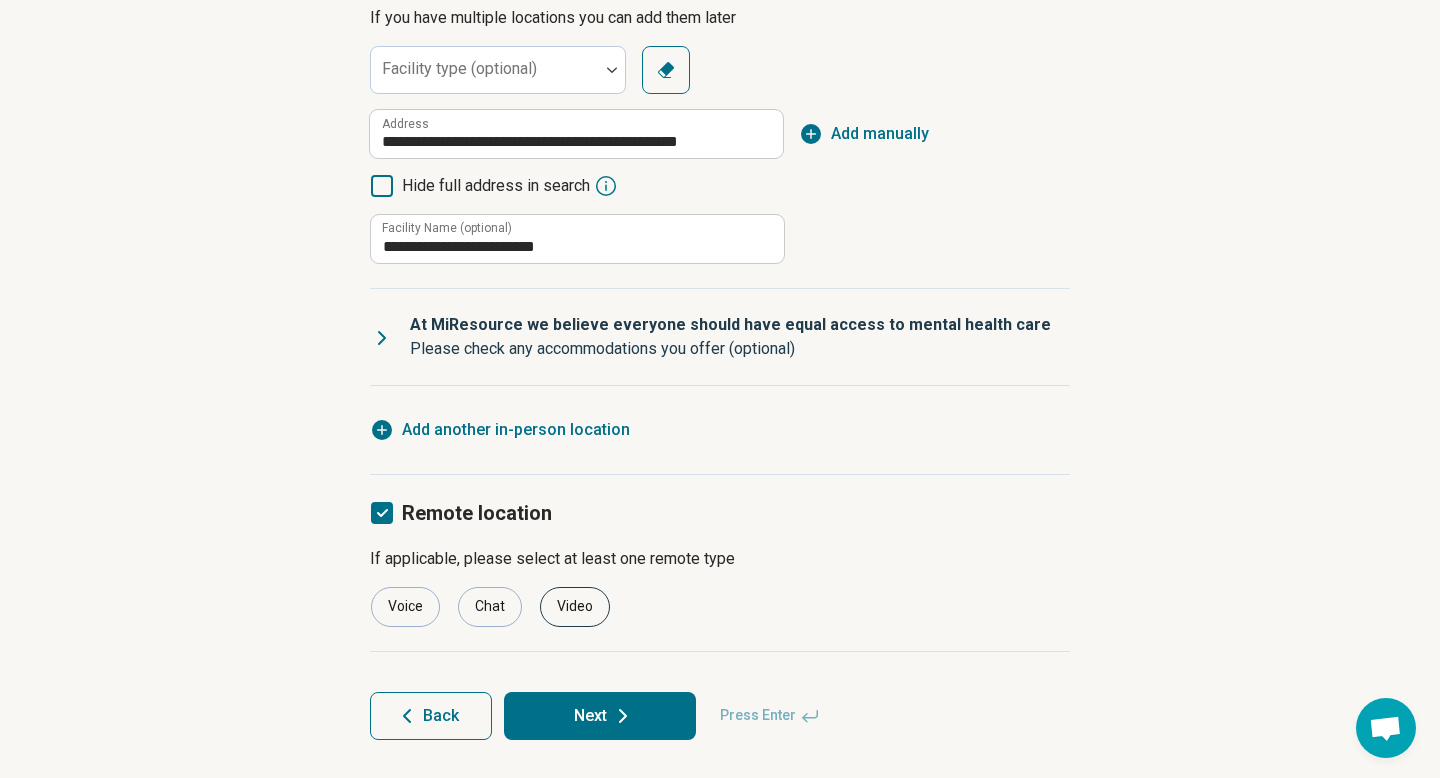 click on "Video" at bounding box center [575, 607] 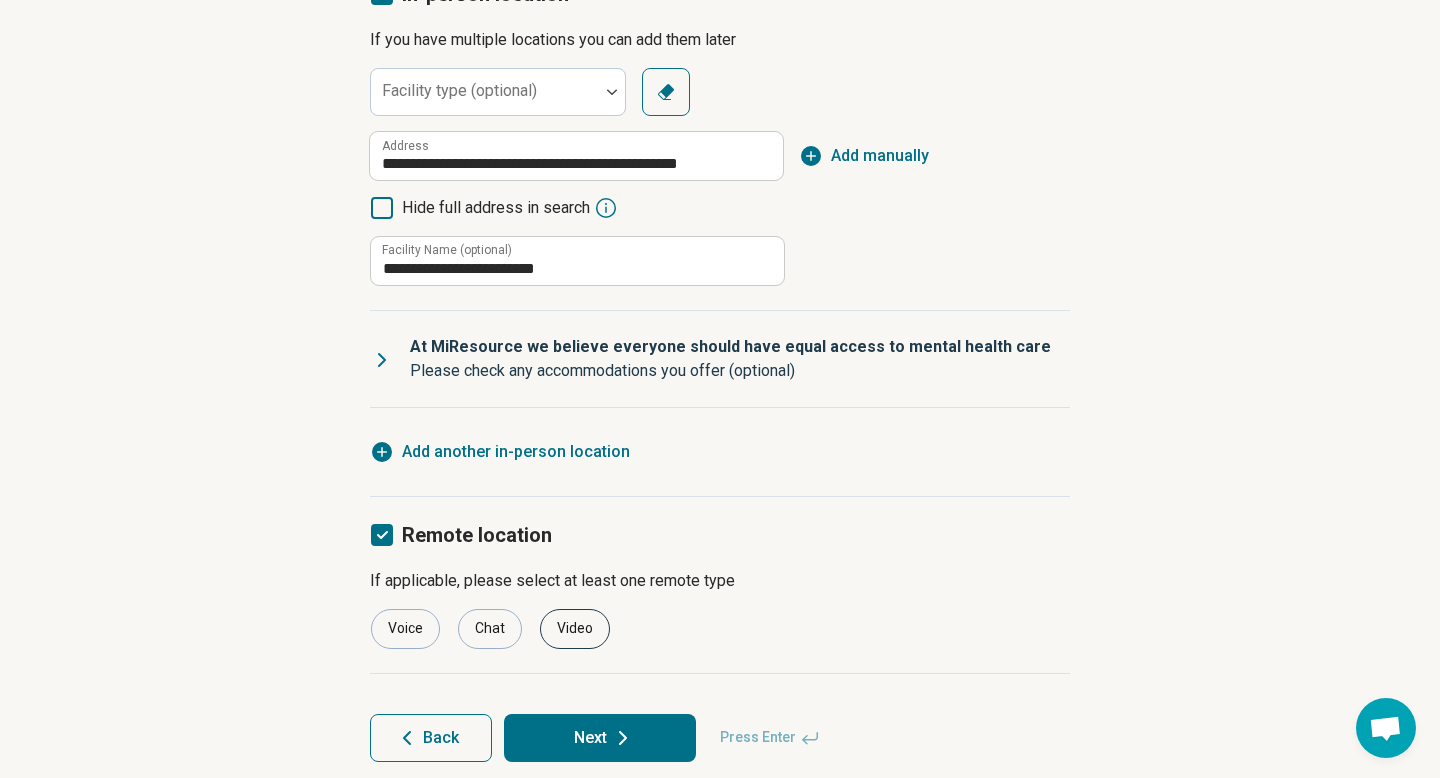 scroll, scrollTop: 320, scrollLeft: 0, axis: vertical 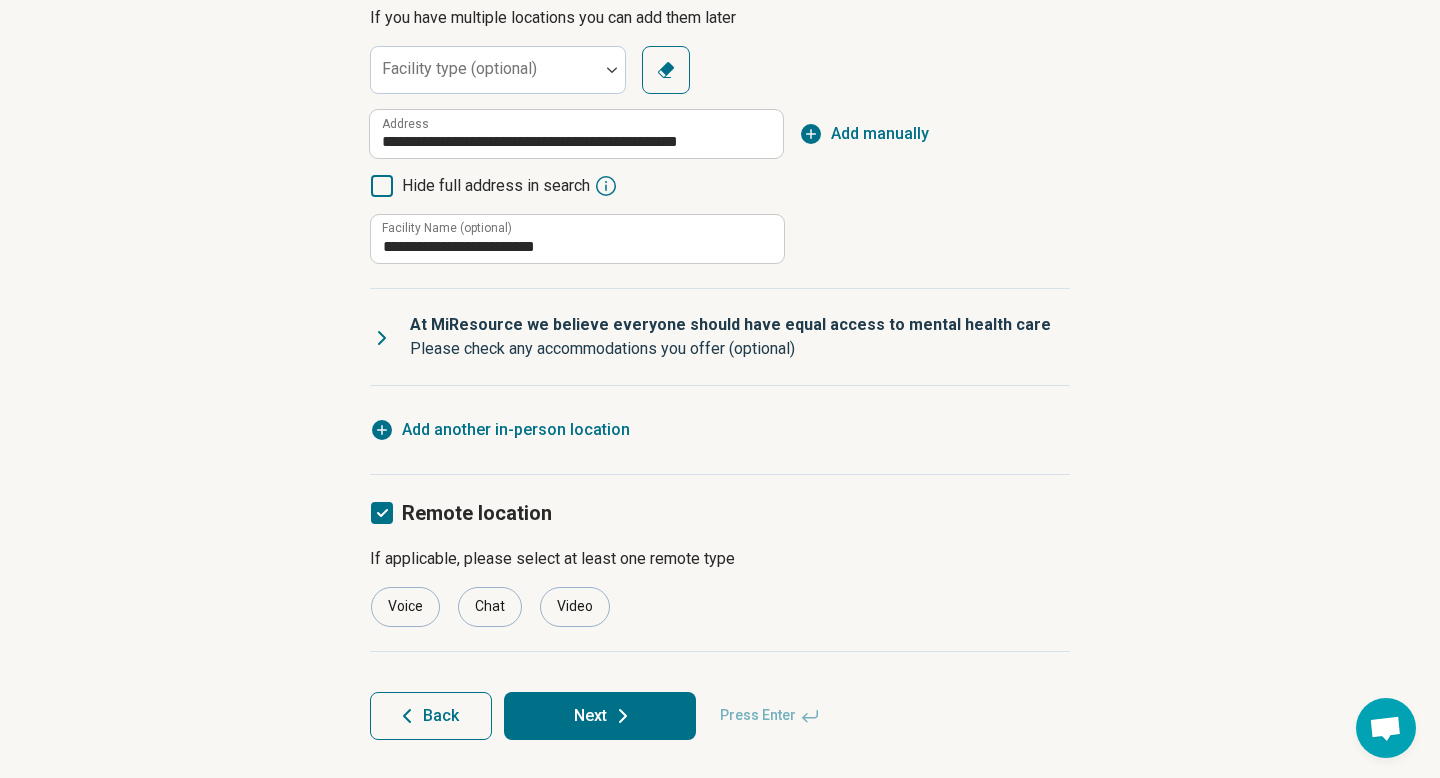 click on "Next" at bounding box center [600, 716] 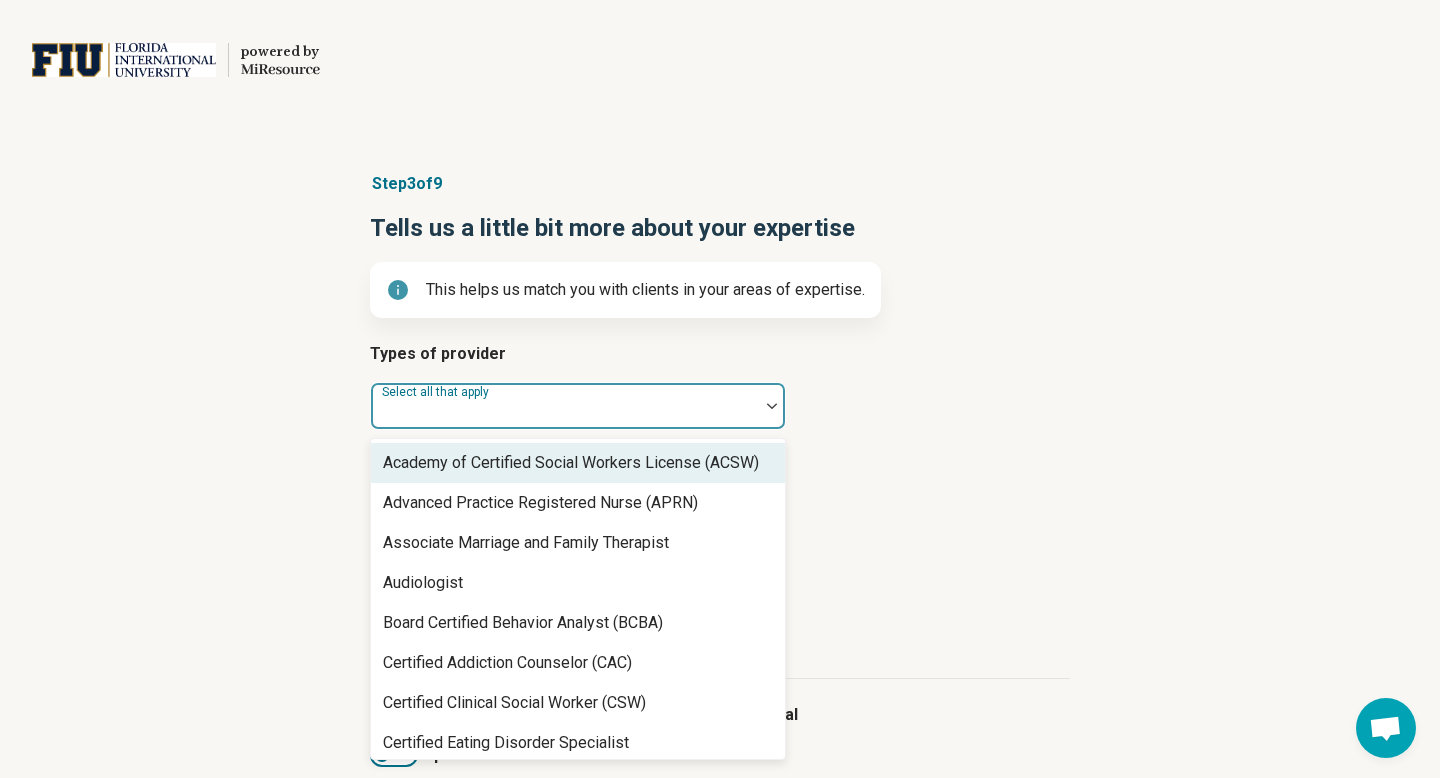 click at bounding box center [565, 406] 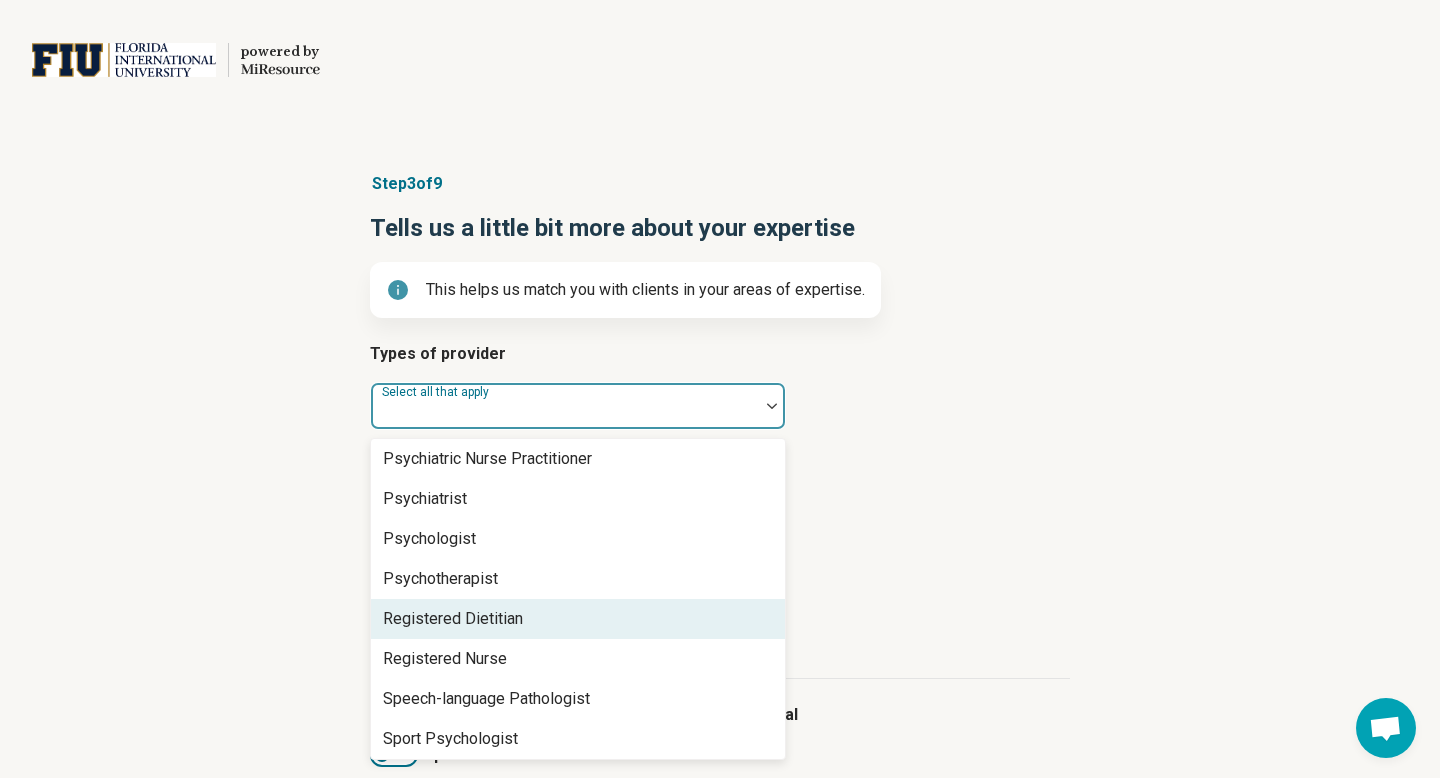 scroll, scrollTop: 2408, scrollLeft: 0, axis: vertical 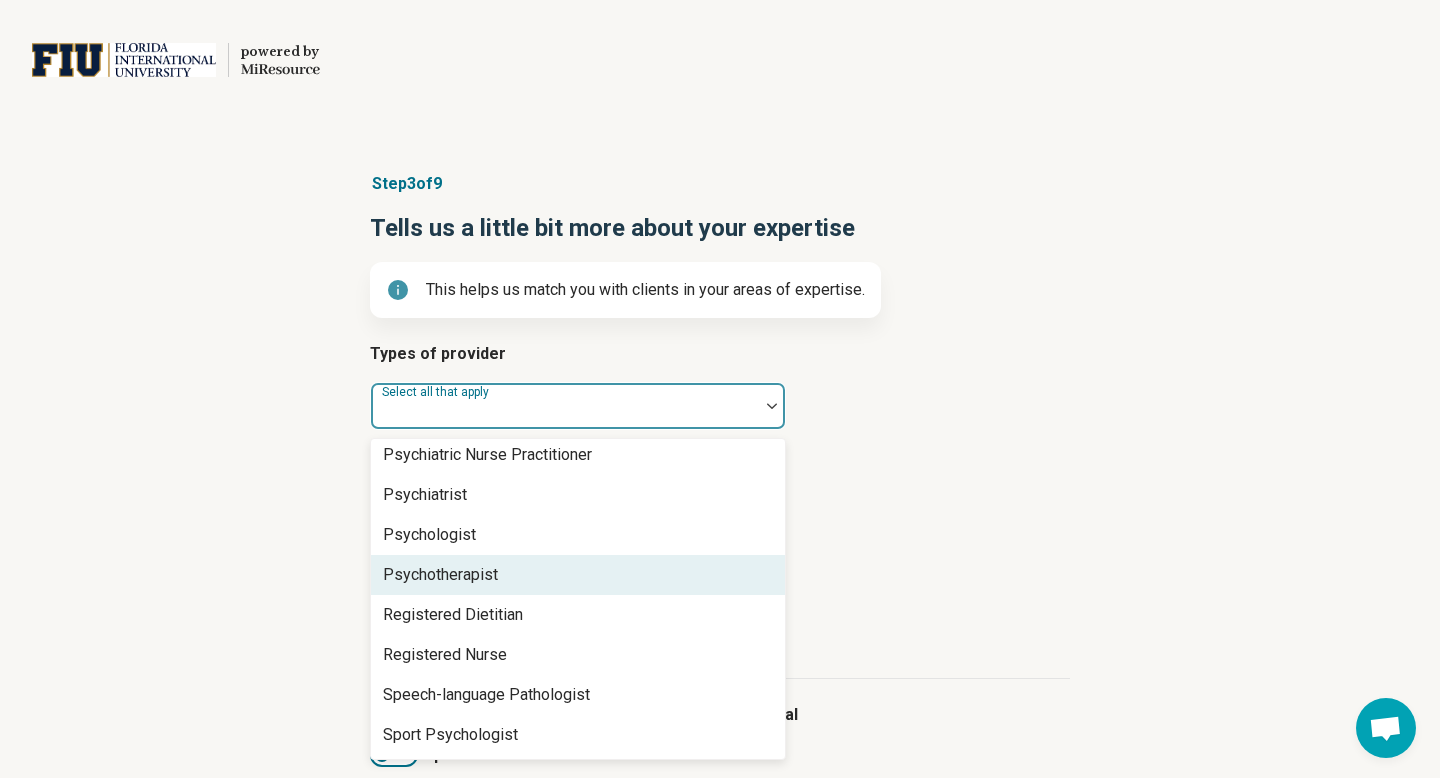 click on "Psychotherapist" at bounding box center (578, 575) 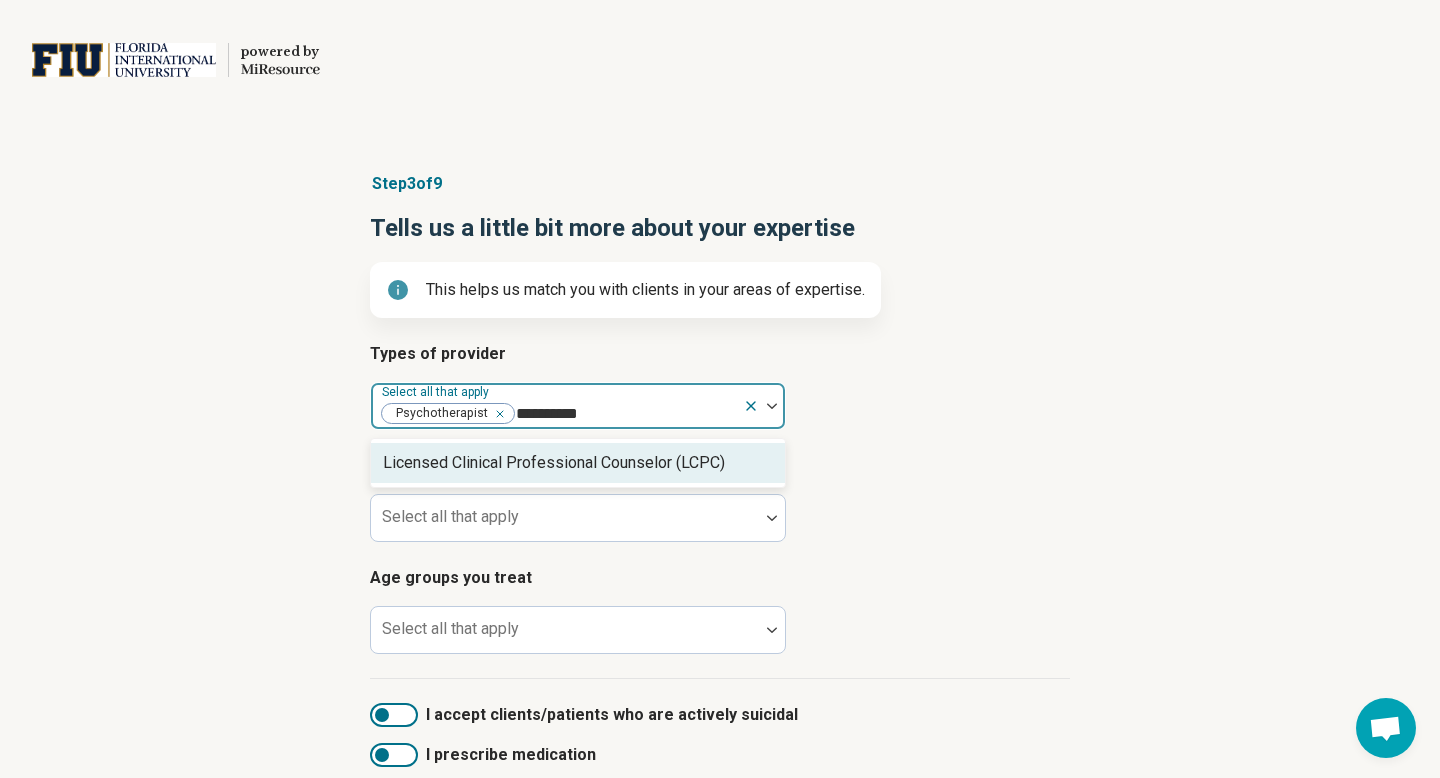 scroll, scrollTop: 0, scrollLeft: 0, axis: both 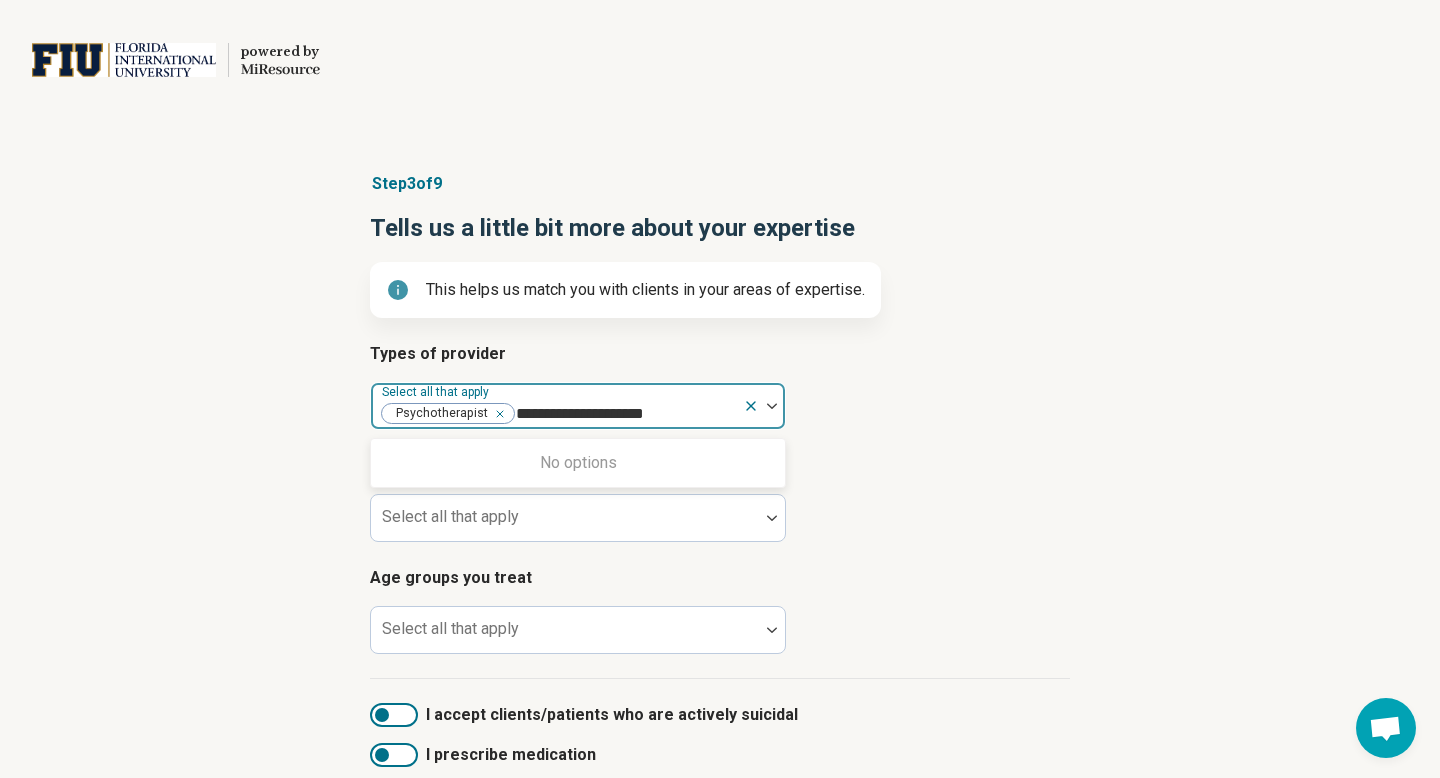 type on "**********" 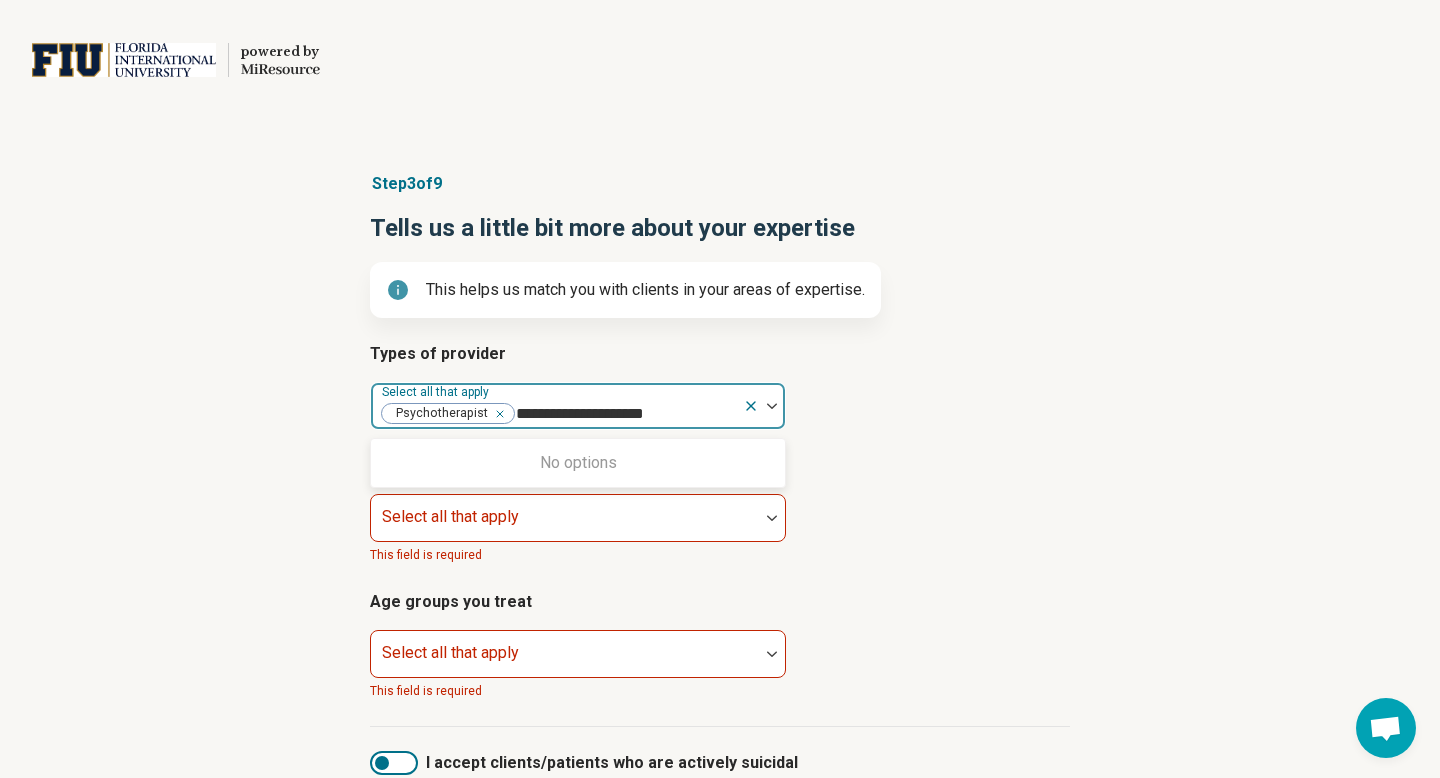 type 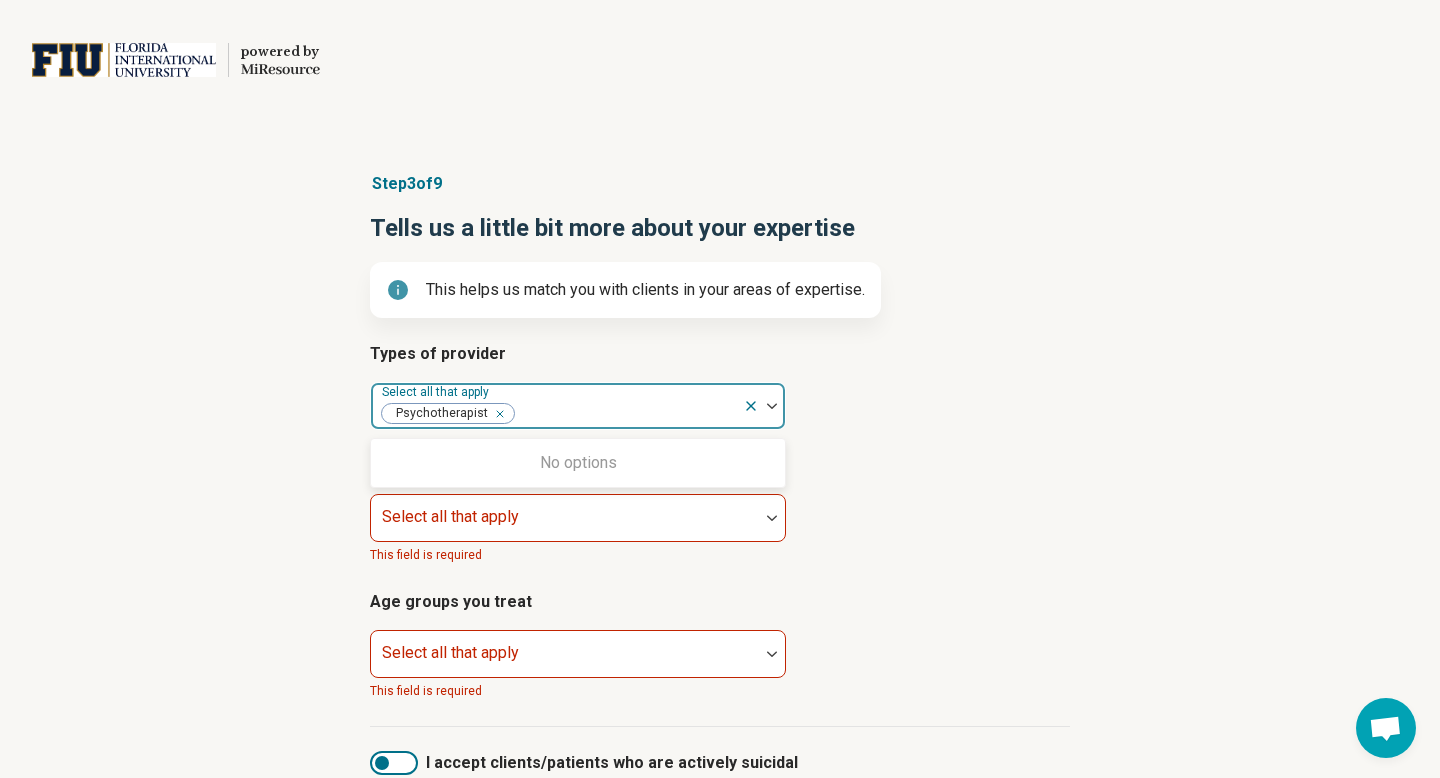 click on "Types of provider option Psychotherapist, selected. 0 results available for search term Clinical Psychologist. Use Up and Down to choose options, press Enter to select the currently focused option, press Escape to exit the menu, press Tab to select the option and exit the menu. Select all that apply Psychotherapist No options" at bounding box center [720, 386] 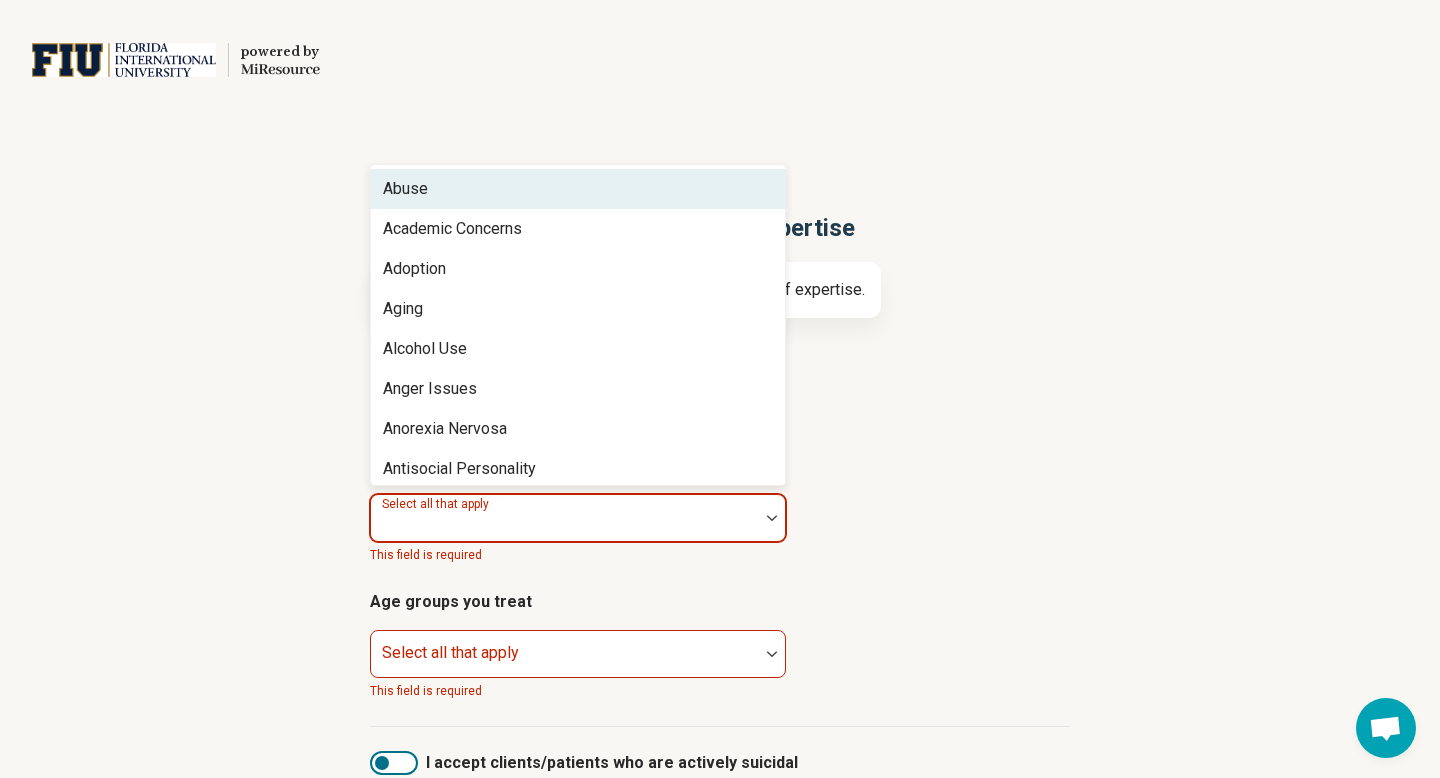 click at bounding box center (565, 526) 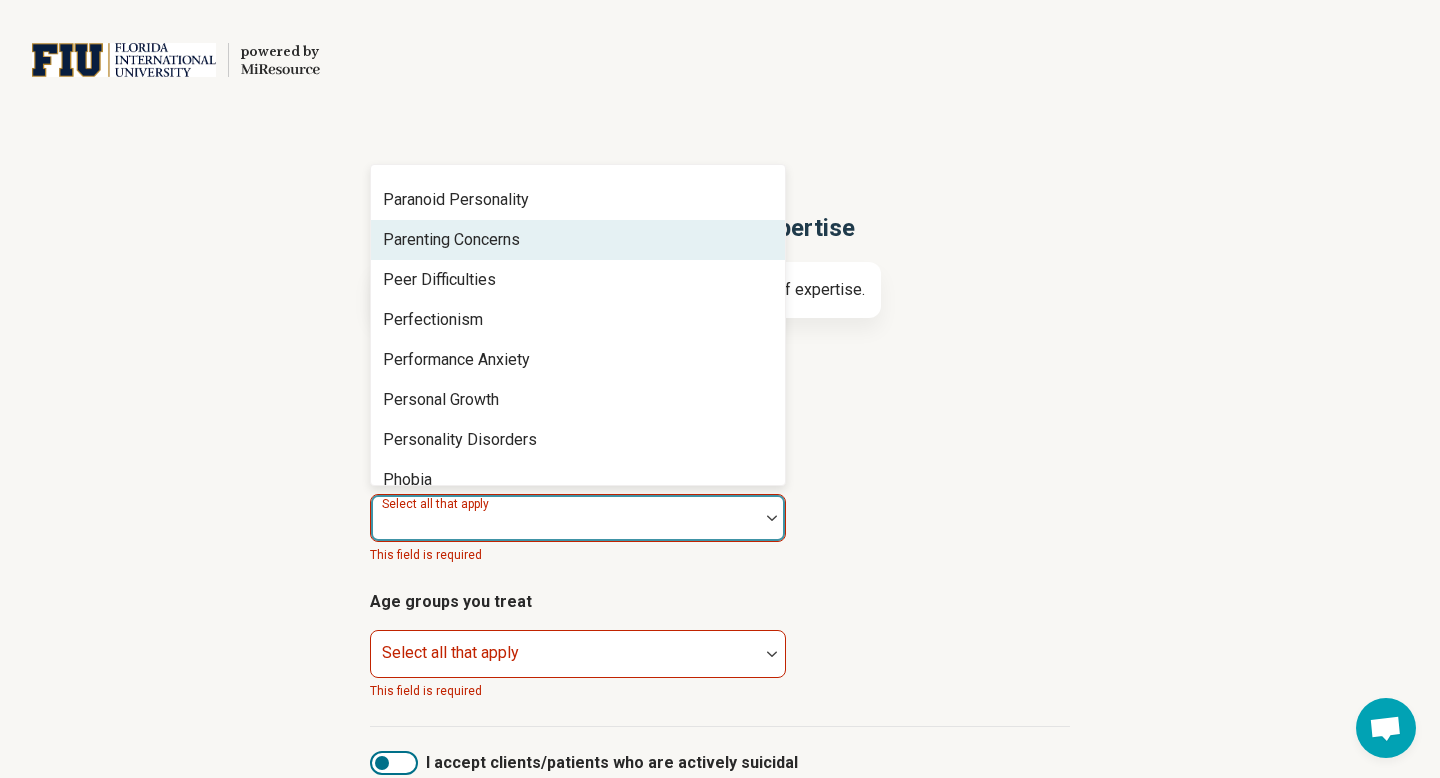 scroll, scrollTop: 3688, scrollLeft: 0, axis: vertical 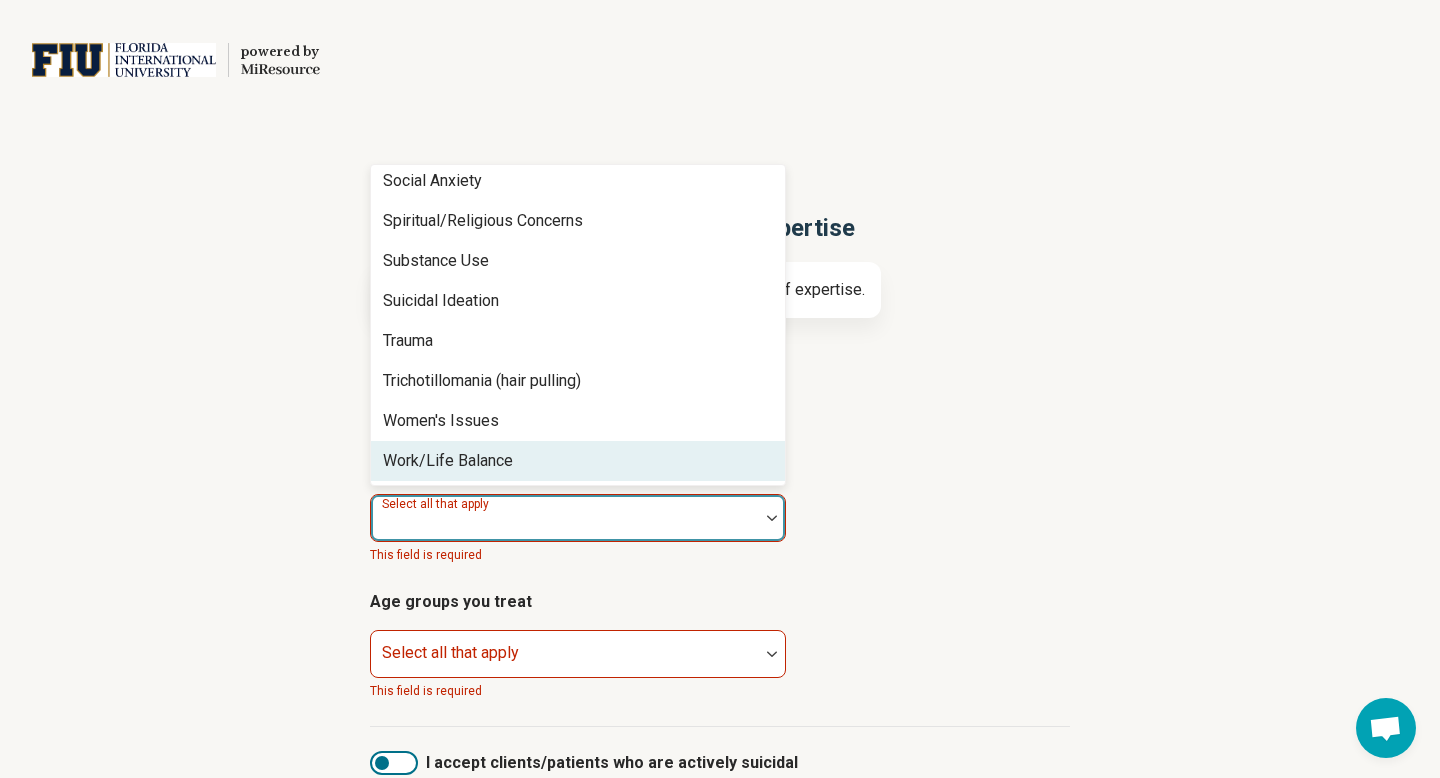 click on "Work/Life Balance" at bounding box center [578, 461] 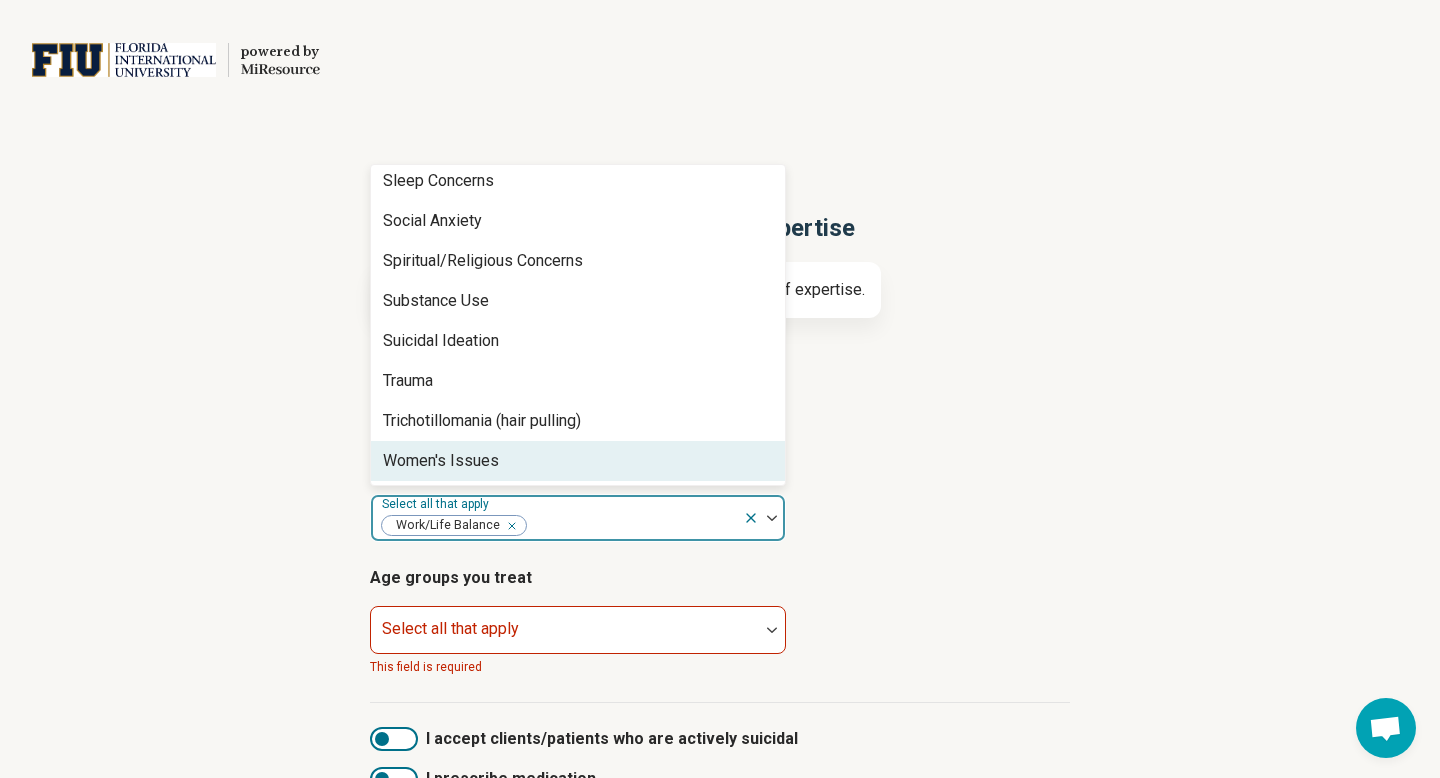scroll, scrollTop: 3648, scrollLeft: 0, axis: vertical 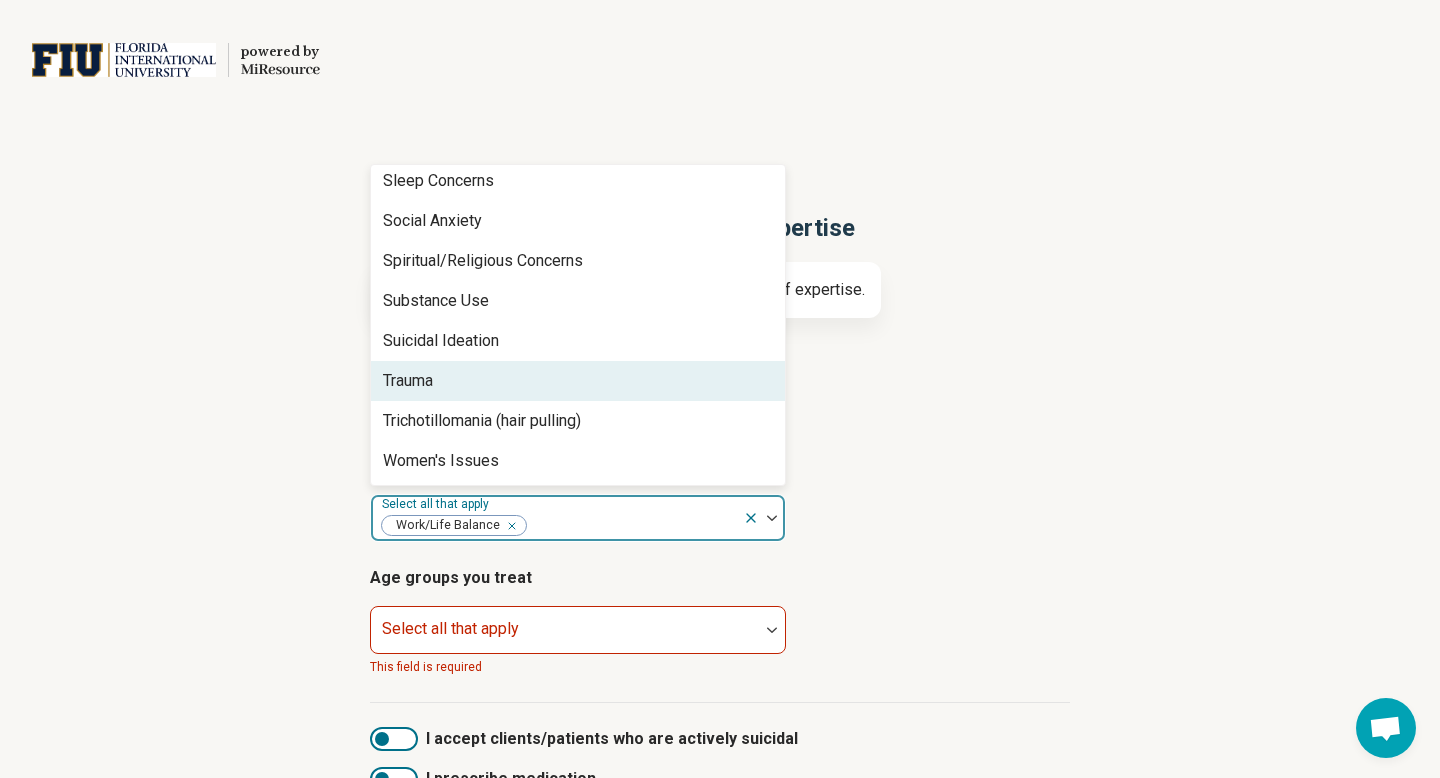 click on "Trauma" at bounding box center [578, 381] 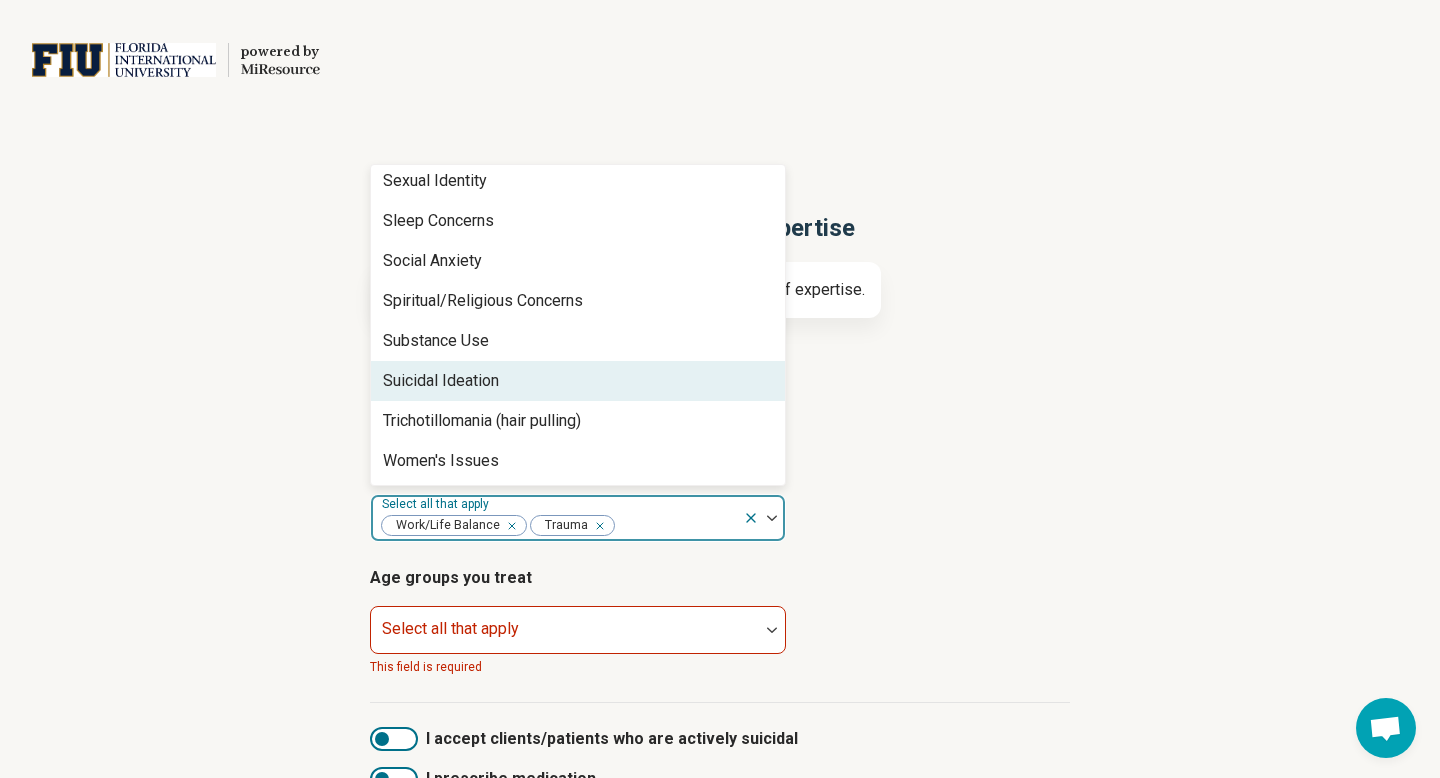 scroll, scrollTop: 3608, scrollLeft: 0, axis: vertical 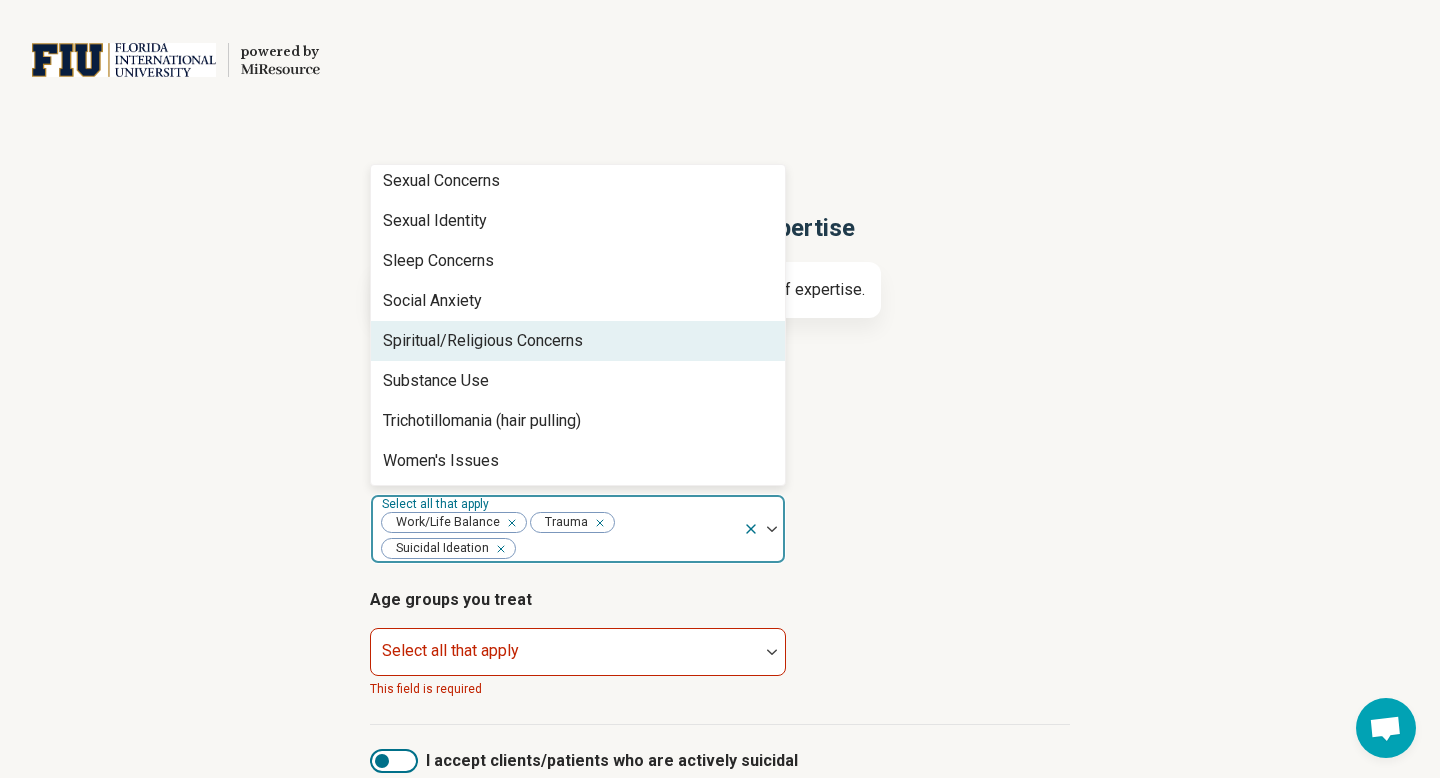 click on "Spiritual/Religious Concerns" at bounding box center [483, 341] 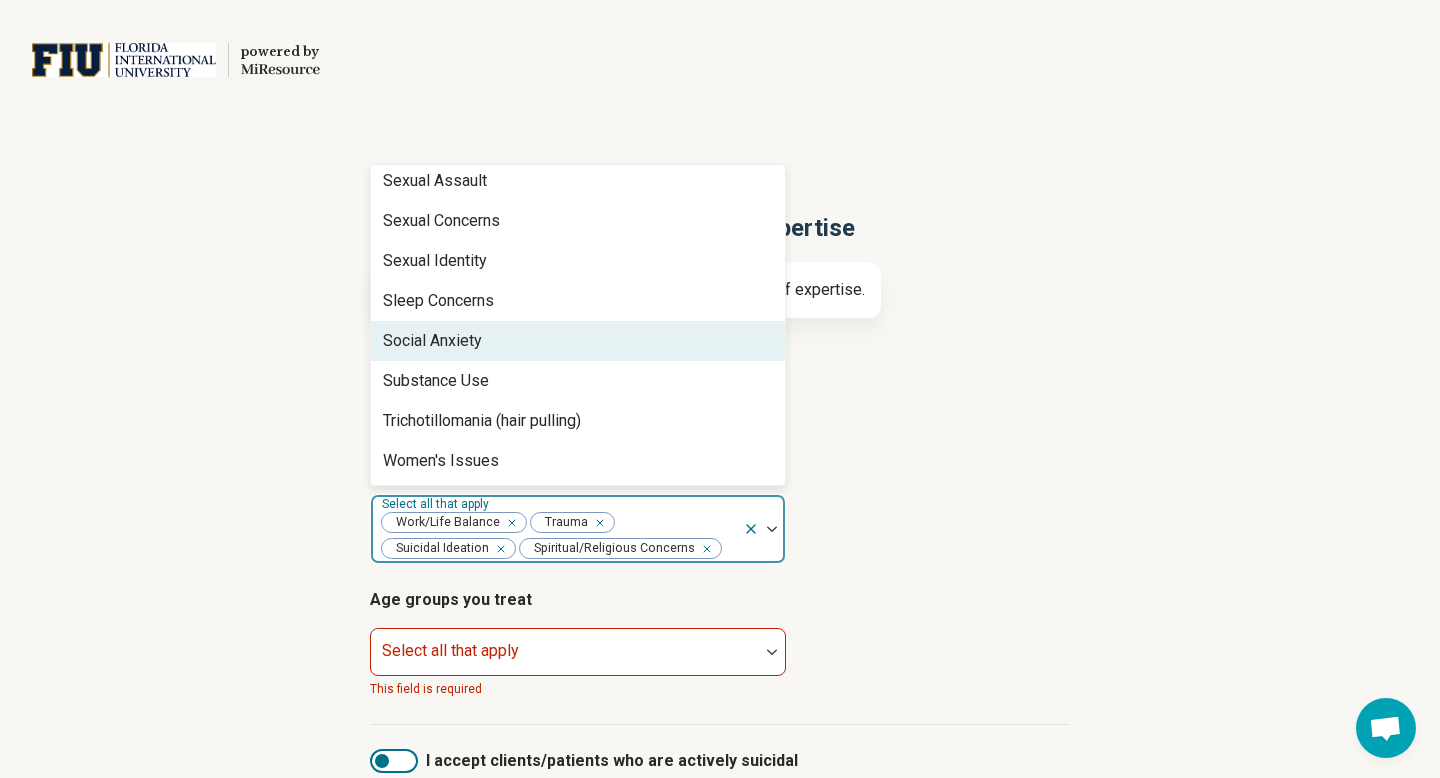 click on "Social Anxiety" at bounding box center (578, 341) 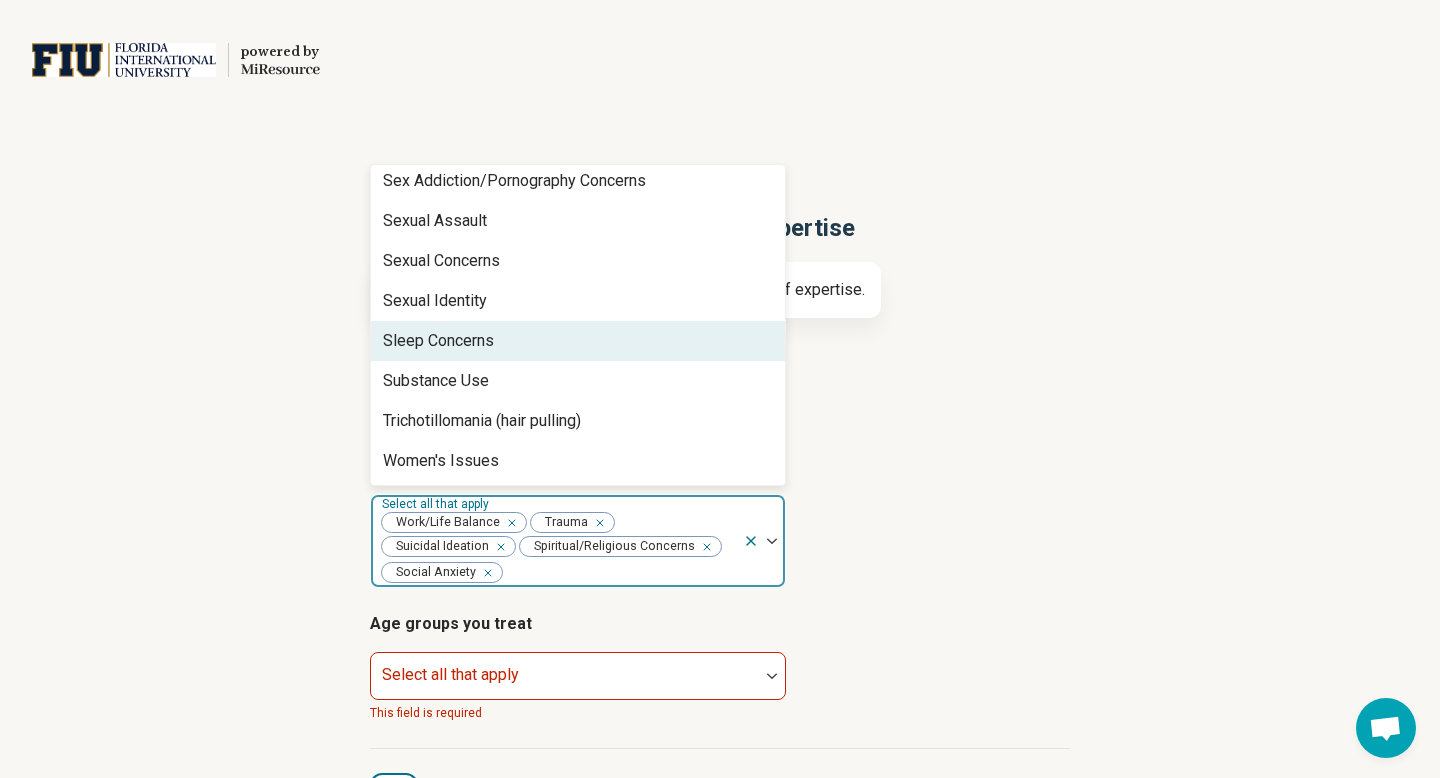 scroll, scrollTop: 3488, scrollLeft: 0, axis: vertical 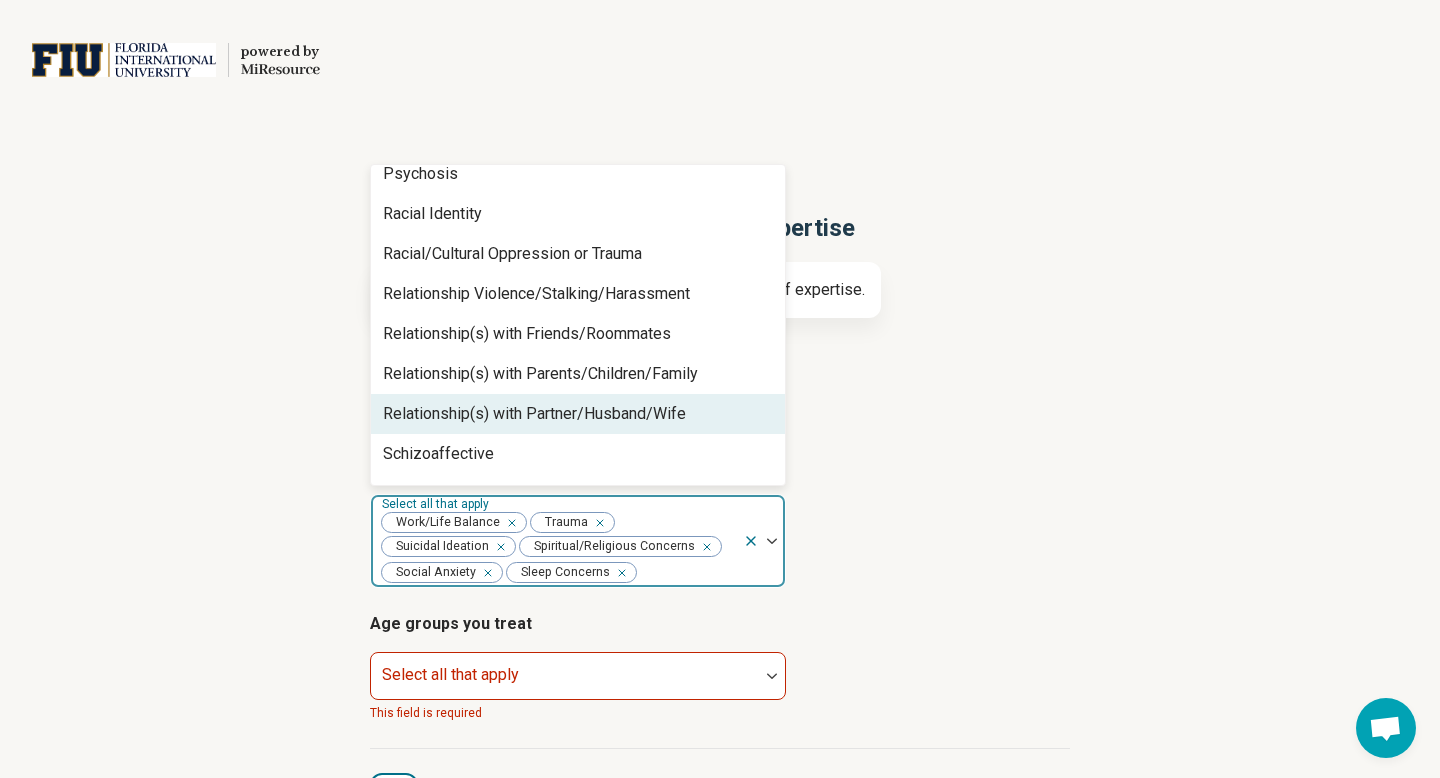 click on "Relationship(s) with Partner/Husband/Wife" at bounding box center [534, 414] 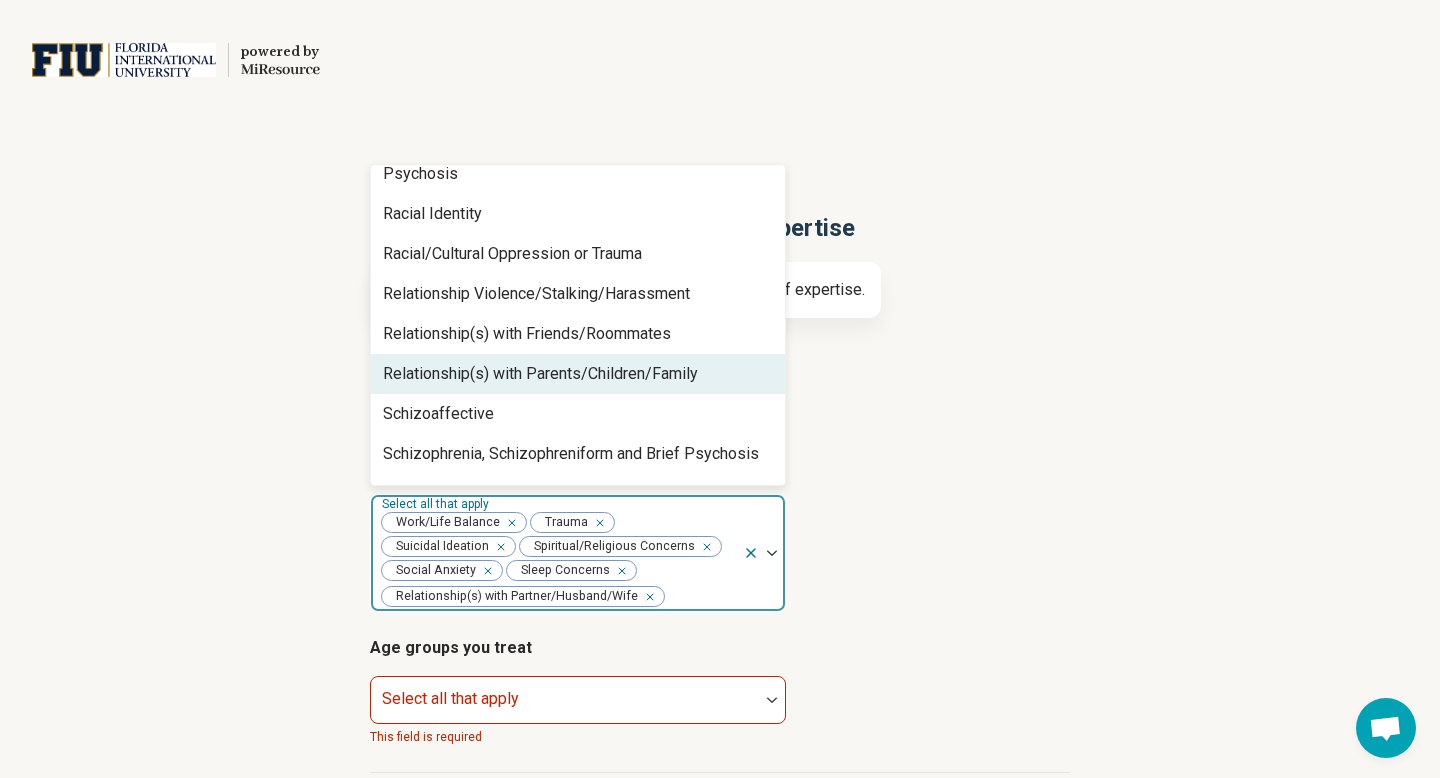 click on "Relationship(s) with Parents/Children/Family" at bounding box center [540, 374] 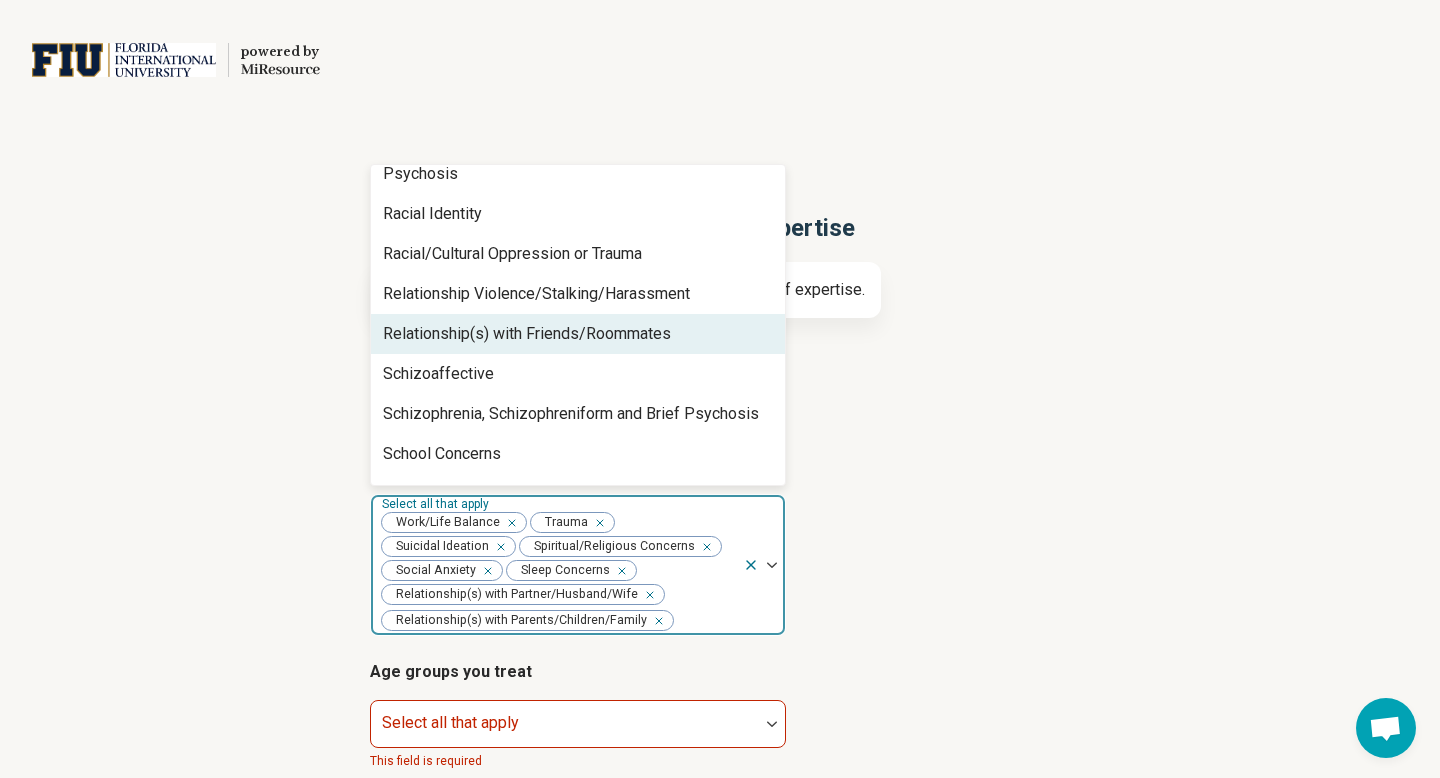 click on "Relationship(s) with Friends/Roommates" at bounding box center [527, 334] 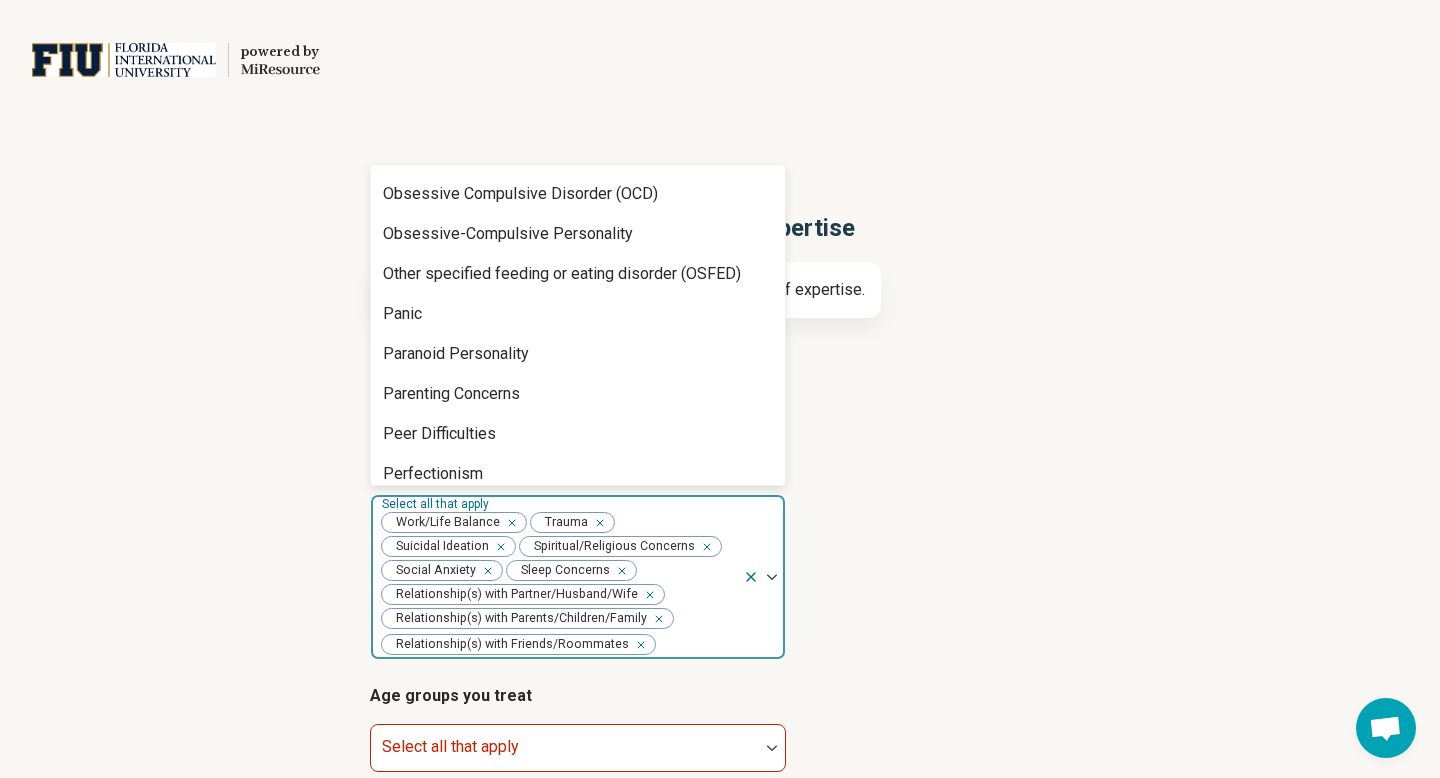 scroll, scrollTop: 2333, scrollLeft: 0, axis: vertical 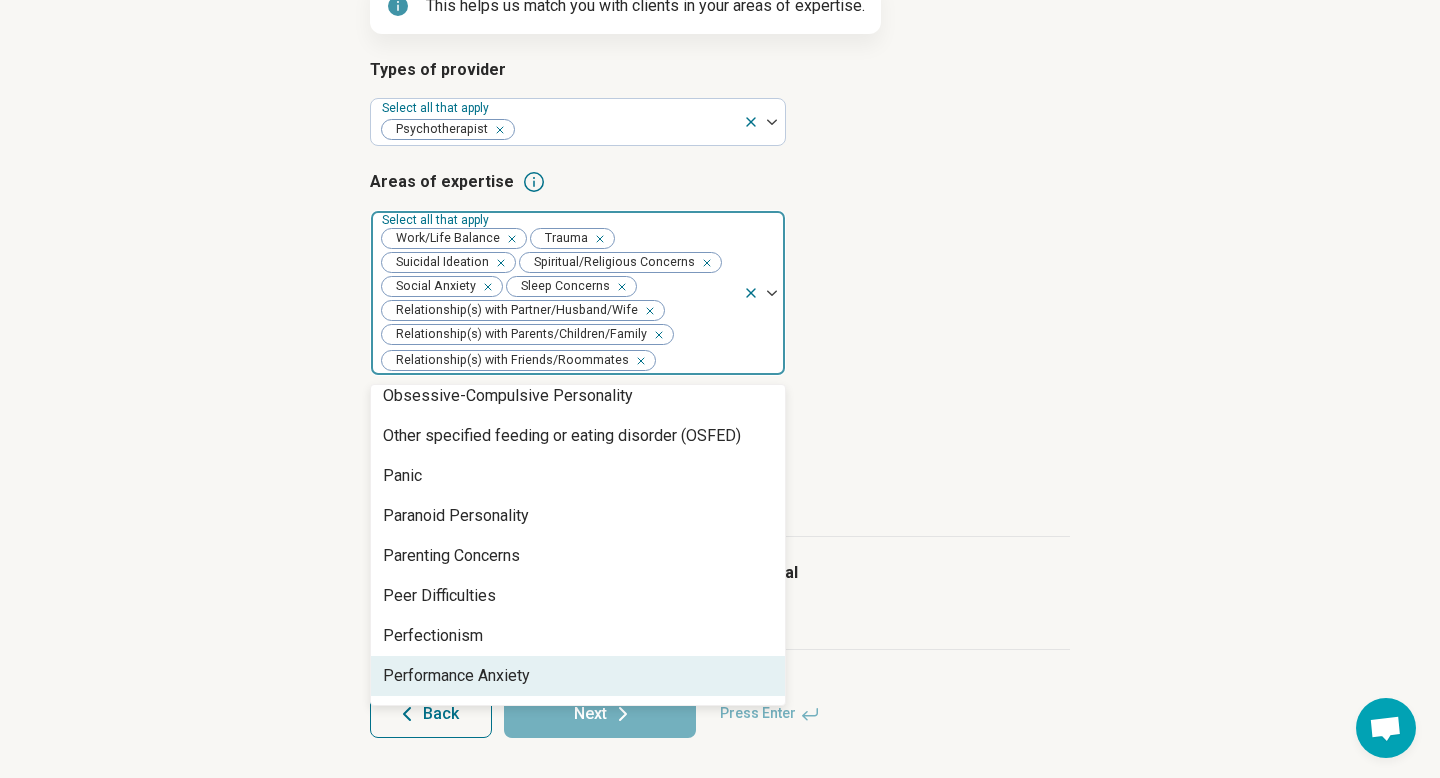 click on "Areas of expertise option Relationship(s) with Friends/Roommates, selected. Performance Anxiety, 66 of 91. 91 results available. Use Up and Down to choose options, press Enter to select the currently focused option, press Escape to exit the menu, press Tab to select the option and exit the menu. Select all that apply Work/Life Balance Trauma Suicidal Ideation Spiritual/Religious Concerns Social Anxiety Sleep Concerns Relationship(s) with Partner/Husband/Wife Relationship(s) with Parents/Children/Family Relationship(s) with Friends/Roommates Abuse Academic Concerns Adoption Aging Alcohol Use Anger Issues Anorexia Nervosa Antisocial Personality Anxiety Athletic Performance Athletic/Sports performance Attention Deficit Hyperactivity Disorder (ADHD) Autism Avoidant Personality Avoidant/Restrictive Food Intake Disorder Binge-Eating Disorder Bipolar Disorder Body Image Borderline Personality Bulimia Nervosa Bullying Burnout Career Childhood Abuse Chronic Illness/Pain Cognitive Functioning Compulsive Exercise Panic" at bounding box center (720, 273) 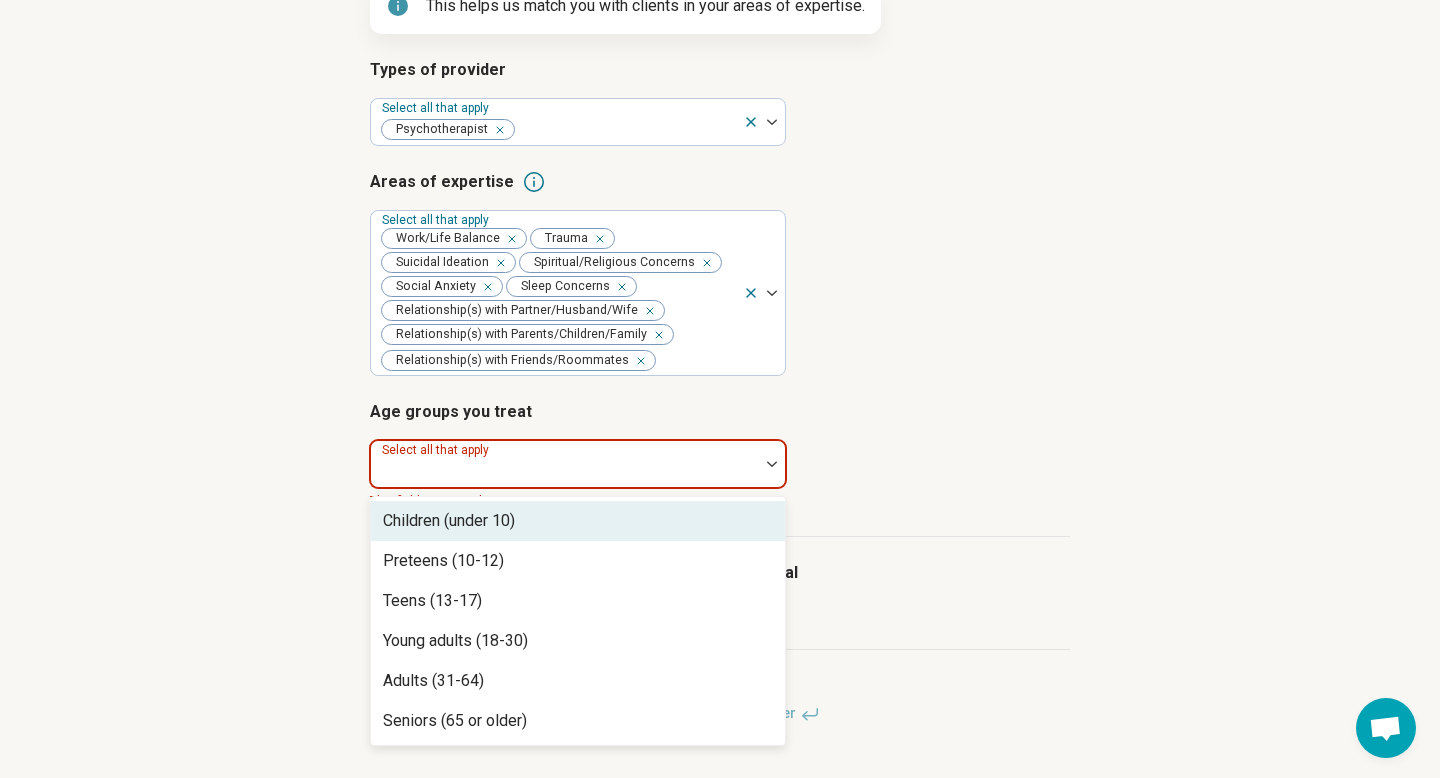 click at bounding box center [565, 464] 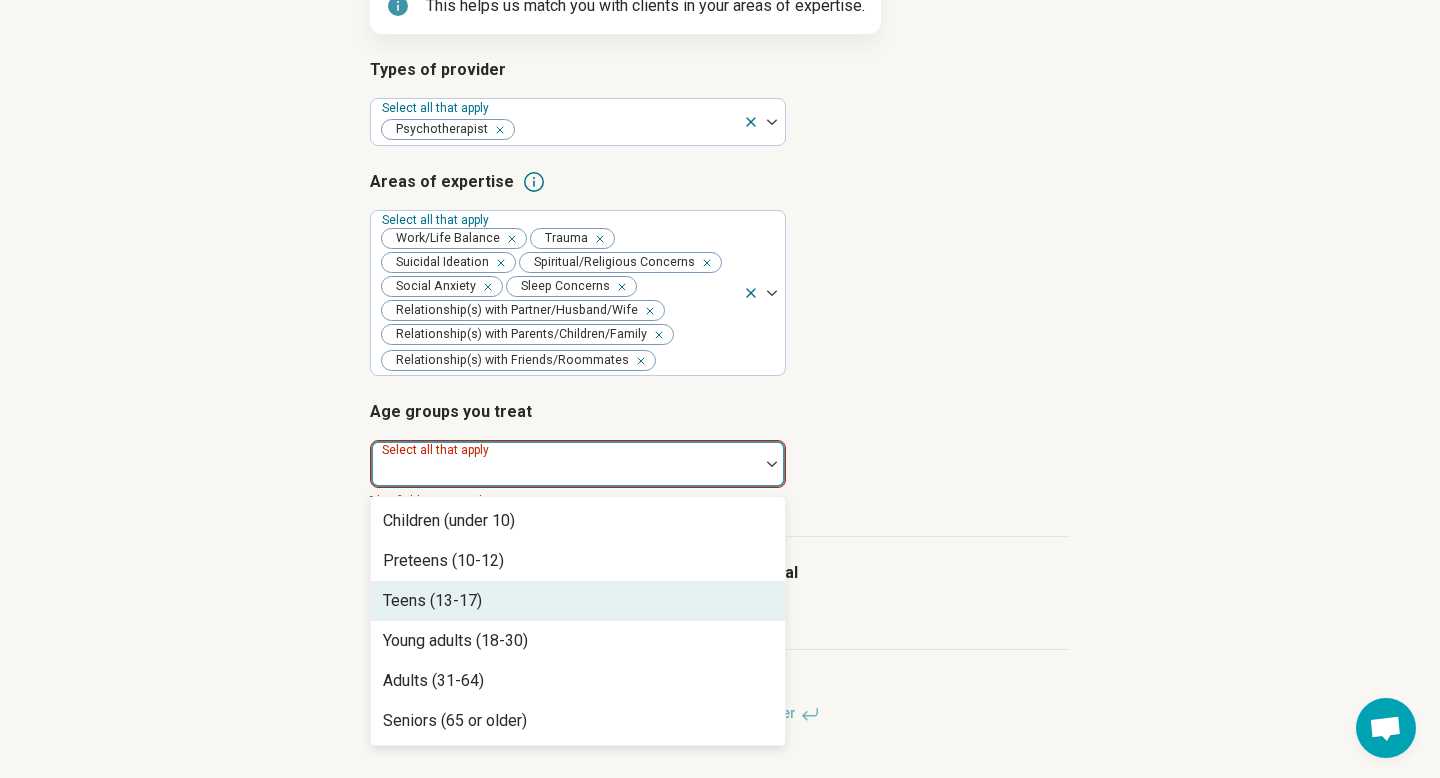 click on "Teens (13-17)" at bounding box center [578, 601] 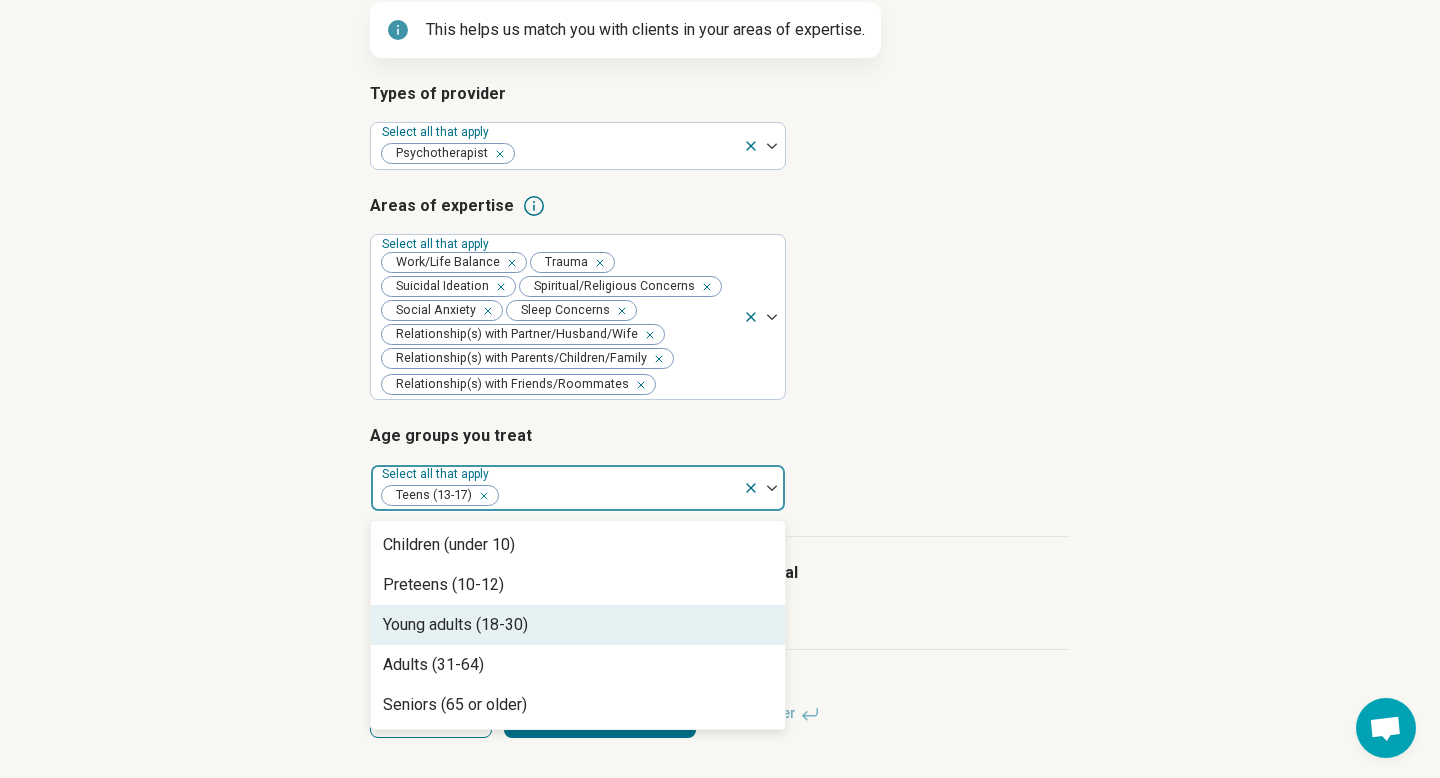 click on "Young adults (18-30)" at bounding box center (578, 625) 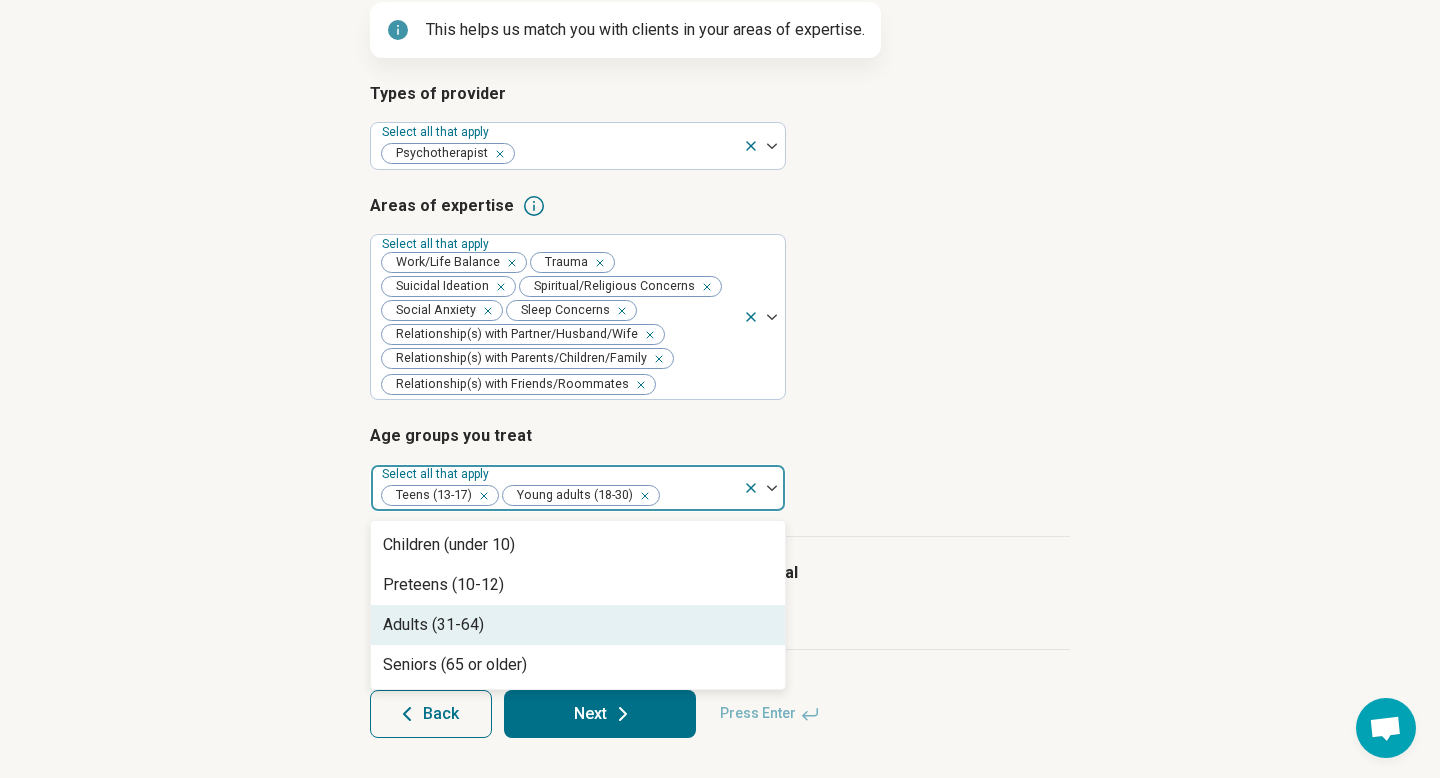 click on "Adults (31-64)" at bounding box center (578, 625) 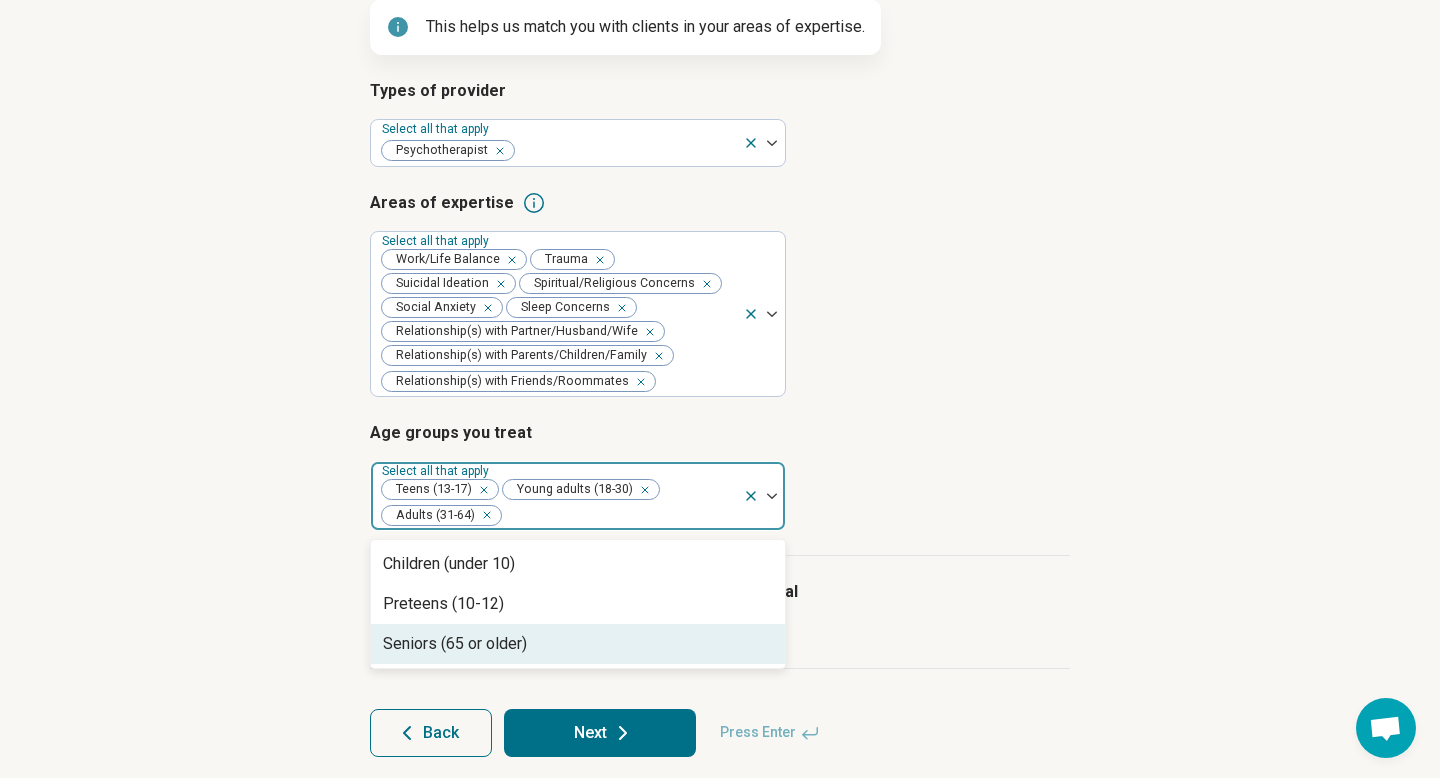 scroll, scrollTop: 286, scrollLeft: 0, axis: vertical 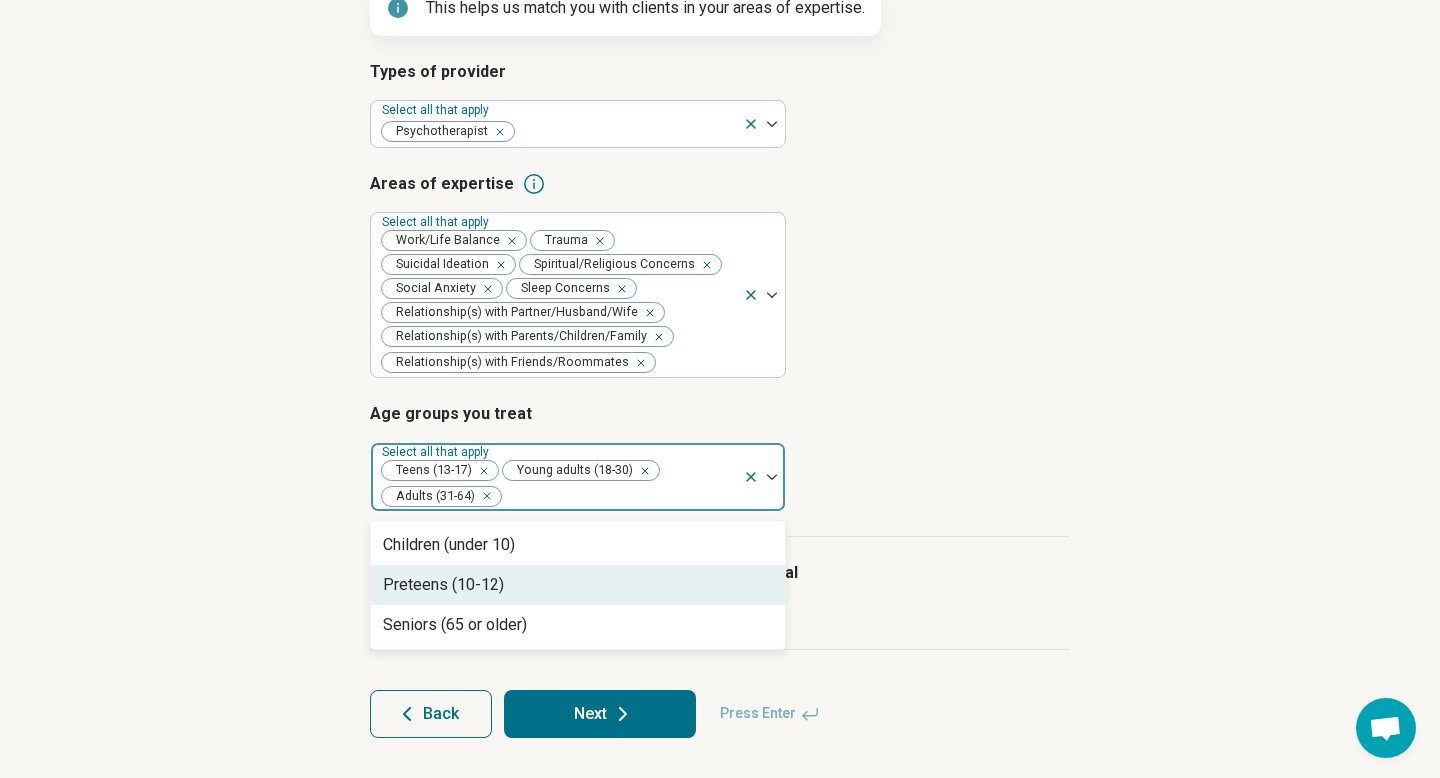 click on "Preteens (10-12)" at bounding box center [578, 585] 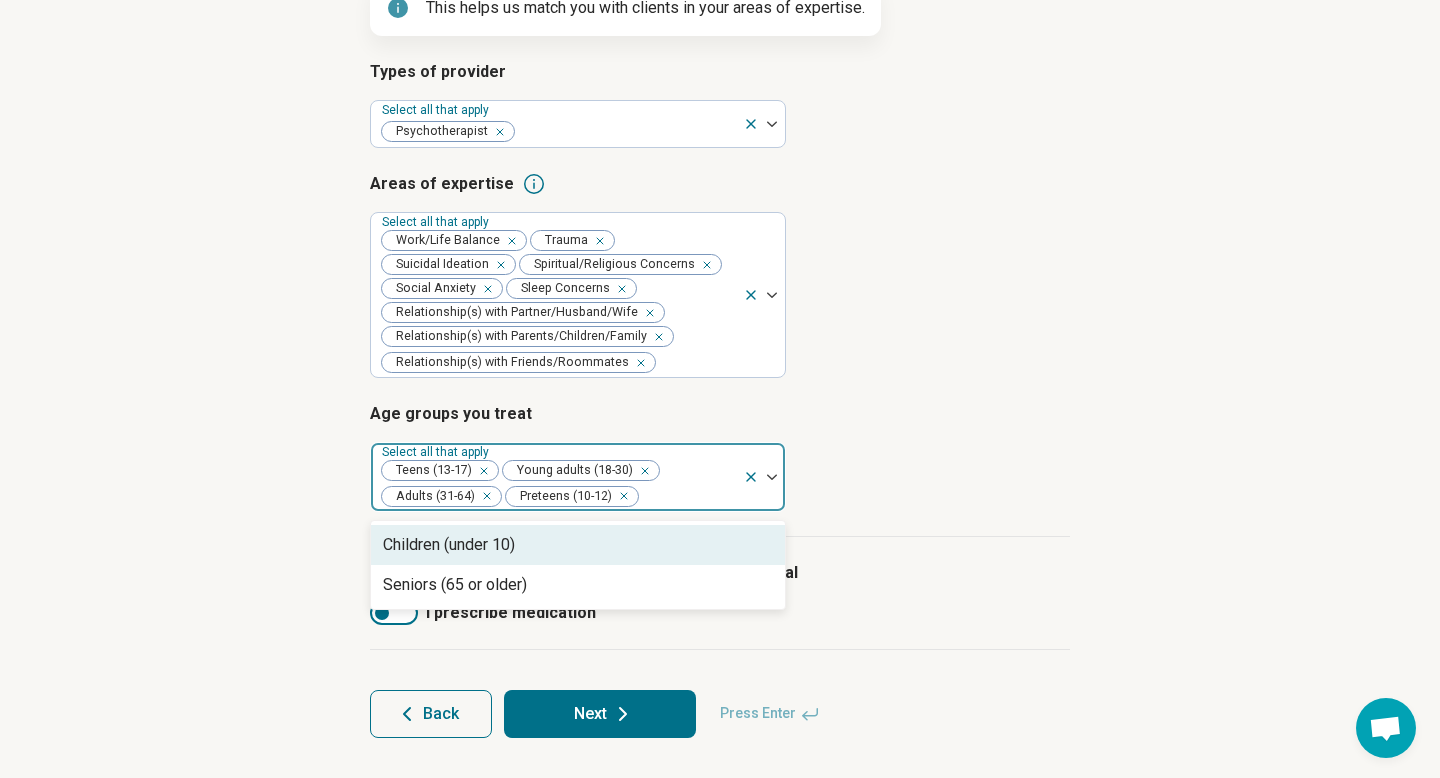 click on "Children (under 10)" at bounding box center (578, 545) 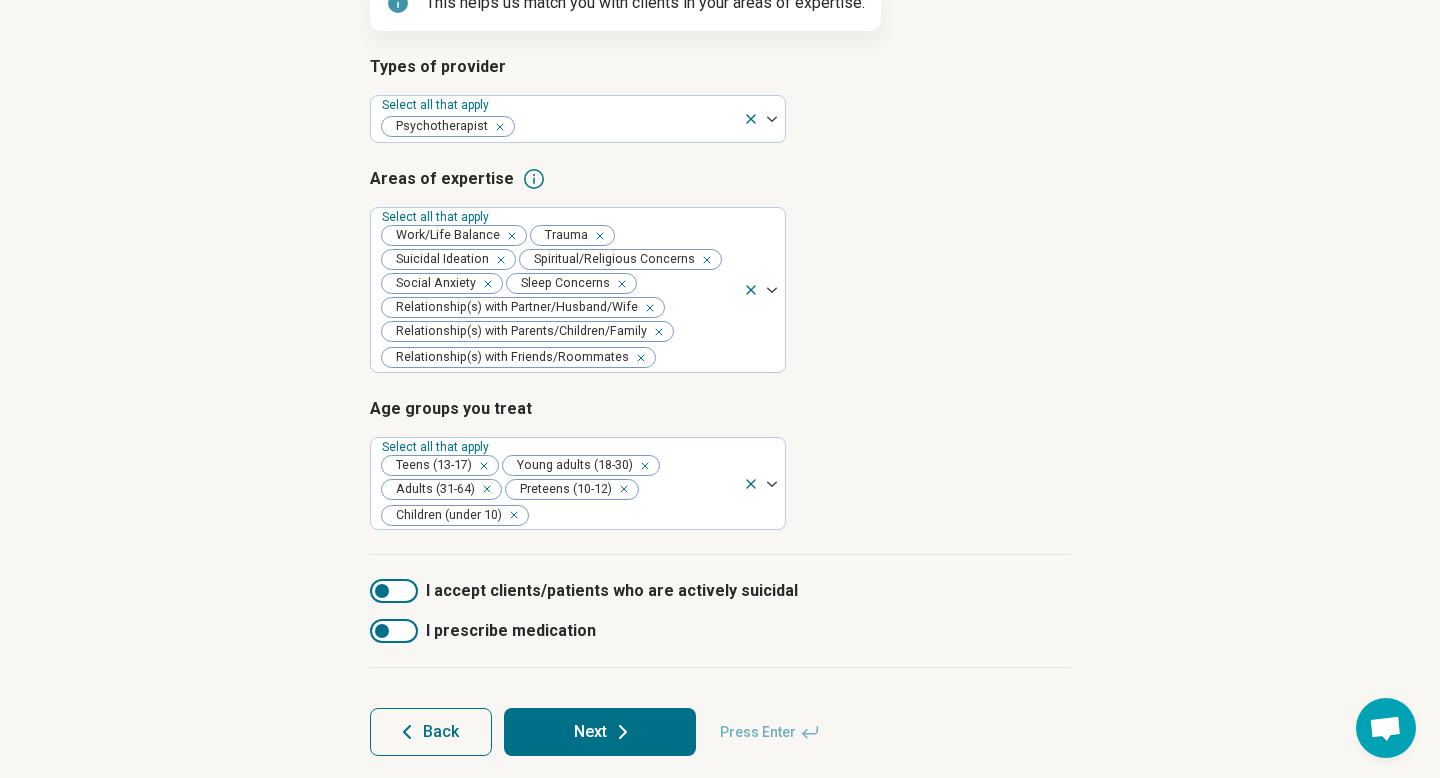 click on "Age groups you treat Select all that apply Teens (13-17) Young adults (18-30) Adults (31-64) Preteens (10-12) Children (under 10)" at bounding box center (720, 464) 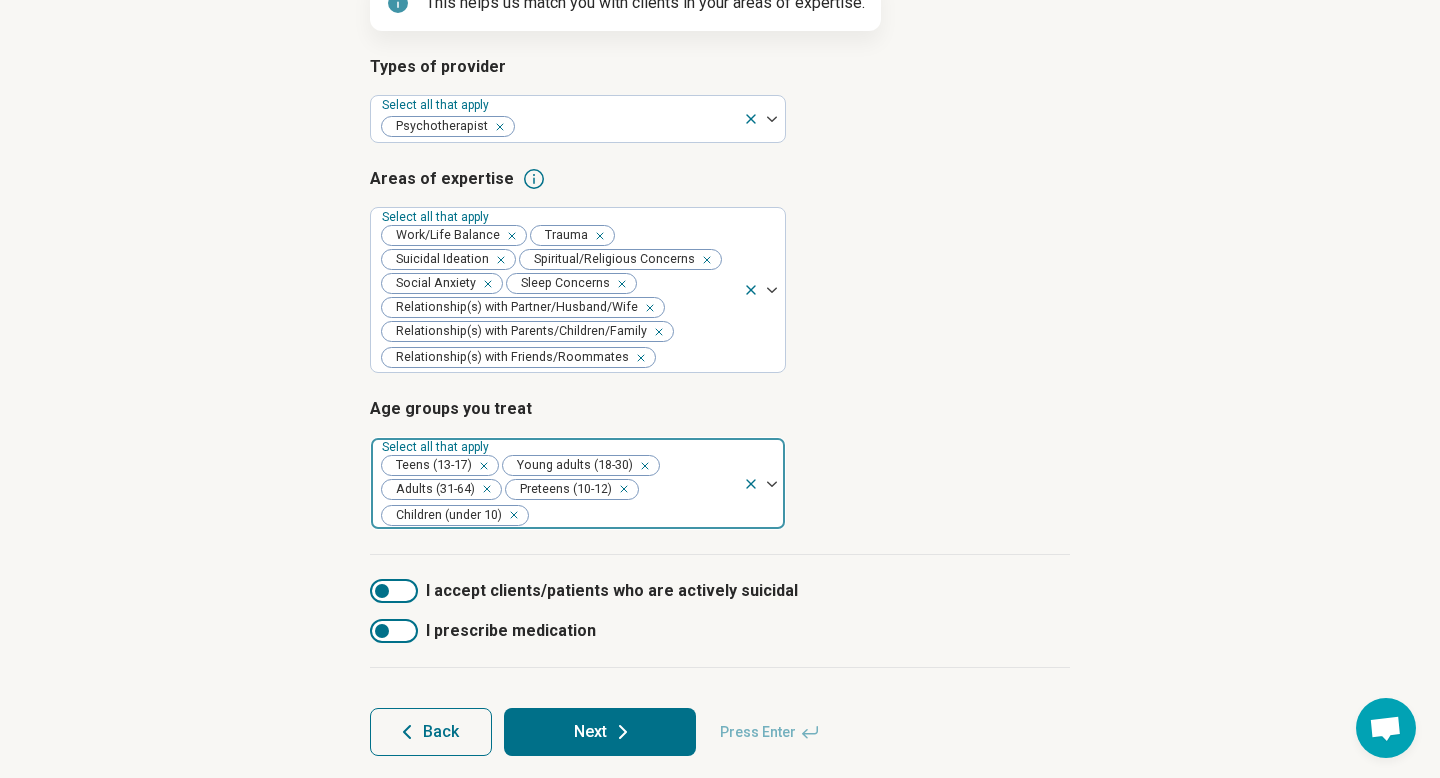scroll, scrollTop: 311, scrollLeft: 0, axis: vertical 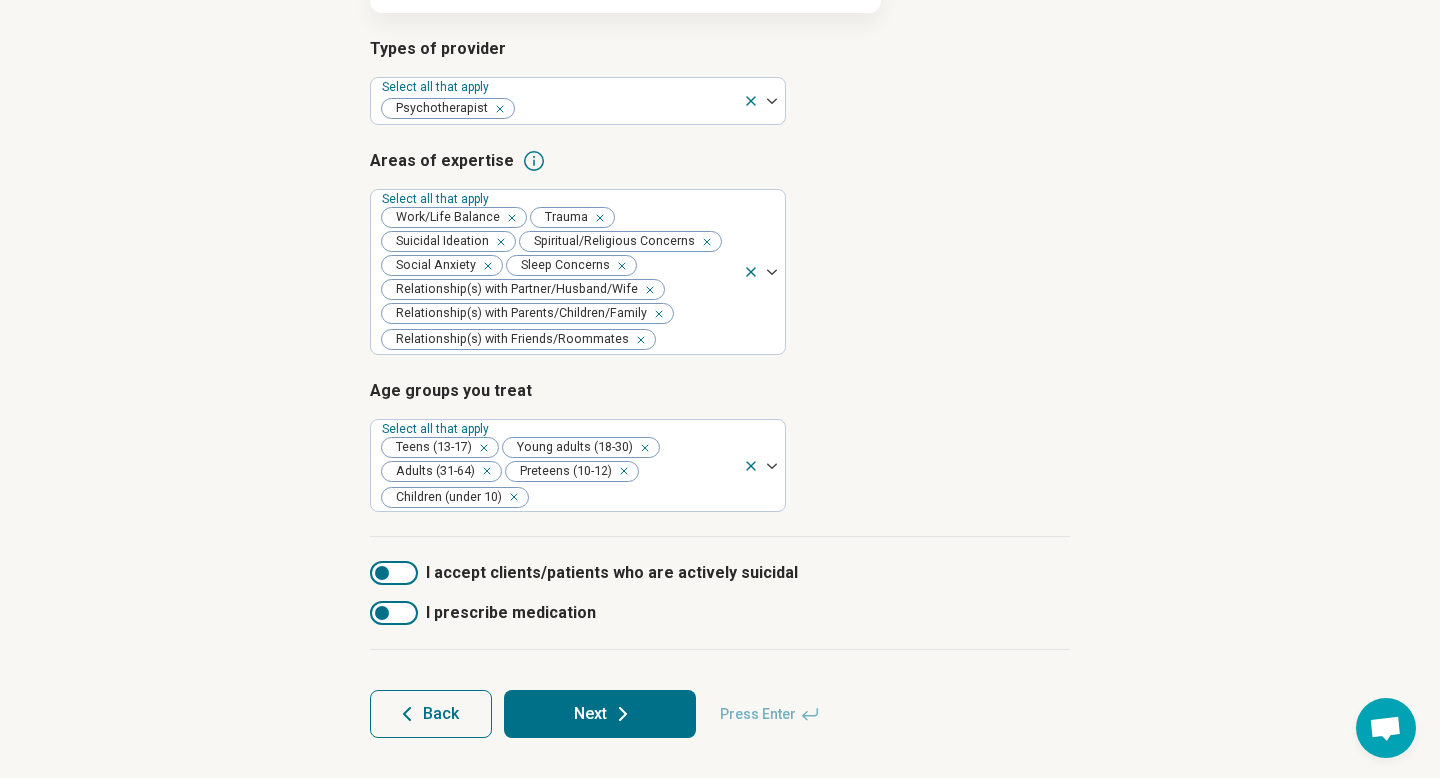 click at bounding box center (382, 573) 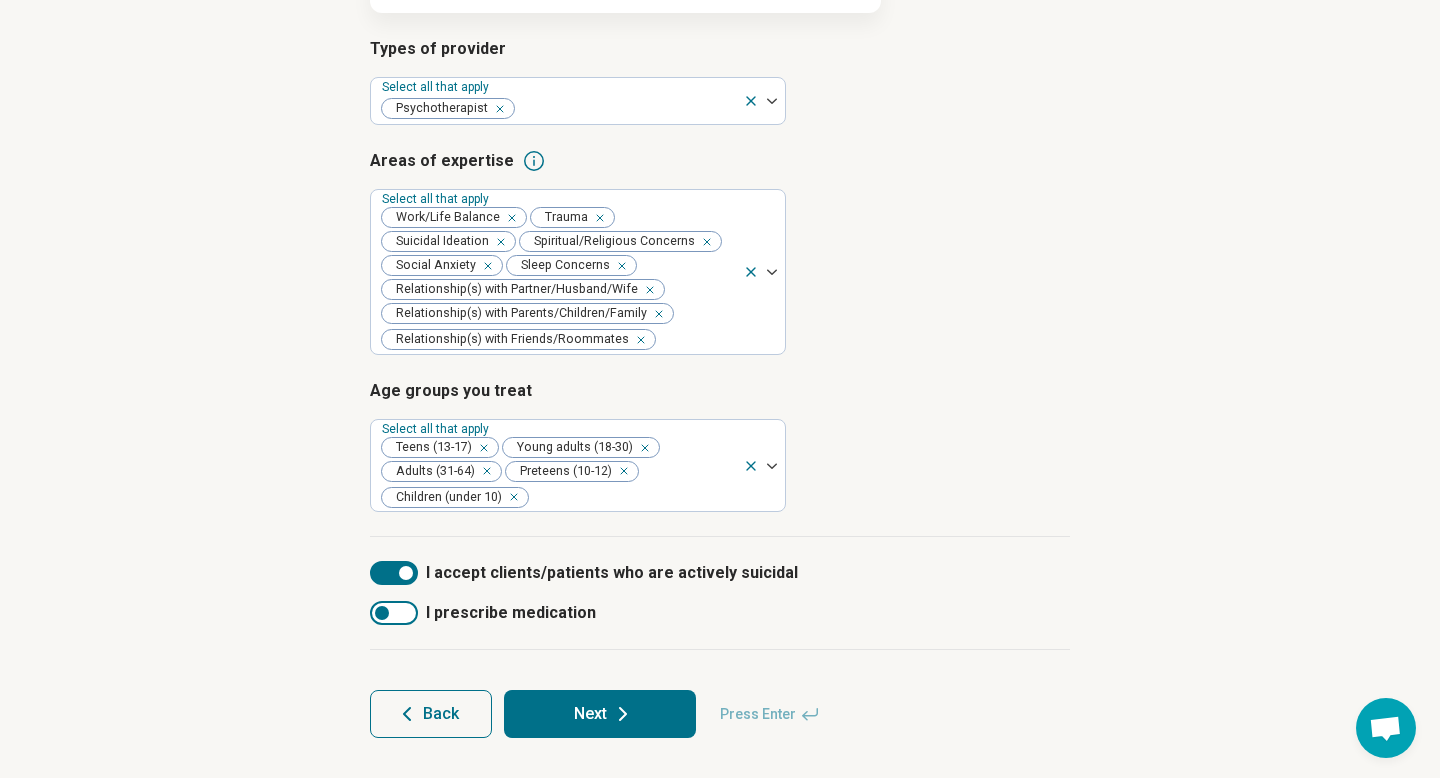 click on "Step 3 of 9 Tells us a little bit more about your expertise This helps us match you with clients in your areas of expertise. Types of provider Select all that apply Psychotherapist Areas of expertise Select all that apply Work/Life Balance Trauma Suicidal Ideation Spiritual/Religious Concerns Social Anxiety Sleep Concerns Relationship(s) with Partner/Husband/Wife Relationship(s) with Parents/Children/Family Relationship(s) with Friends/Roommates Age groups you treat Select all that apply Teens (13-17) Young adults (18-30) Adults (31-64) Preteens (10-12) Children (under 10) I accept clients/patients who are actively suicidal I prescribe medication Back Next Press Enter" at bounding box center (720, 302) 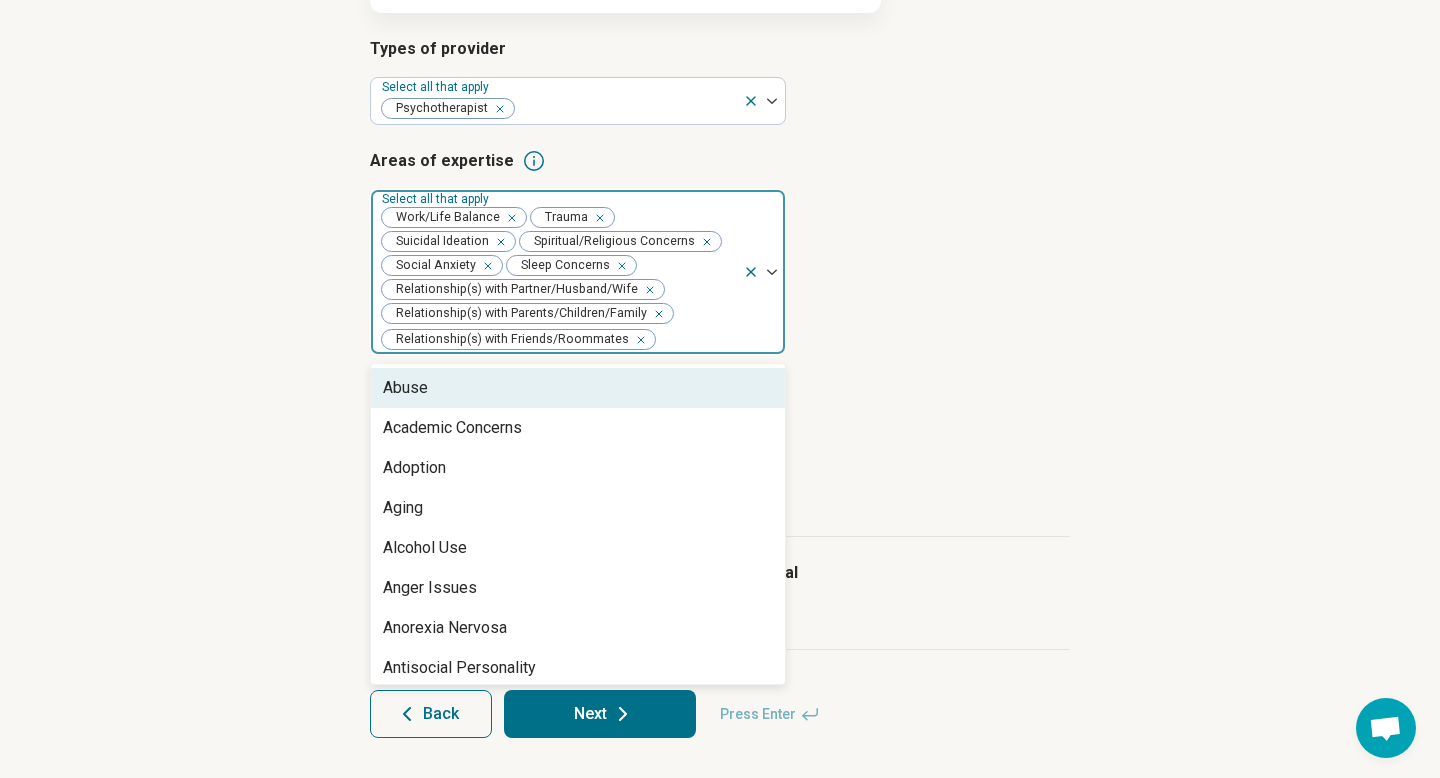 click on "Work/Life Balance Trauma Suicidal Ideation Spiritual/Religious Concerns Social Anxiety Sleep Concerns Relationship(s) with Partner/Husband/Wife Relationship(s) with Parents/Children/Family Relationship(s) with Friends/Roommates" at bounding box center [557, 272] 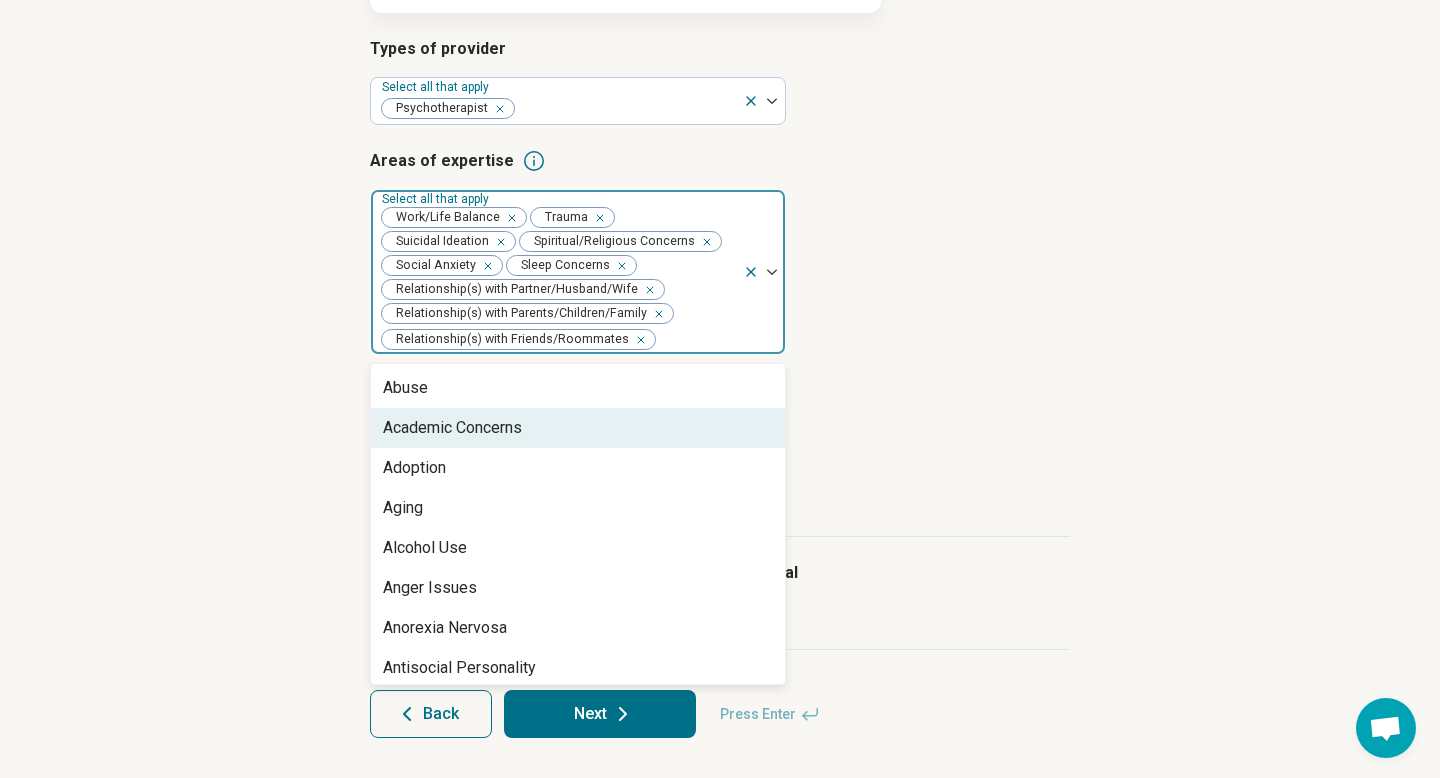 click on "Academic Concerns" at bounding box center (452, 428) 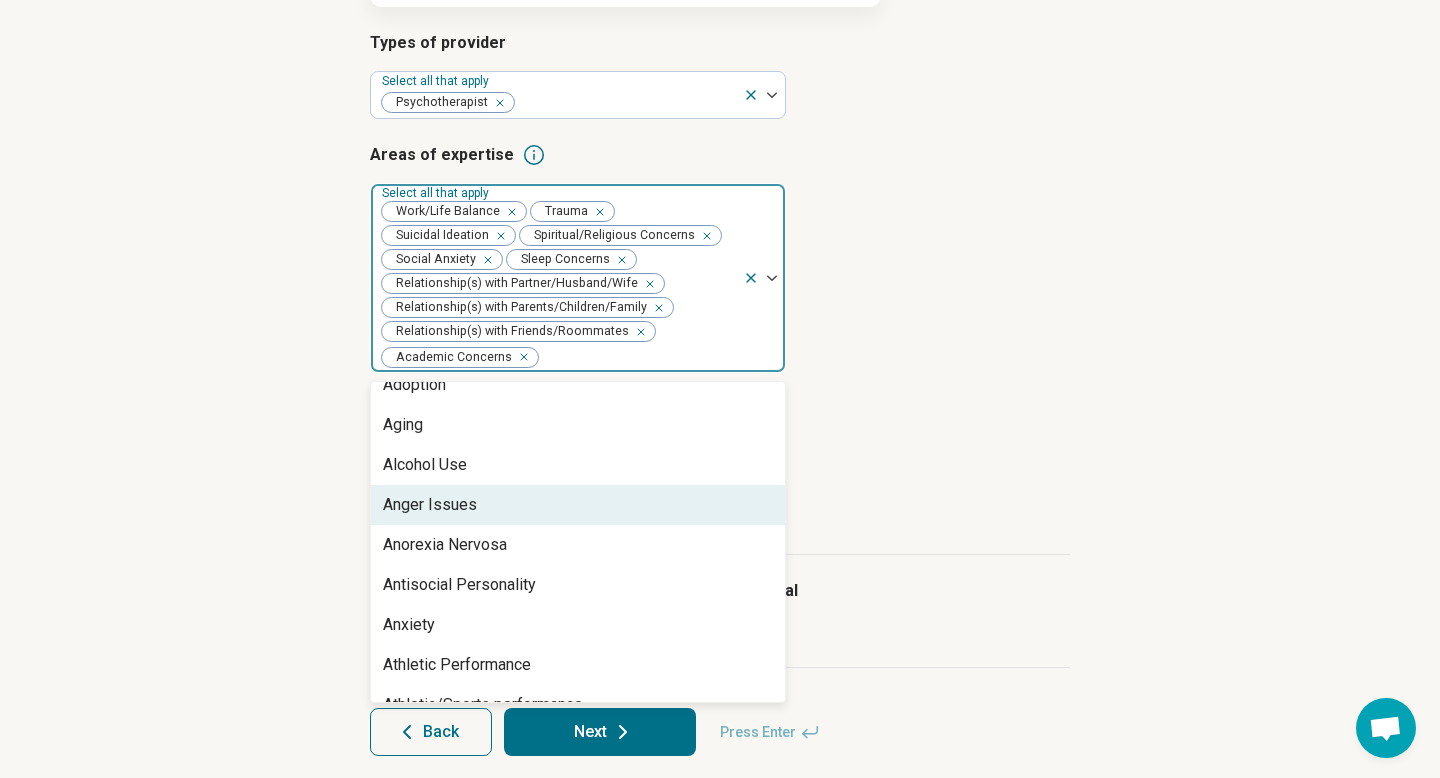 scroll, scrollTop: 62, scrollLeft: 0, axis: vertical 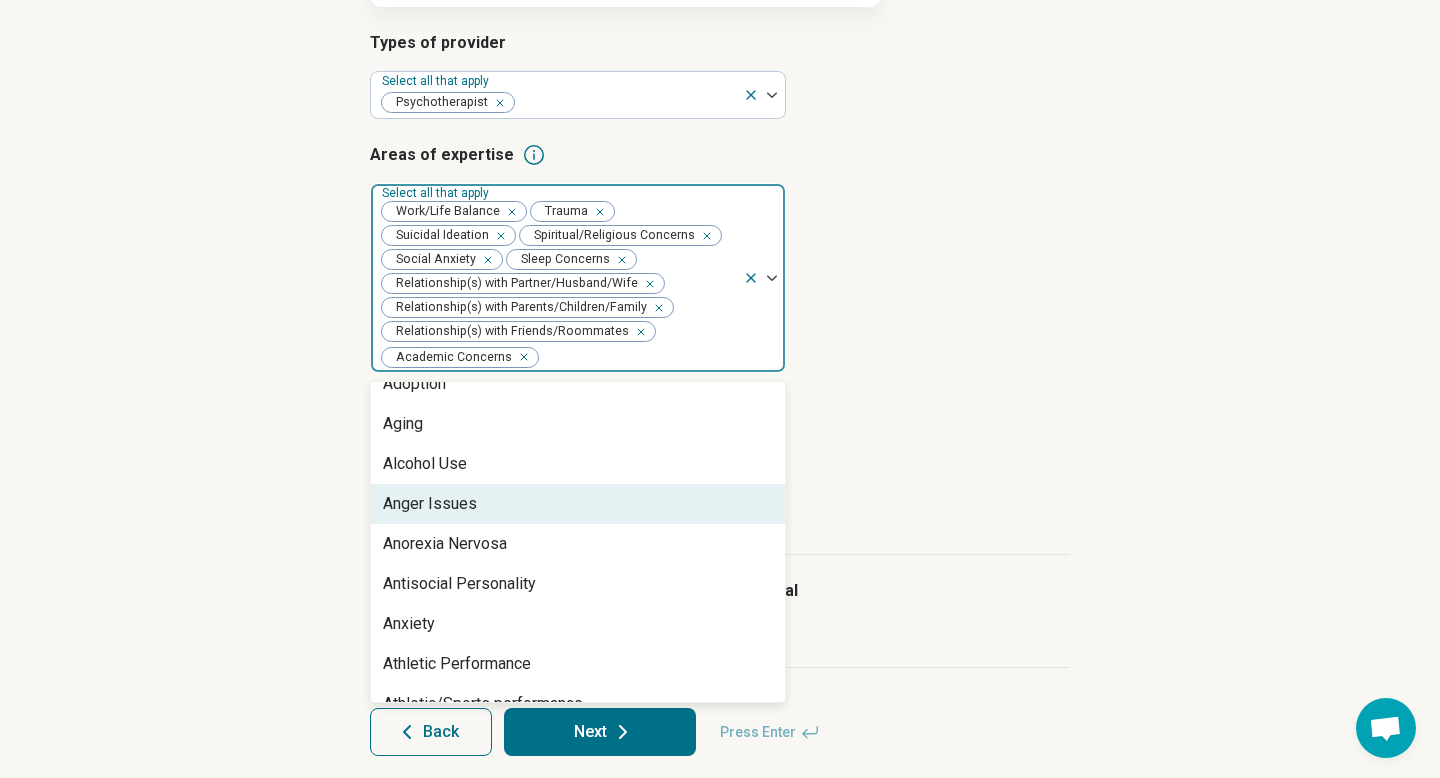 click on "Anger Issues" at bounding box center [578, 504] 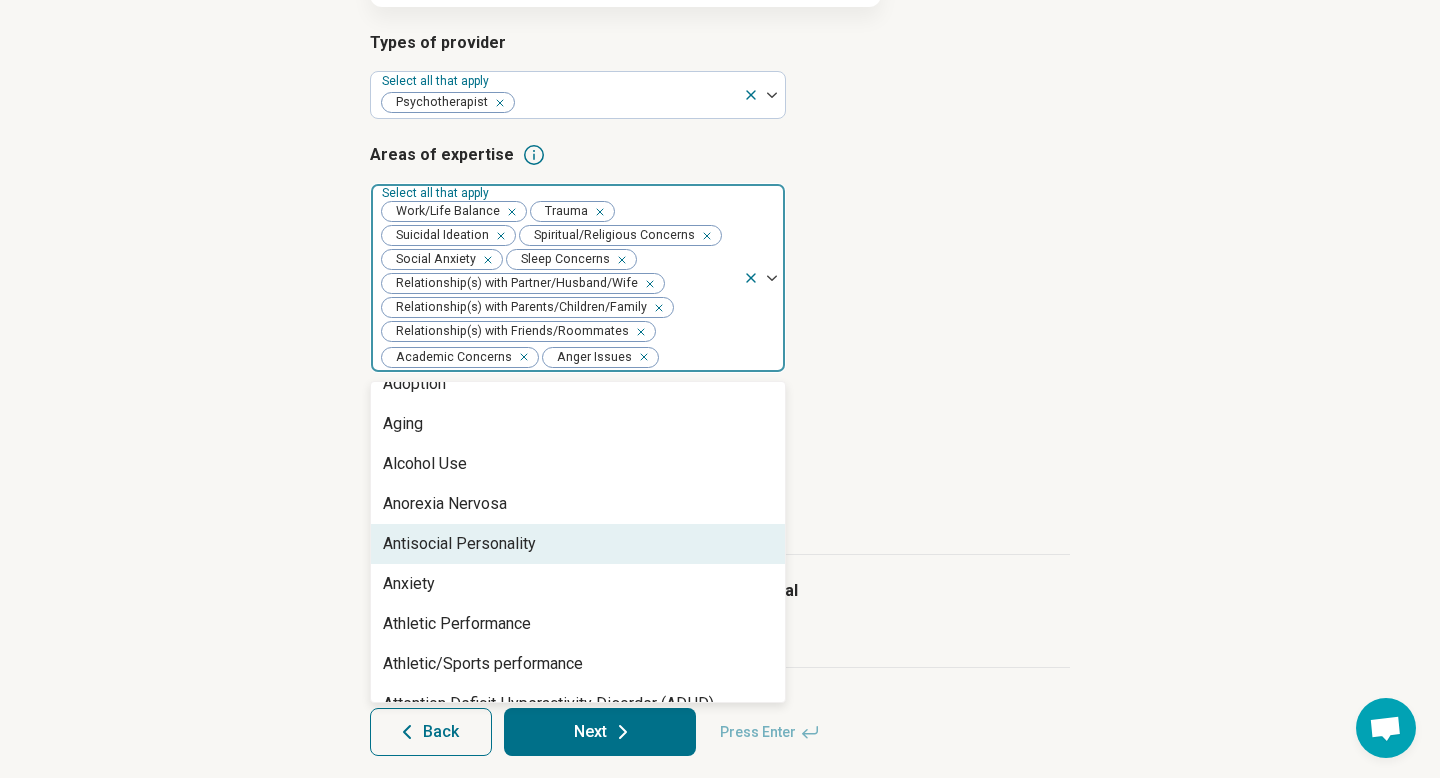 scroll, scrollTop: 95, scrollLeft: 0, axis: vertical 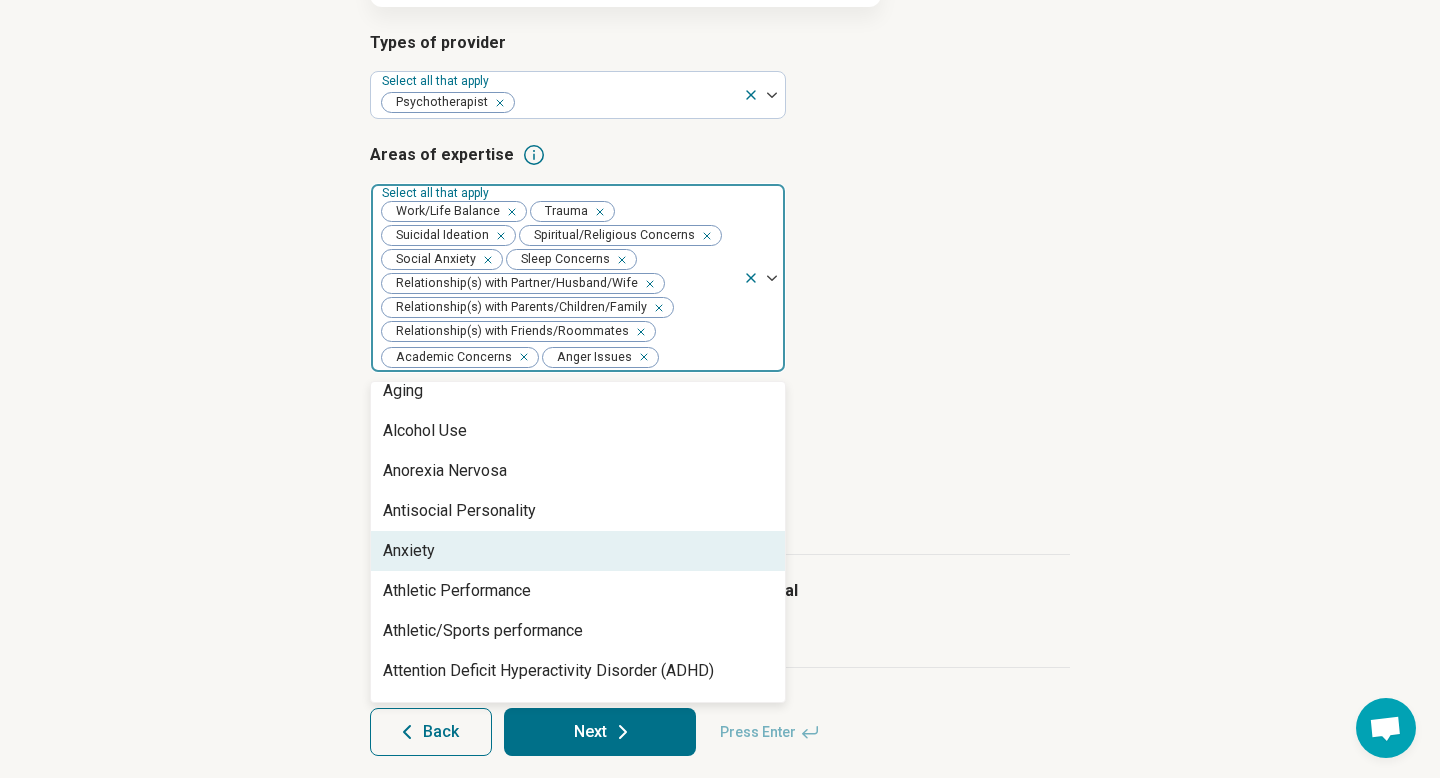 click on "Anxiety" at bounding box center [578, 551] 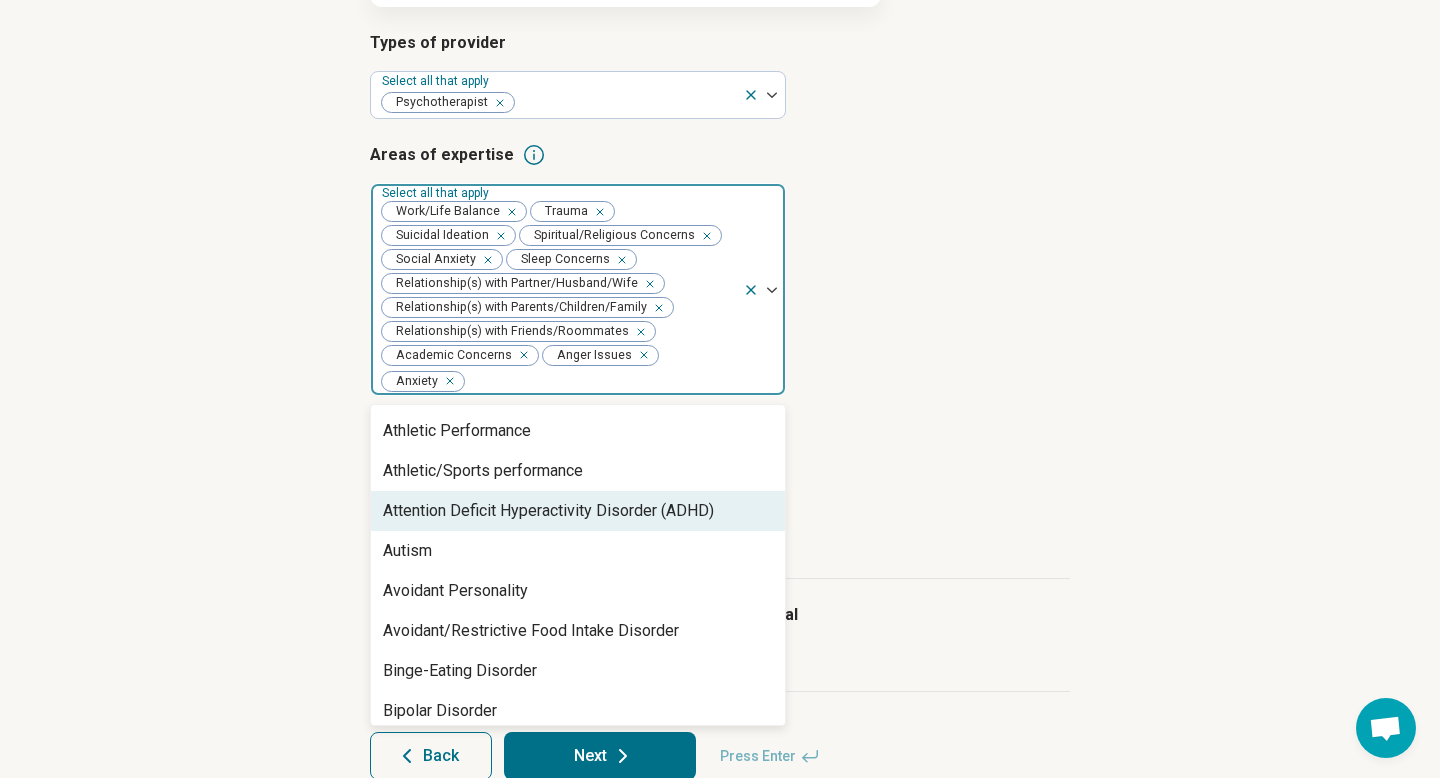 scroll, scrollTop: 239, scrollLeft: 0, axis: vertical 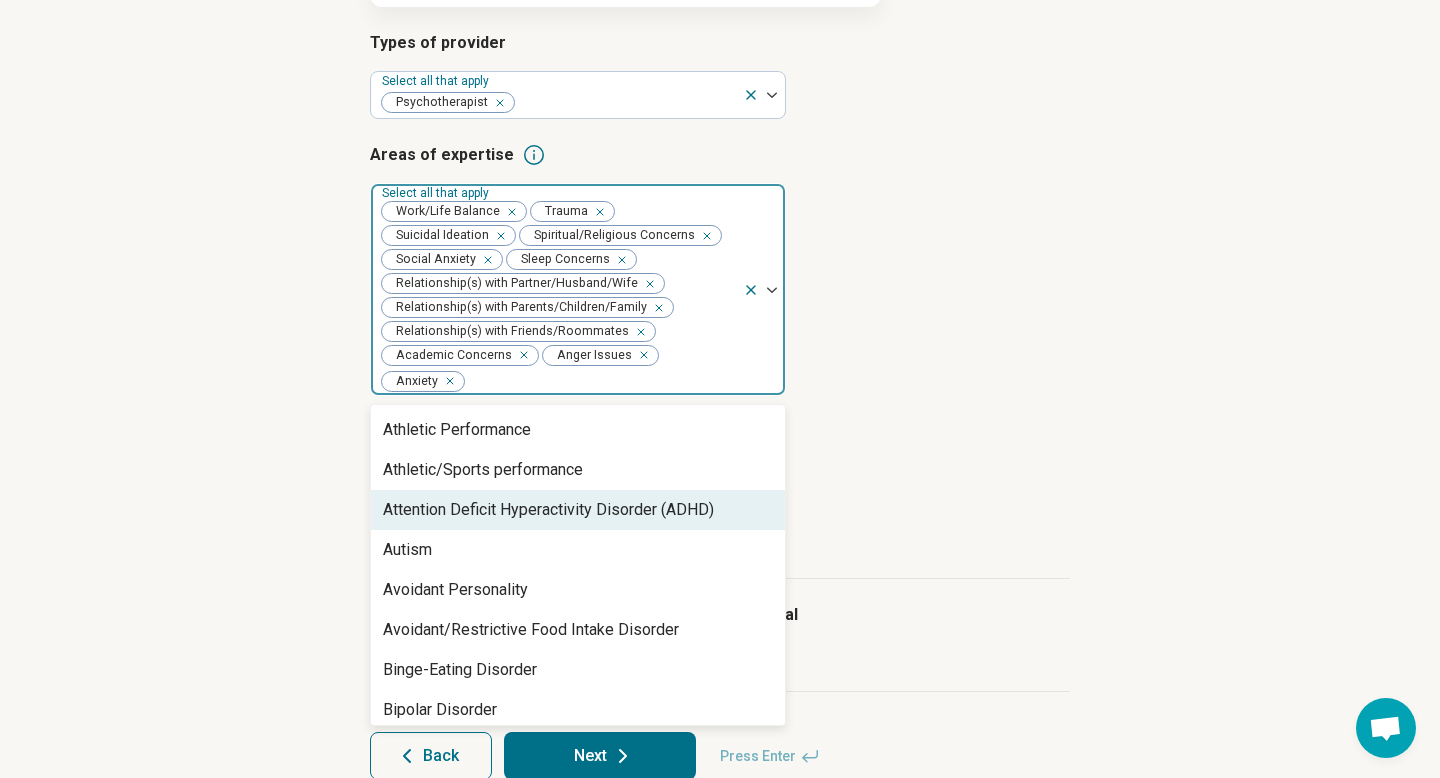 click on "Attention Deficit Hyperactivity Disorder (ADHD)" at bounding box center (548, 510) 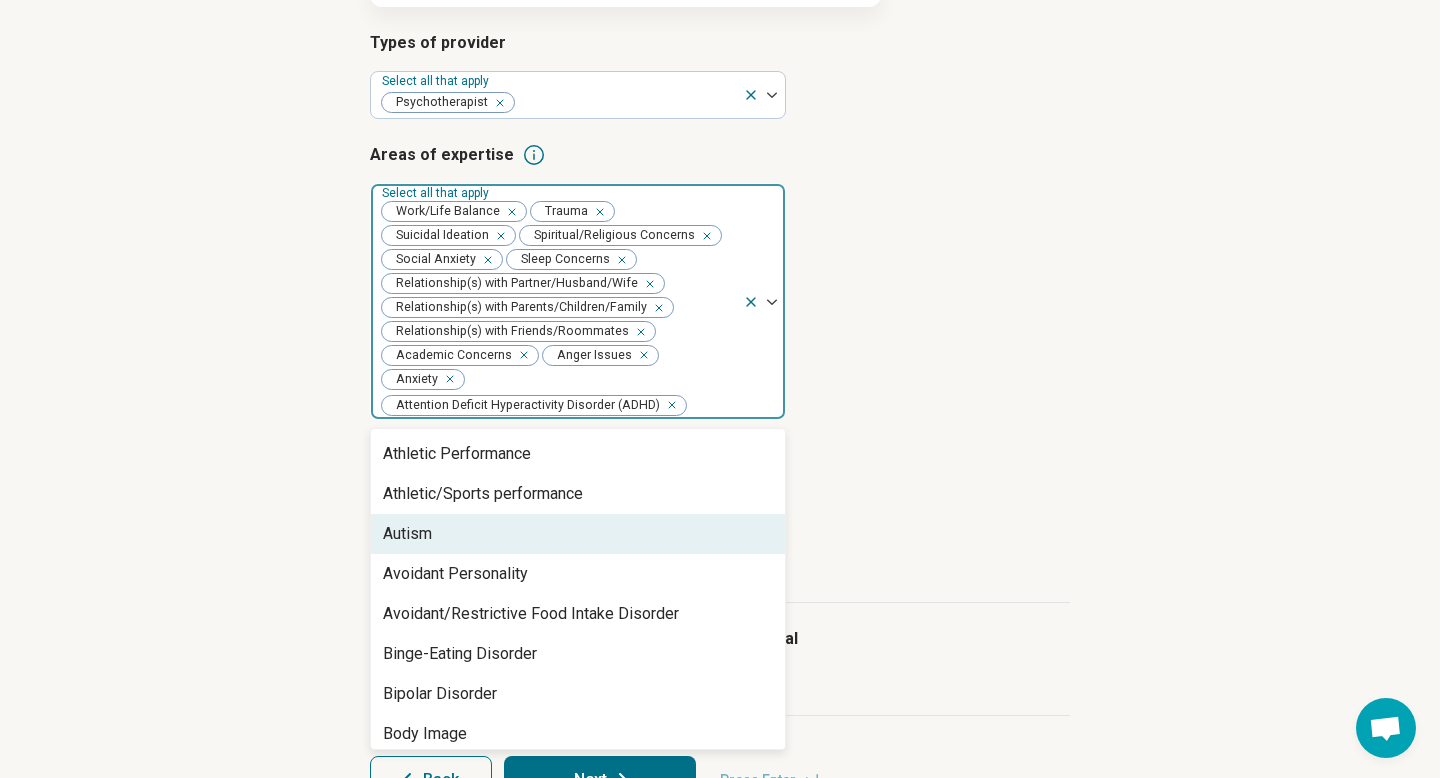 click on "Autism" at bounding box center (578, 534) 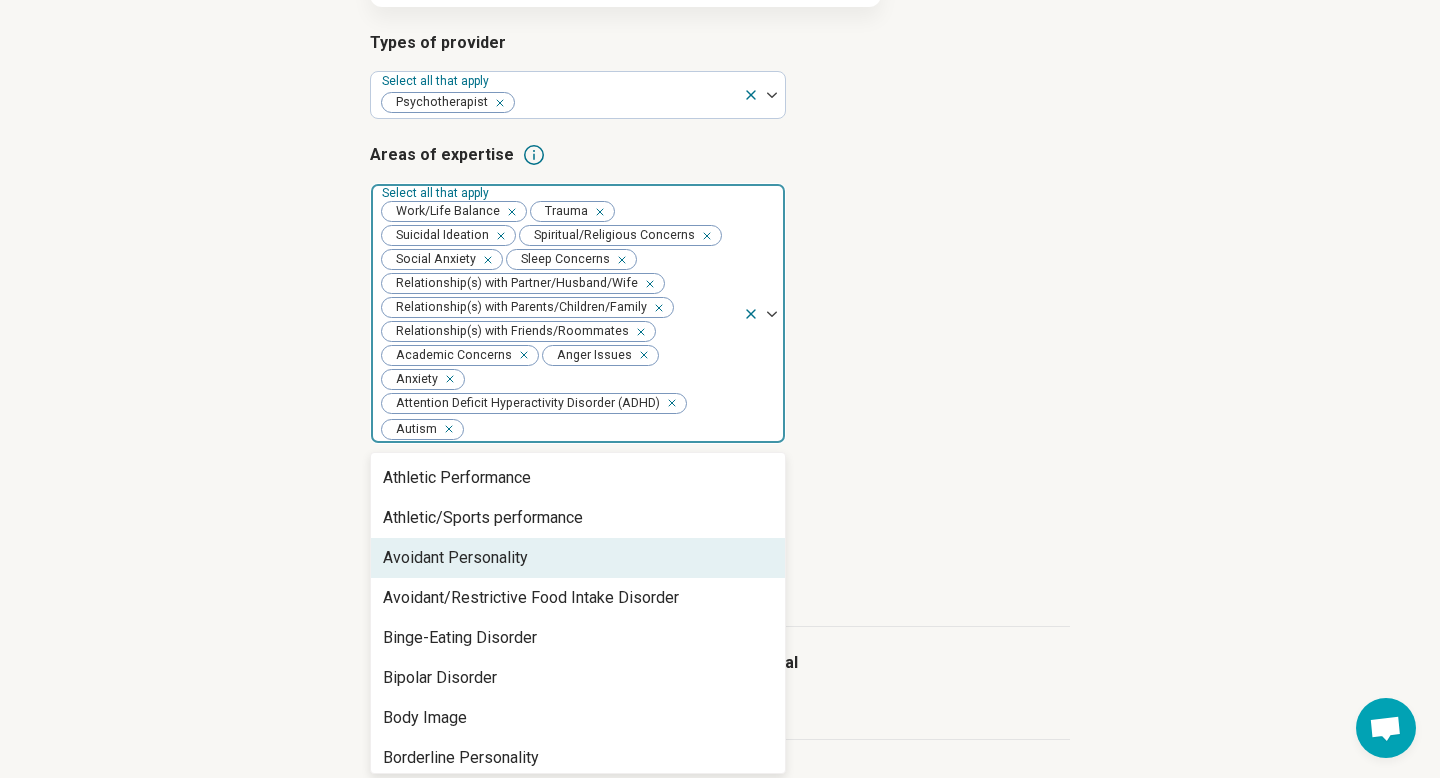 click on "Avoidant Personality" at bounding box center [455, 558] 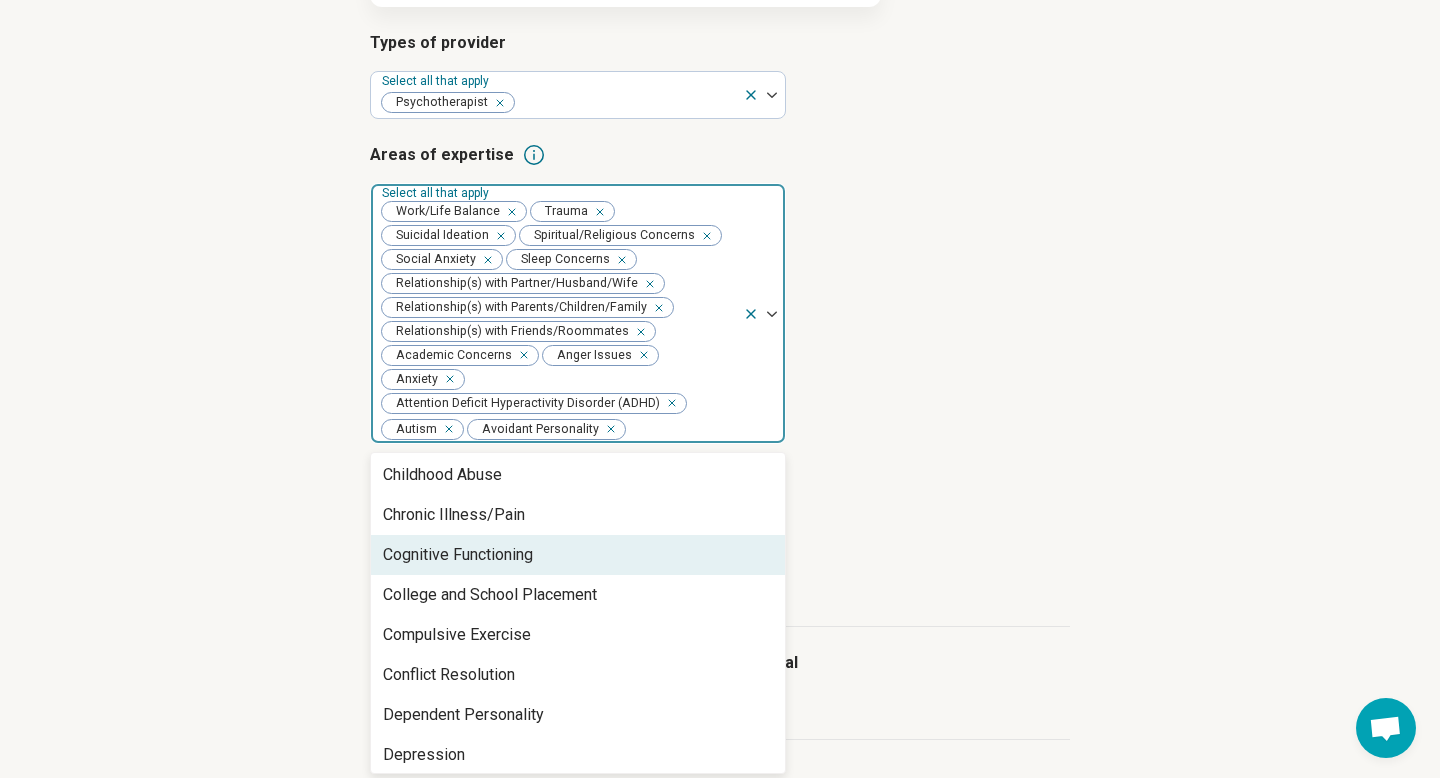 scroll, scrollTop: 684, scrollLeft: 0, axis: vertical 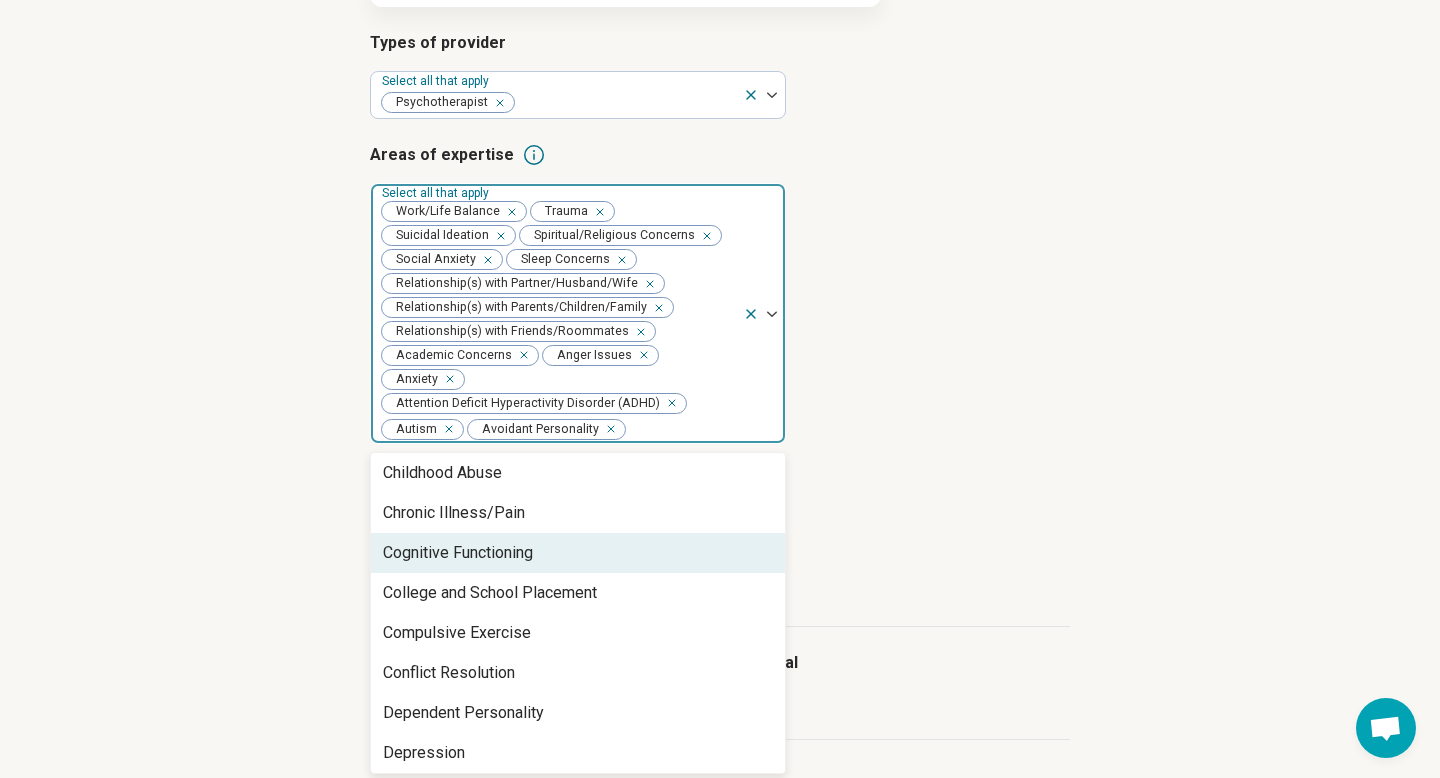 click on "Cognitive Functioning" at bounding box center [458, 553] 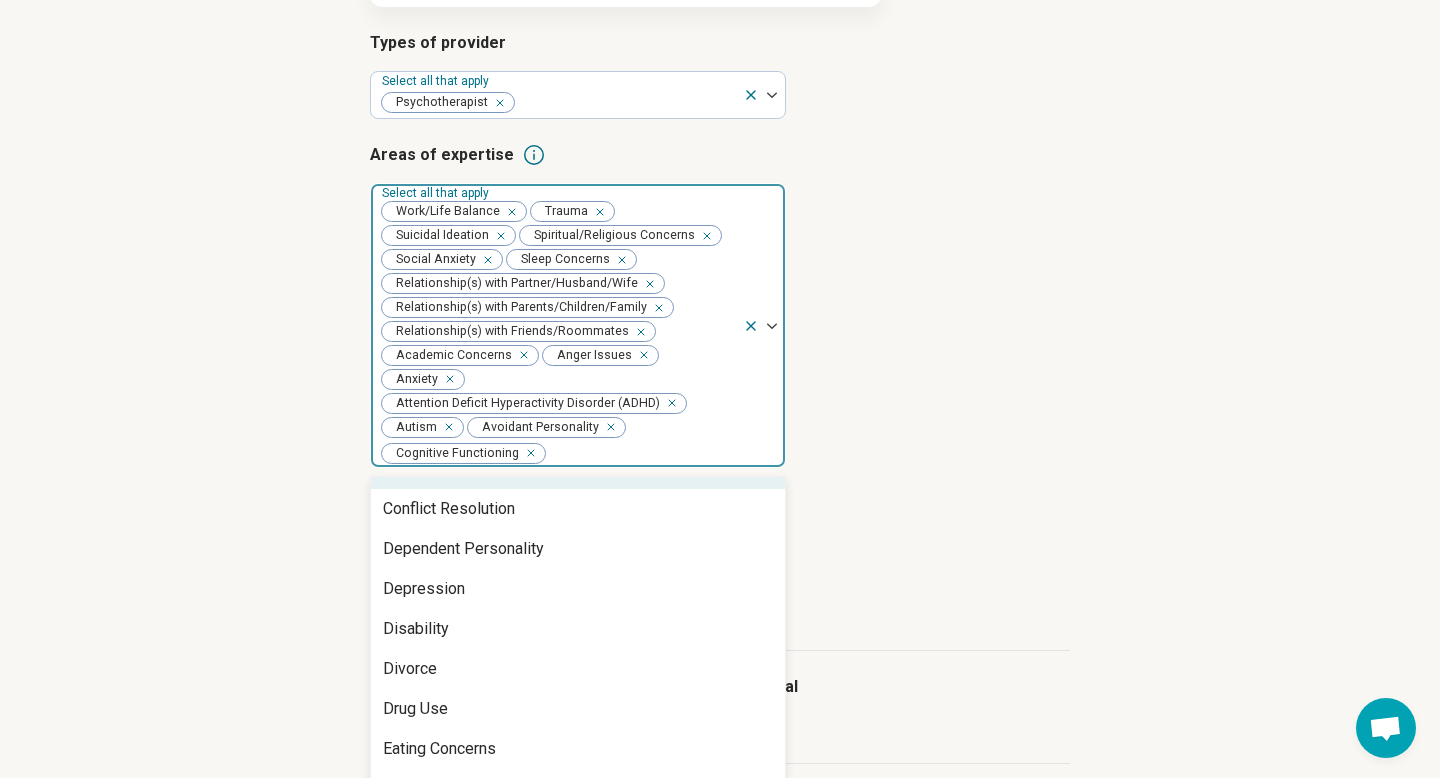 scroll, scrollTop: 833, scrollLeft: 0, axis: vertical 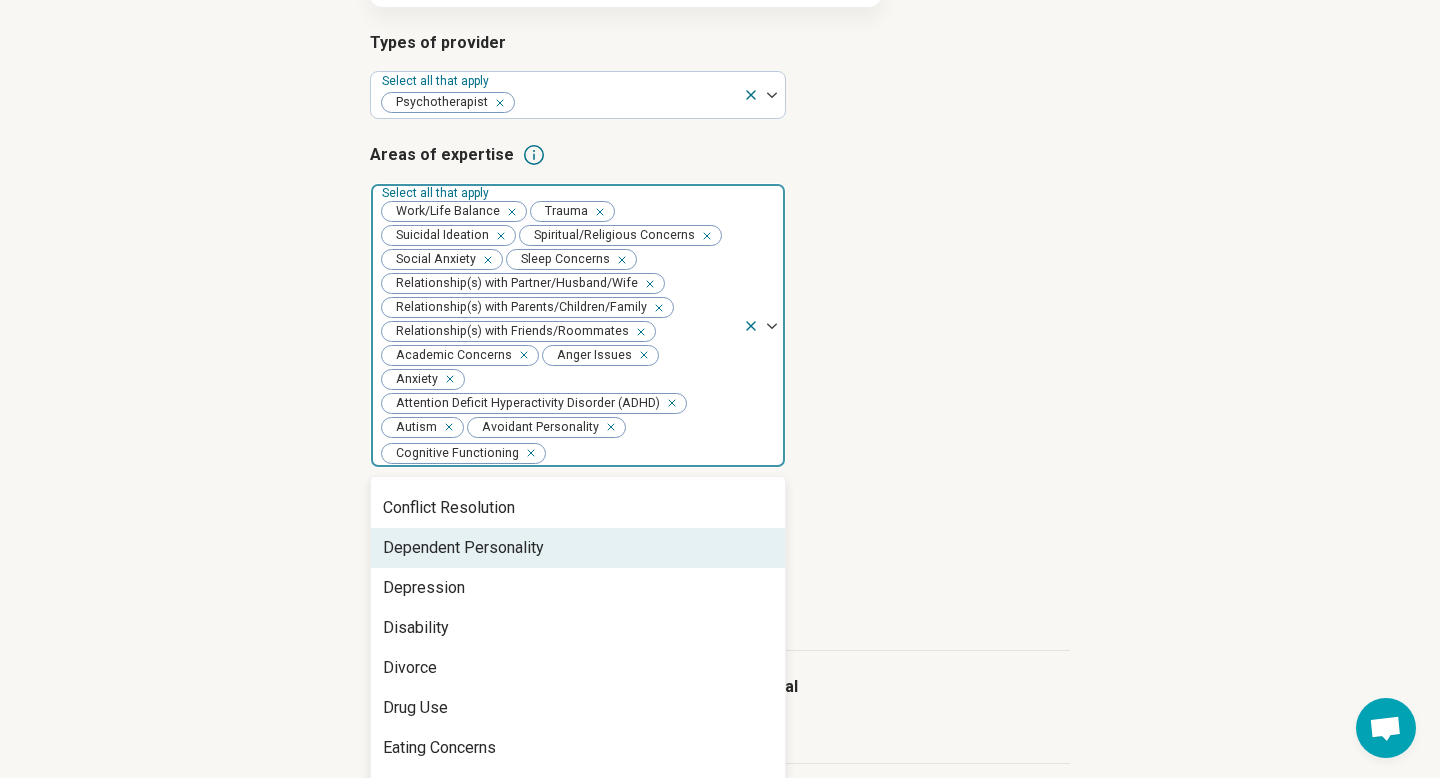 click on "Dependent Personality" at bounding box center [463, 548] 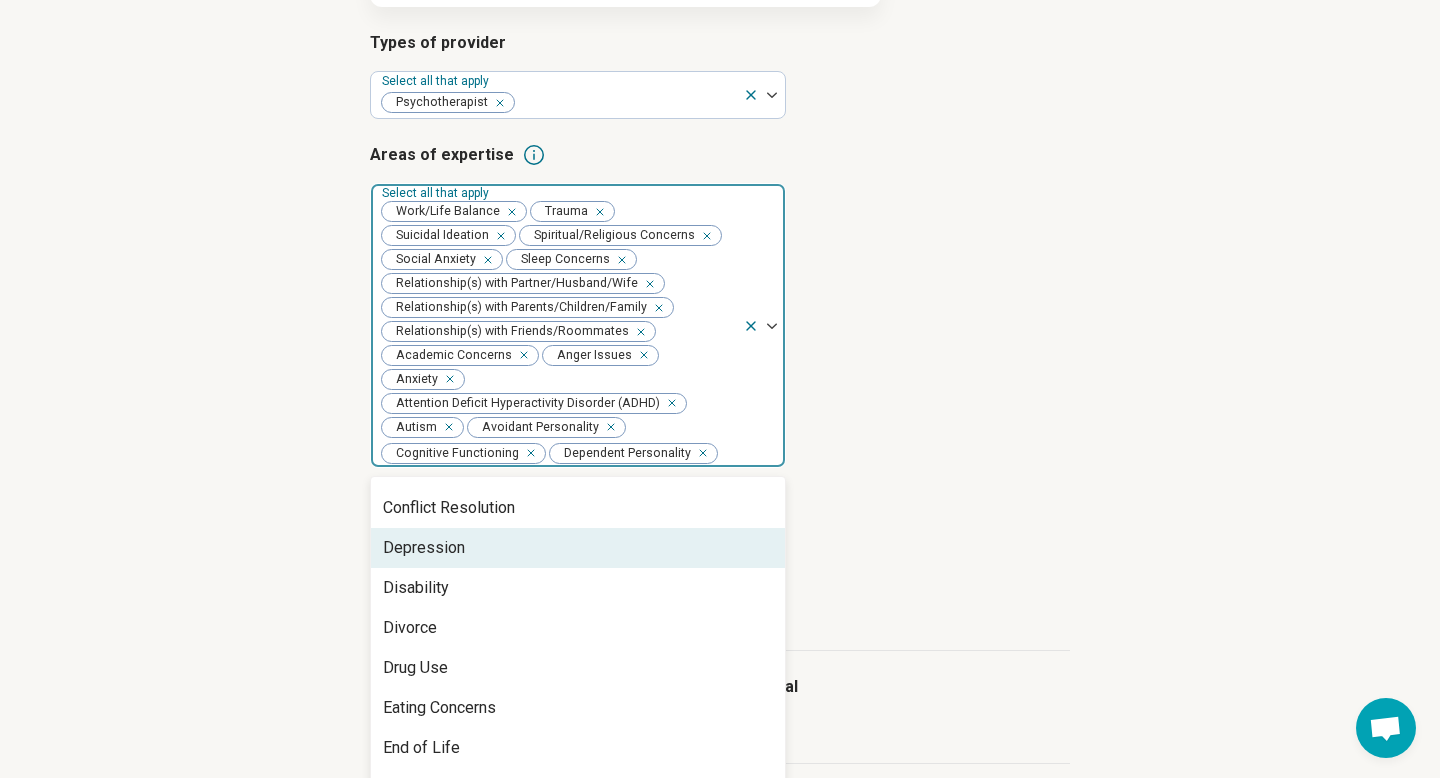 click on "Depression" at bounding box center (578, 548) 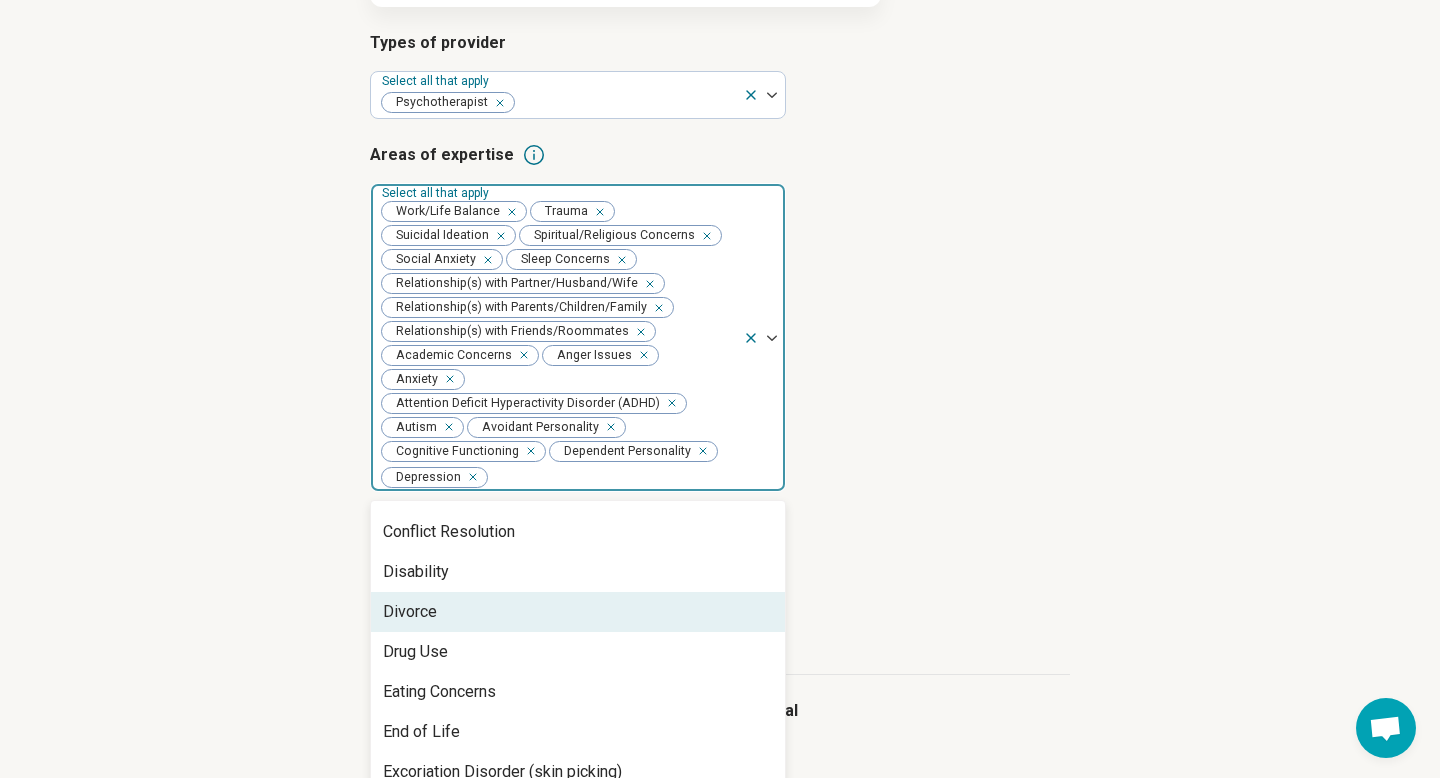 scroll, scrollTop: 858, scrollLeft: 0, axis: vertical 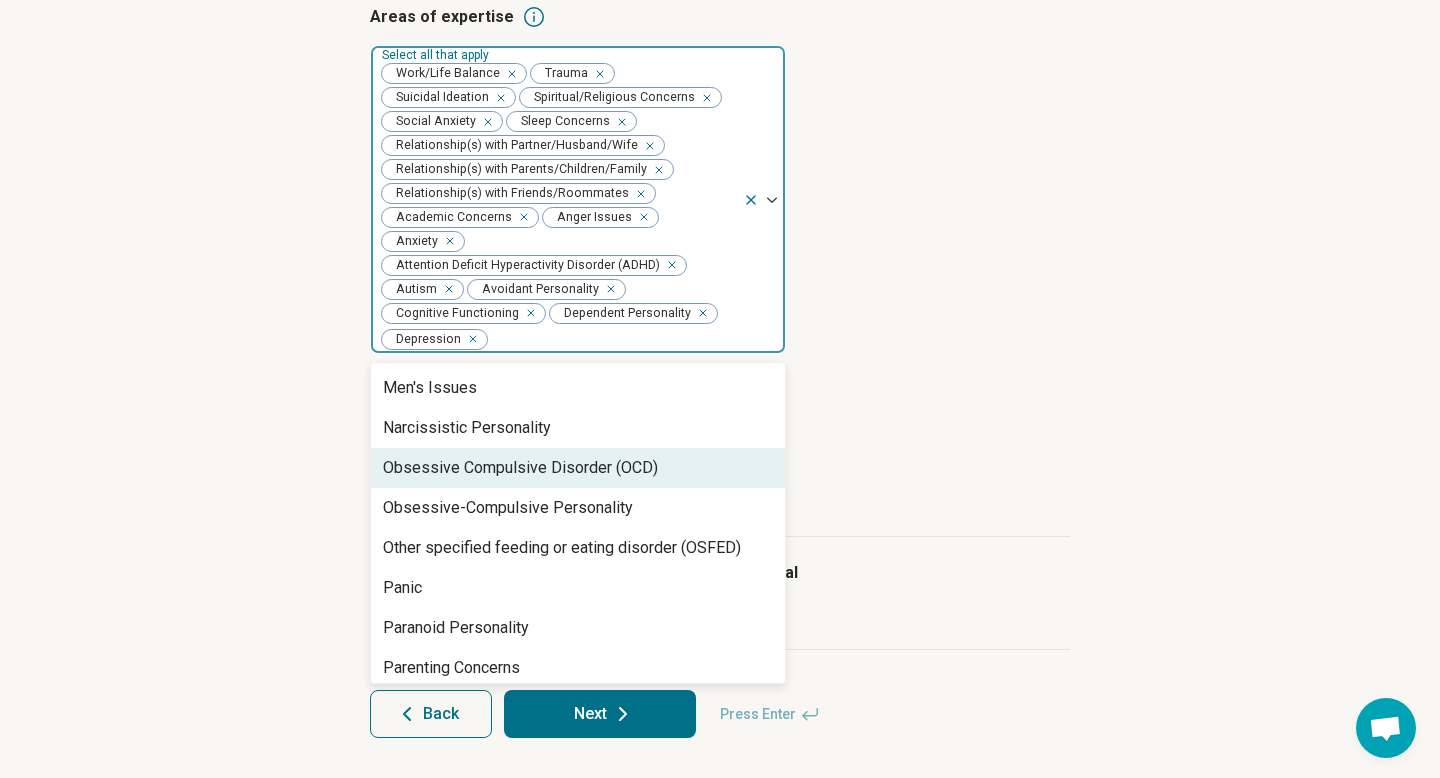 click on "Obsessive Compulsive Disorder (OCD)" at bounding box center (520, 468) 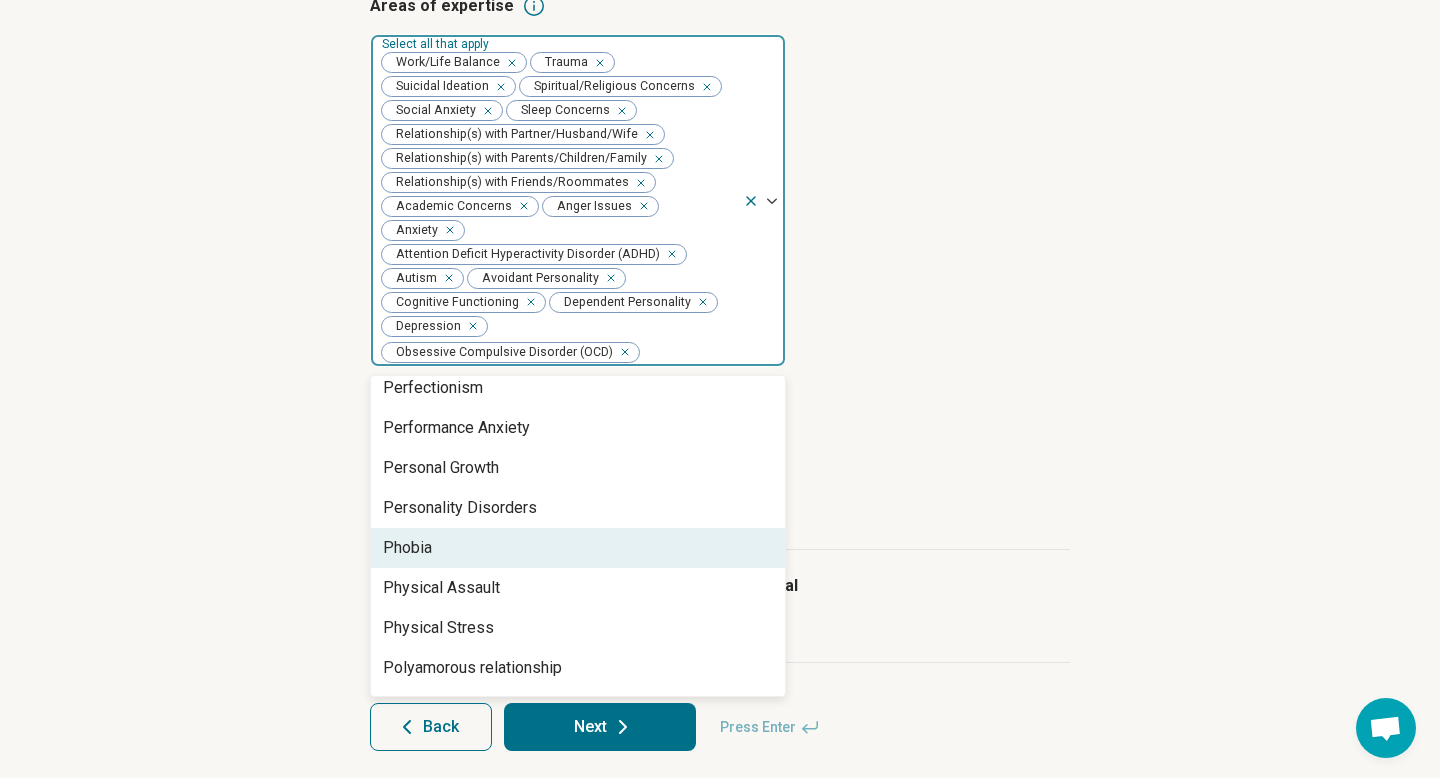 scroll, scrollTop: 2174, scrollLeft: 0, axis: vertical 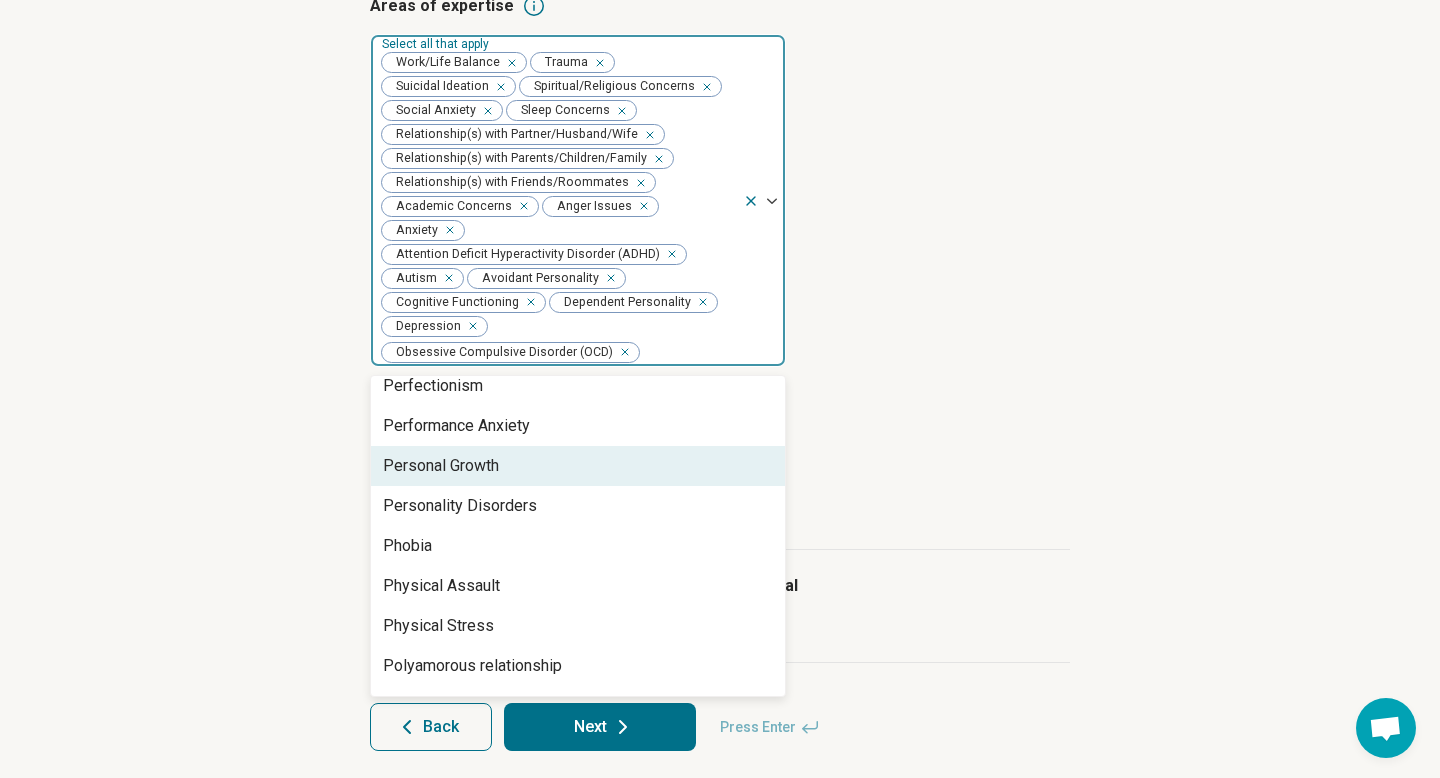 click on "Personal Growth" at bounding box center (578, 466) 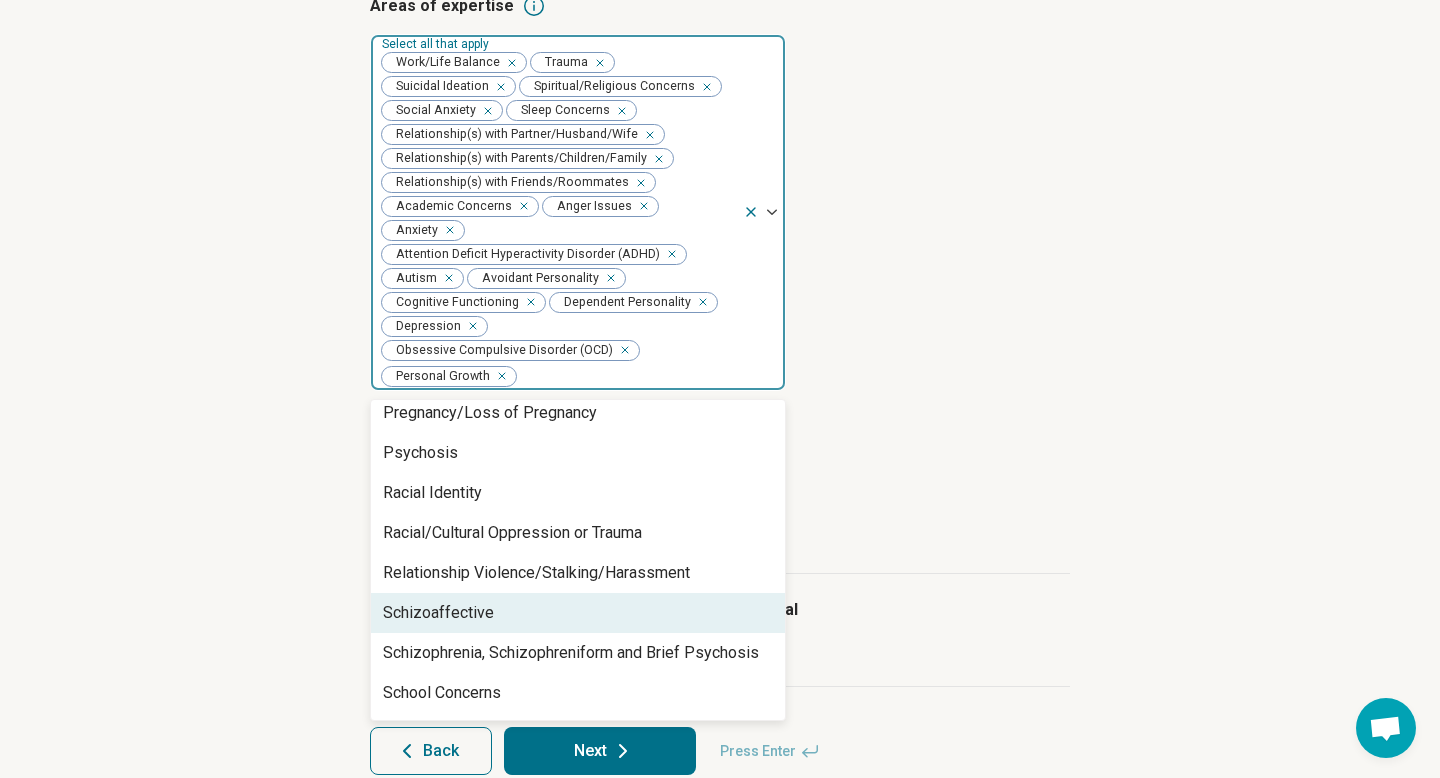 scroll, scrollTop: 2888, scrollLeft: 0, axis: vertical 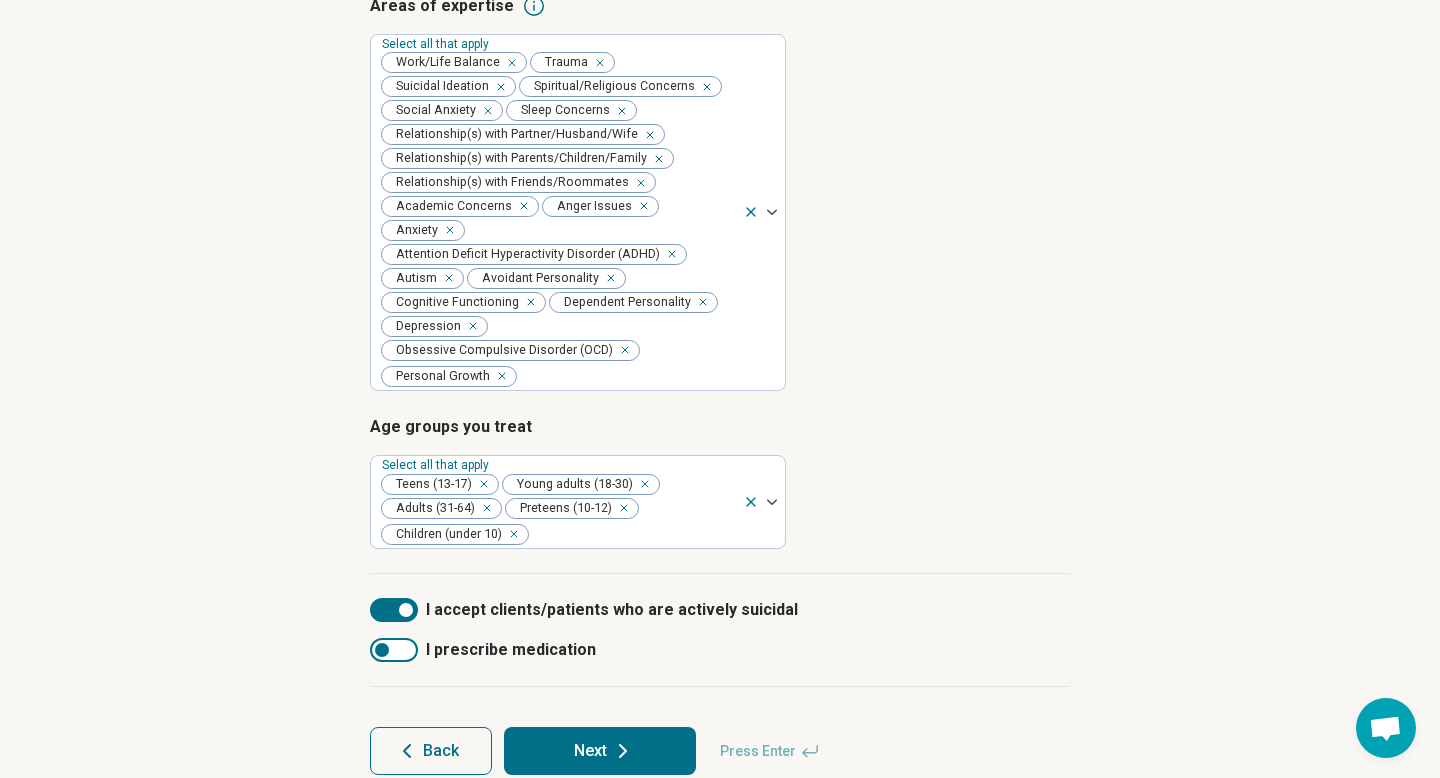 click on "Types of provider Select all that apply Psychotherapist Areas of expertise Select all that apply Work/Life Balance Trauma Suicidal Ideation Spiritual/Religious Concerns Social Anxiety Sleep Concerns Relationship(s) with Partner/Husband/Wife Relationship(s) with Parents/Children/Family Relationship(s) with Friends/Roommates Academic Concerns Anger Issues Anxiety Attention Deficit Hyperactivity Disorder (ADHD) Autism Avoidant Personality Cognitive Functioning Dependent Personality Depression Obsessive Compulsive Disorder (OCD) Personal Growth Age groups you treat Select all that apply Teens (13-17) Young adults (18-30) Adults (31-64) Preteens (10-12) Children (under 10)" at bounding box center (720, 228) 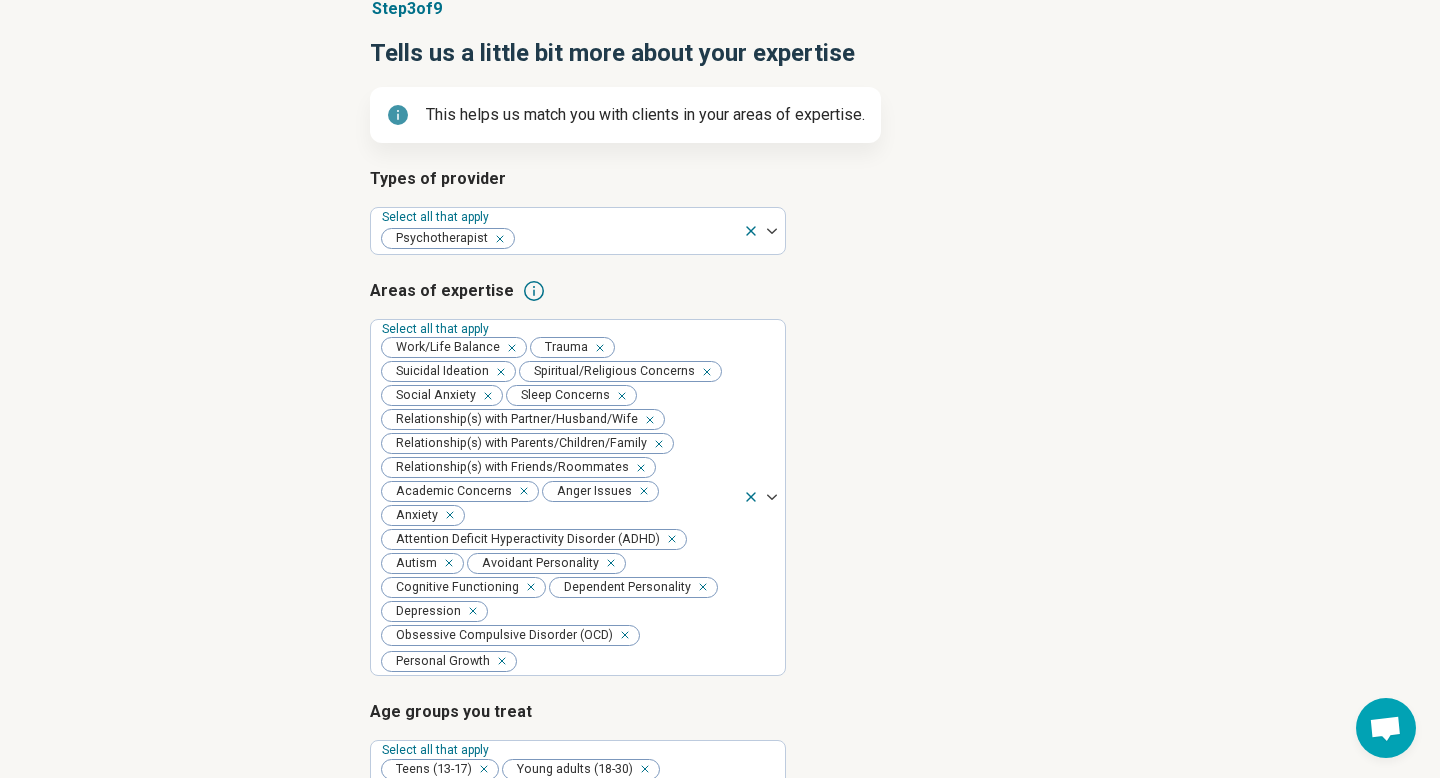 scroll, scrollTop: 509, scrollLeft: 0, axis: vertical 